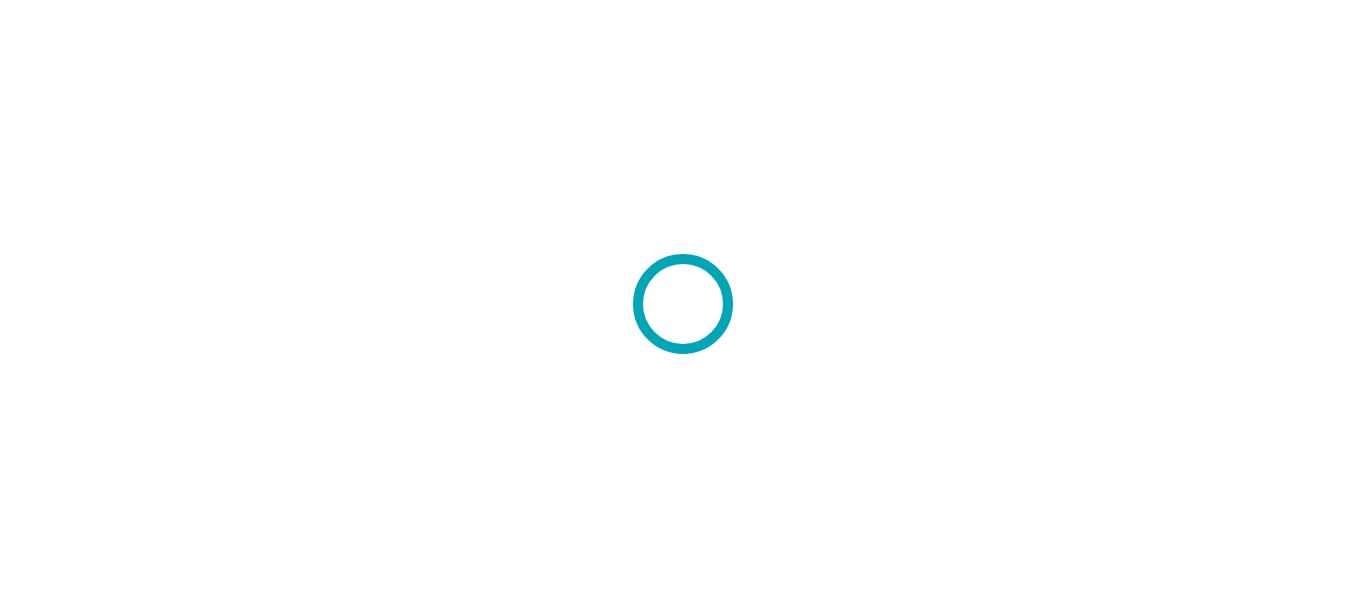 scroll, scrollTop: 0, scrollLeft: 0, axis: both 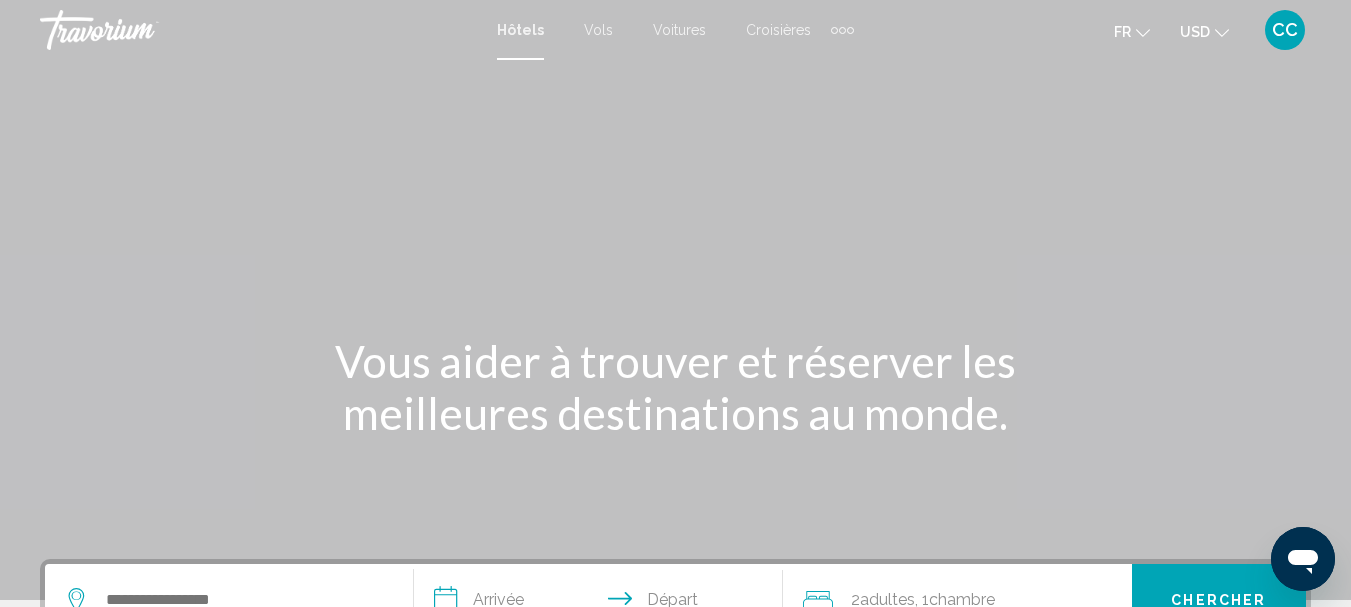 click on "USD
USD ($) MXN (Mex$) CAD (Can$) GBP (£) EUR (€) AUD (A$) NZD (NZ$) CNY (CN¥)" 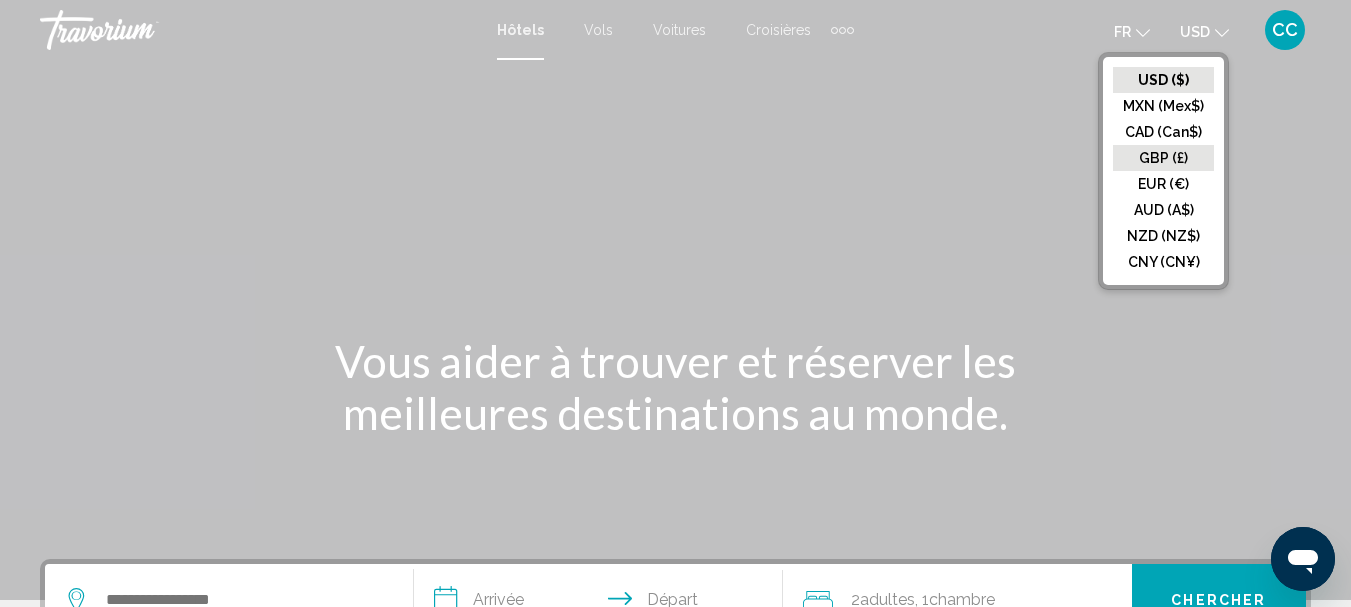 click on "GBP (£)" 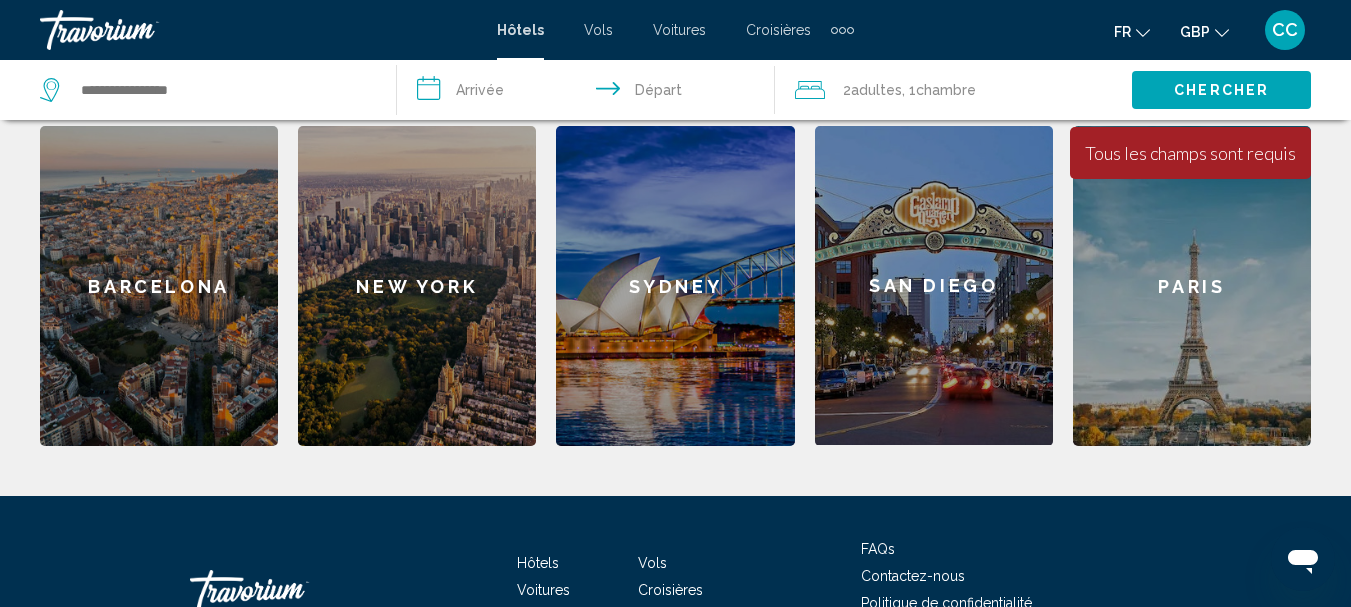 scroll, scrollTop: 900, scrollLeft: 0, axis: vertical 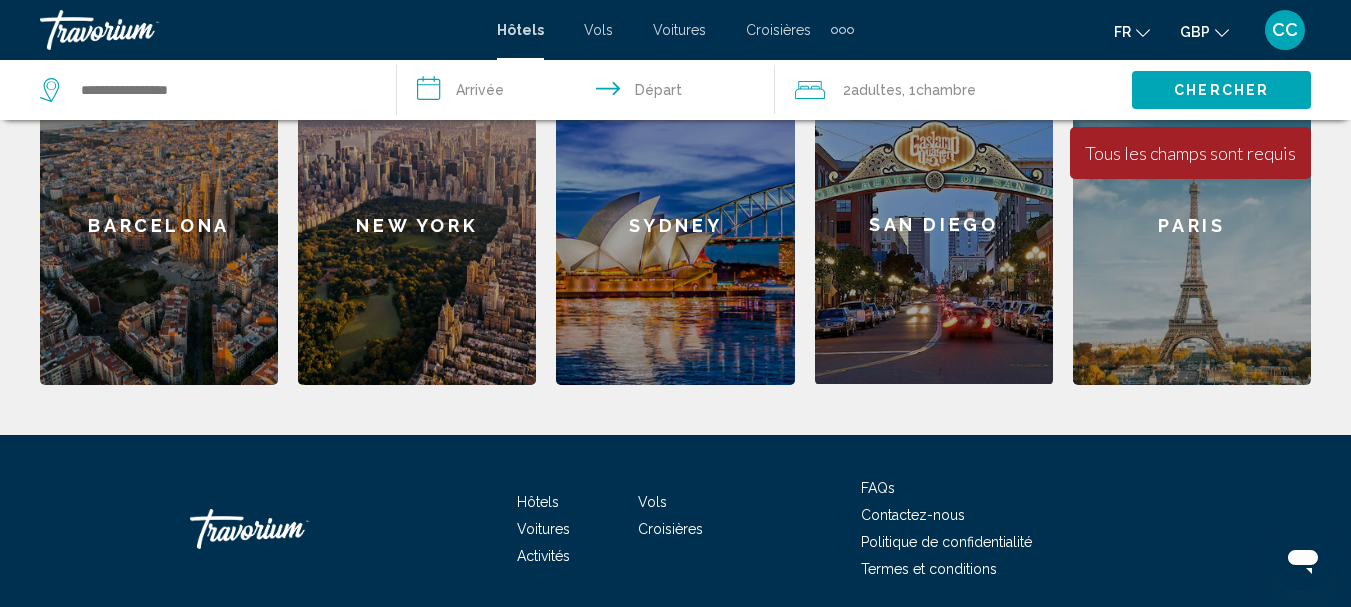 click on "New York" 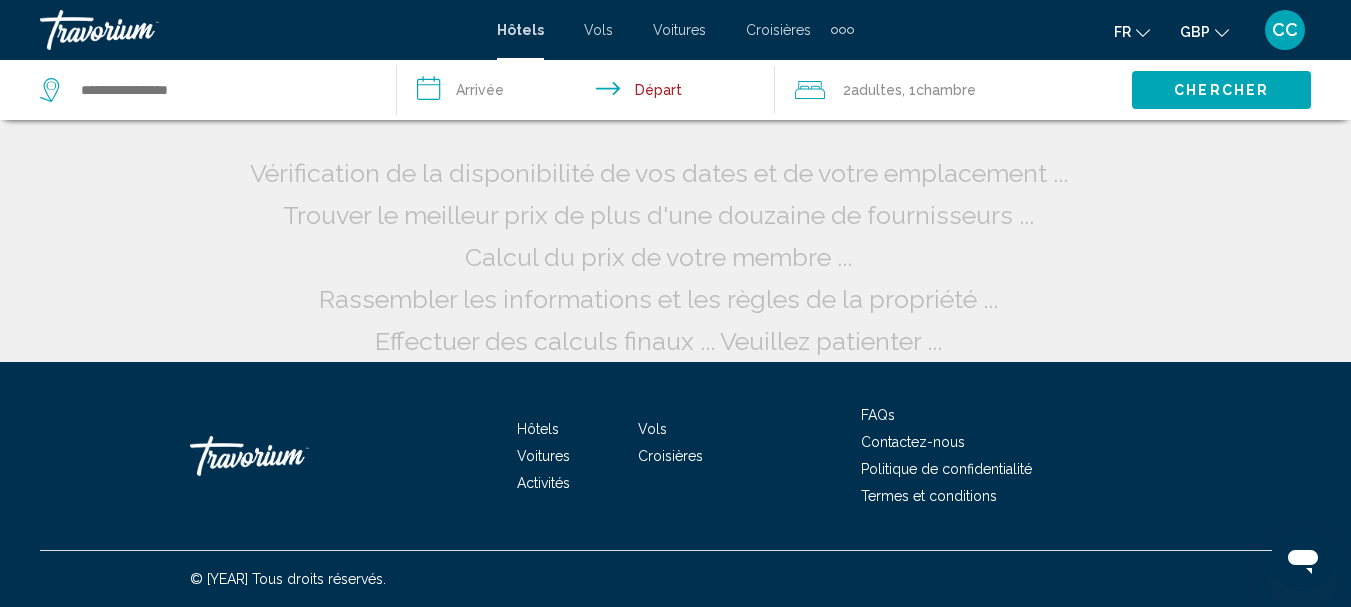 scroll, scrollTop: 0, scrollLeft: 0, axis: both 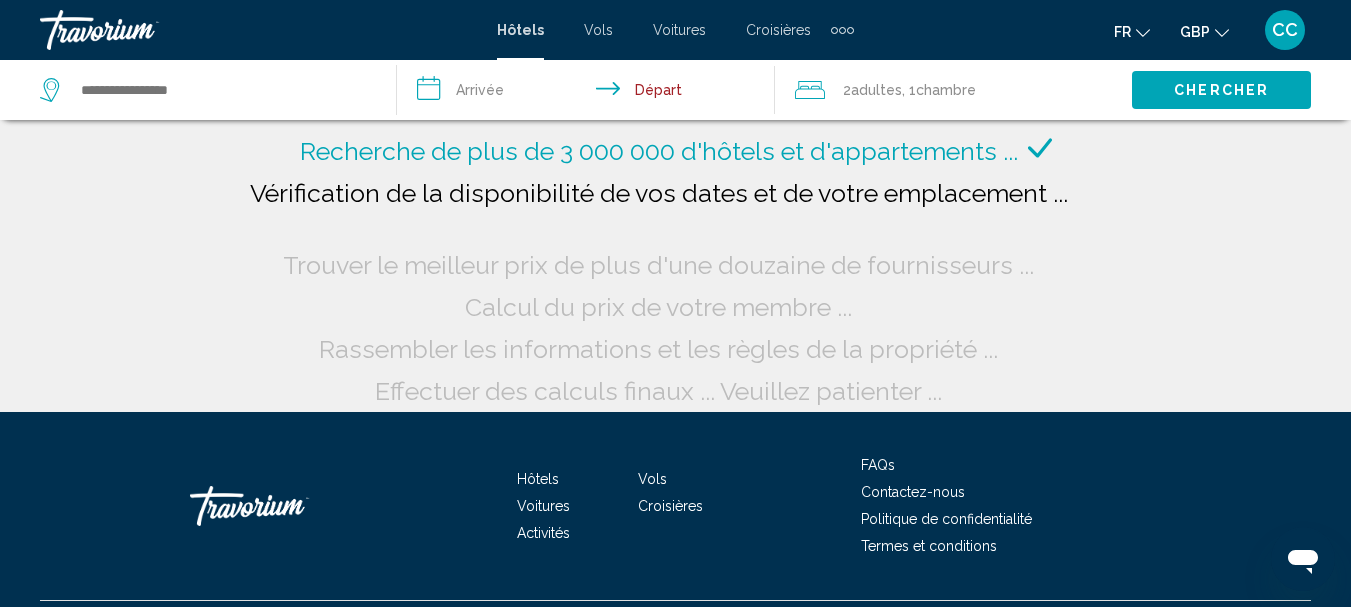 click on "**********" at bounding box center (589, 93) 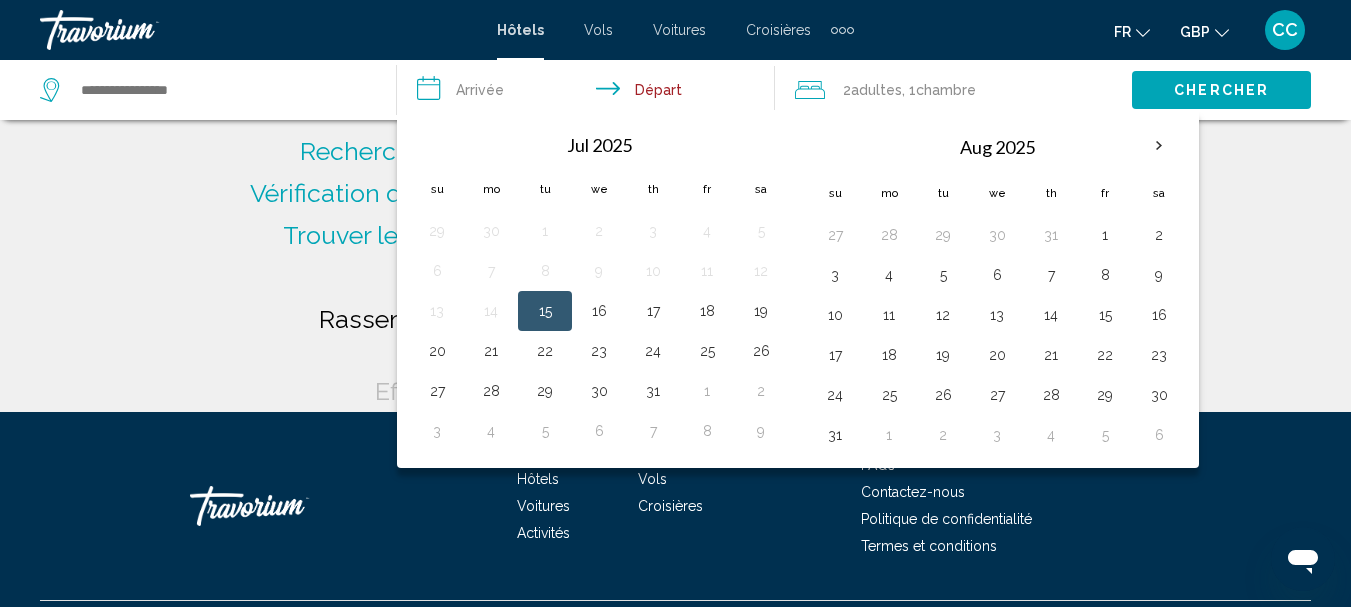 click on "Recherche de plus de 3 000 000 d'hôtels et d'appartements ...
Vérification de la disponibilité de vos dates et de votre emplacement ..." 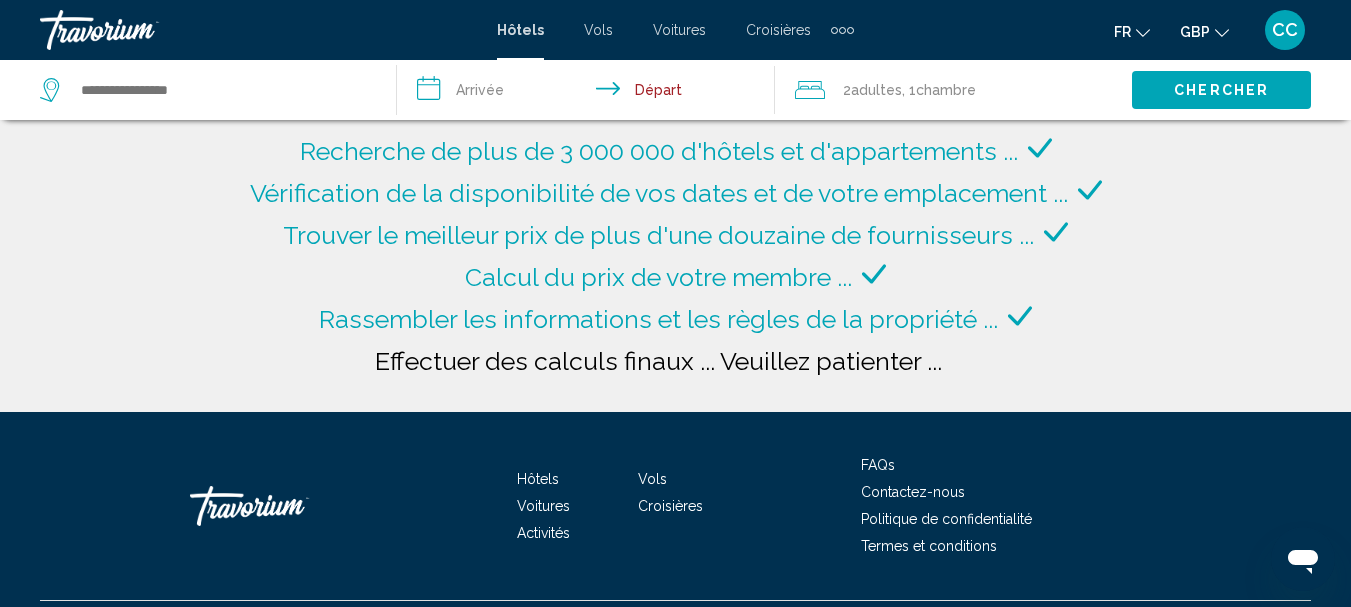 click on "GBP" 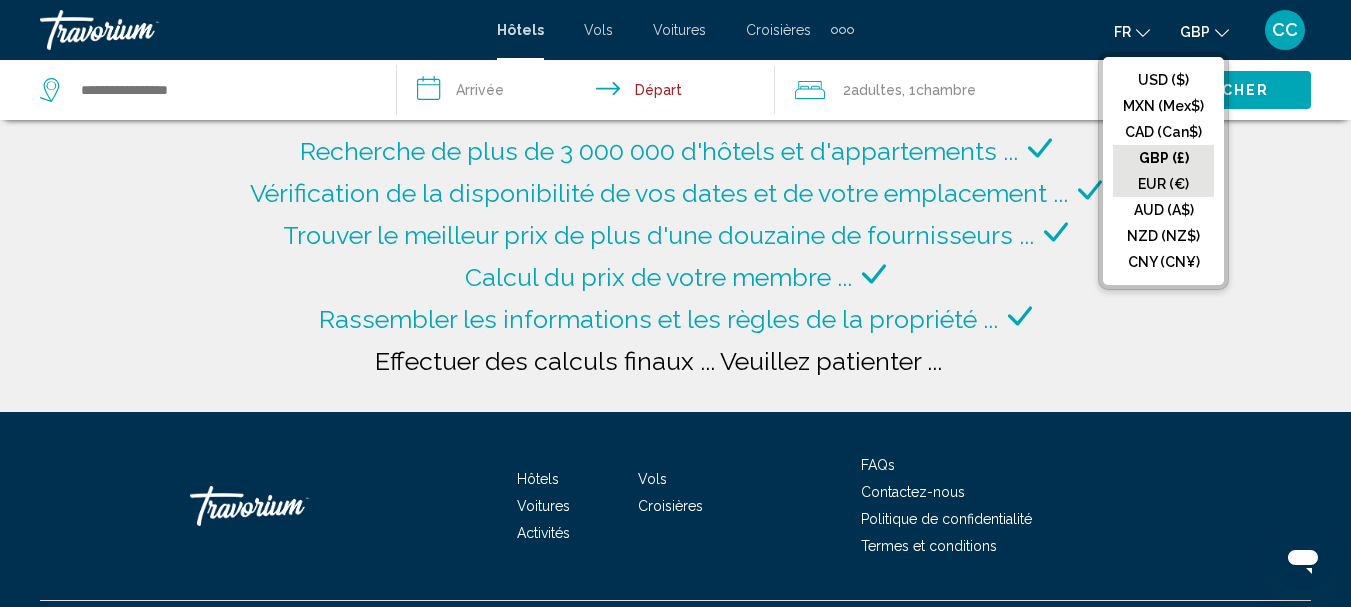 click on "EUR (€)" 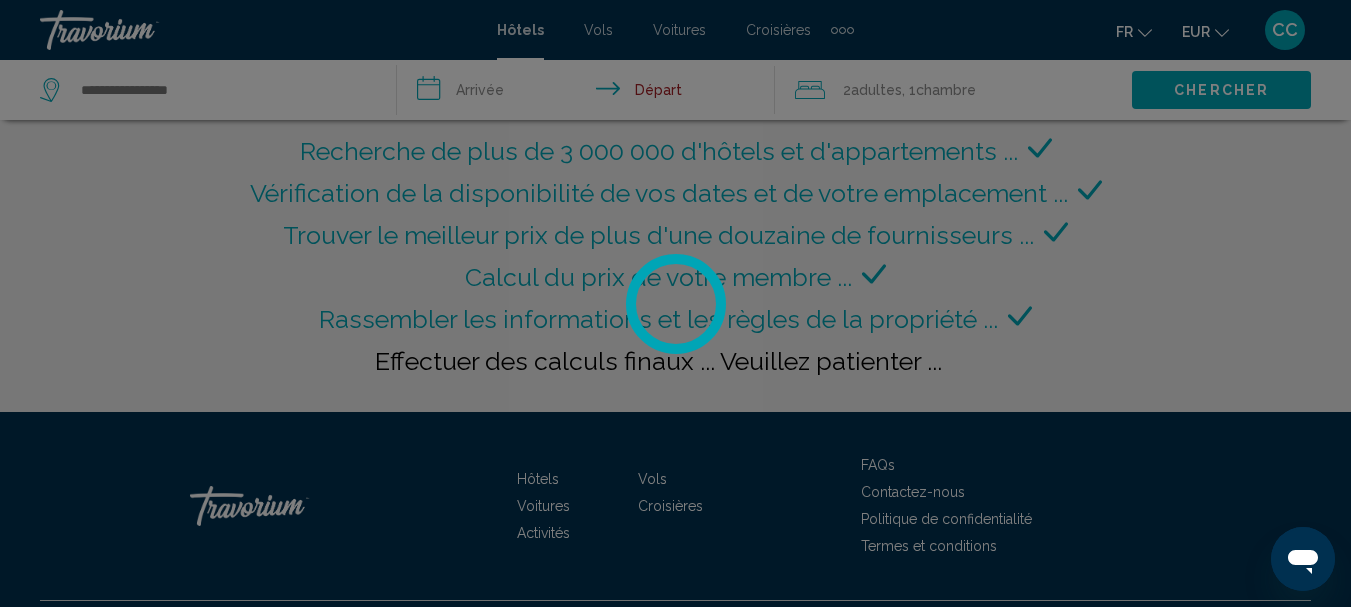 type on "**********" 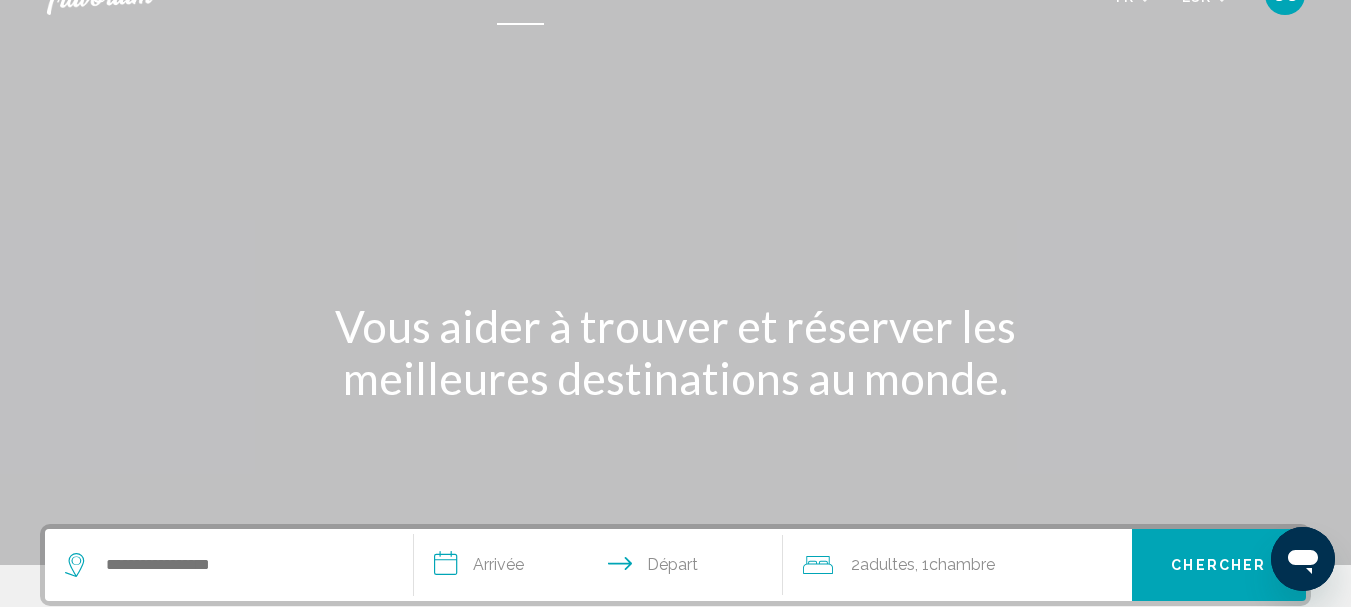 scroll, scrollTop: 0, scrollLeft: 0, axis: both 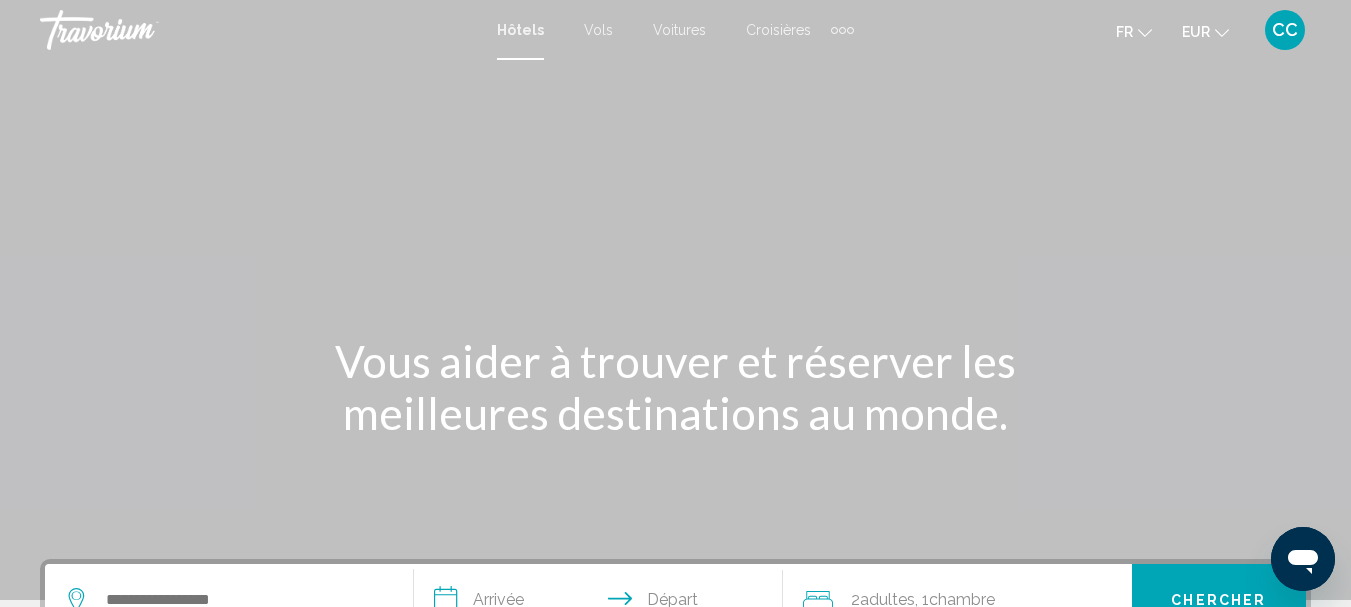 click on "Vols" at bounding box center (598, 30) 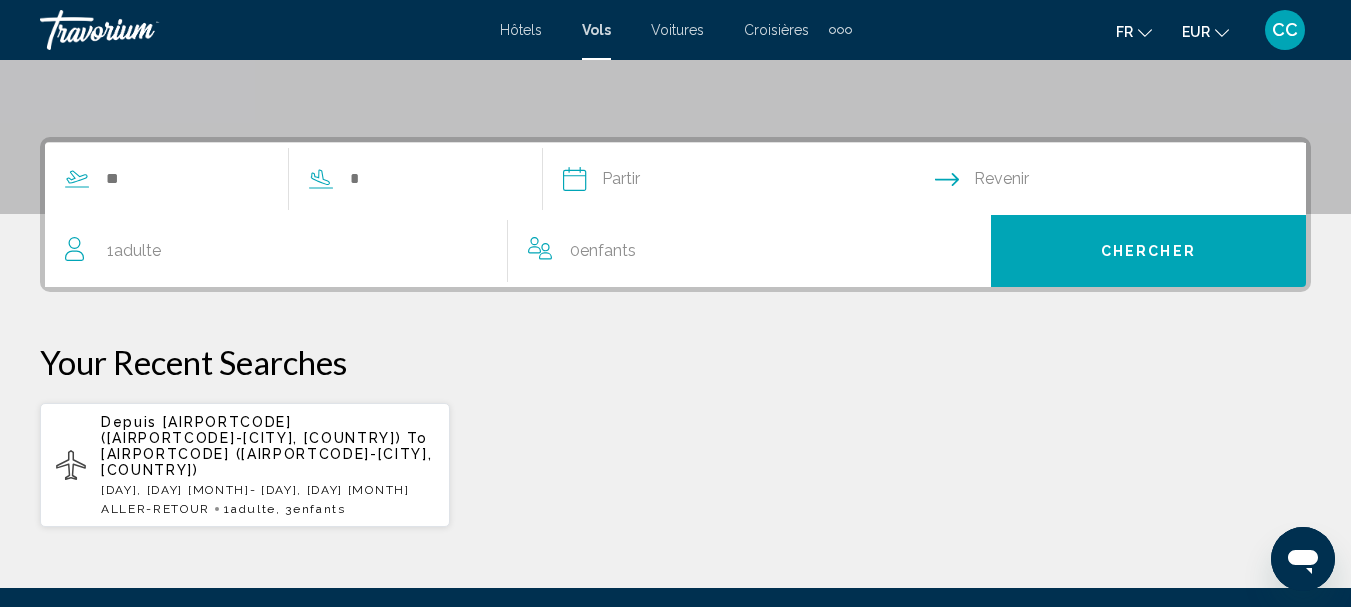 scroll, scrollTop: 400, scrollLeft: 0, axis: vertical 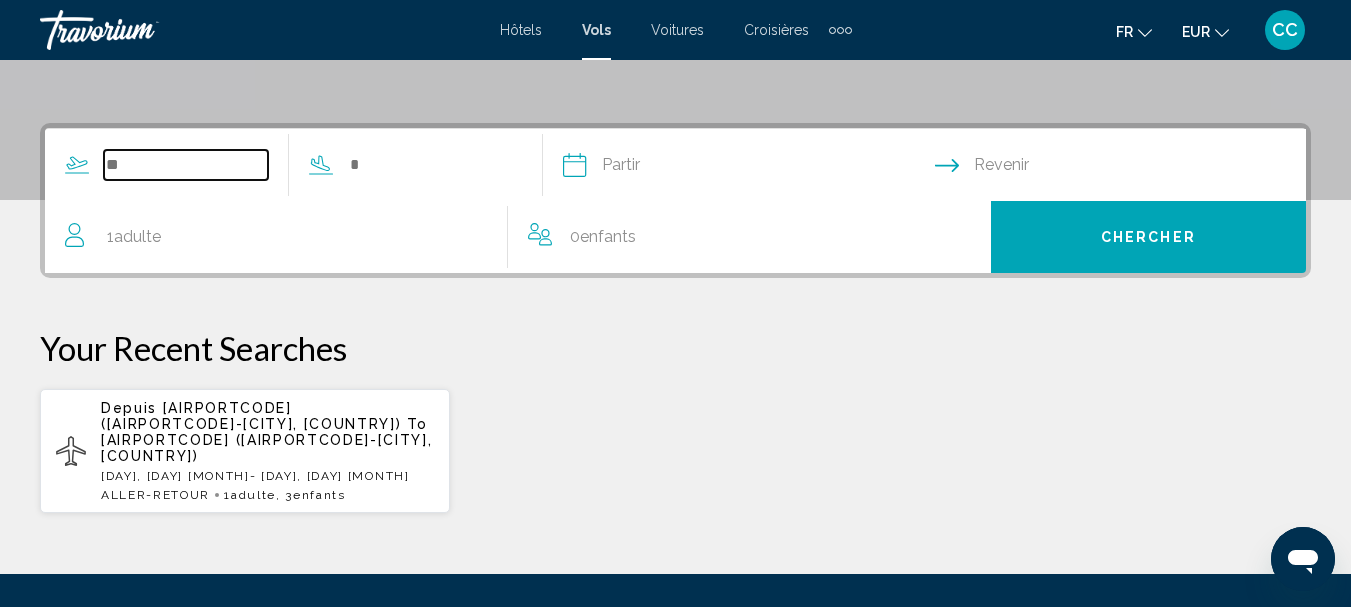 click at bounding box center [186, 165] 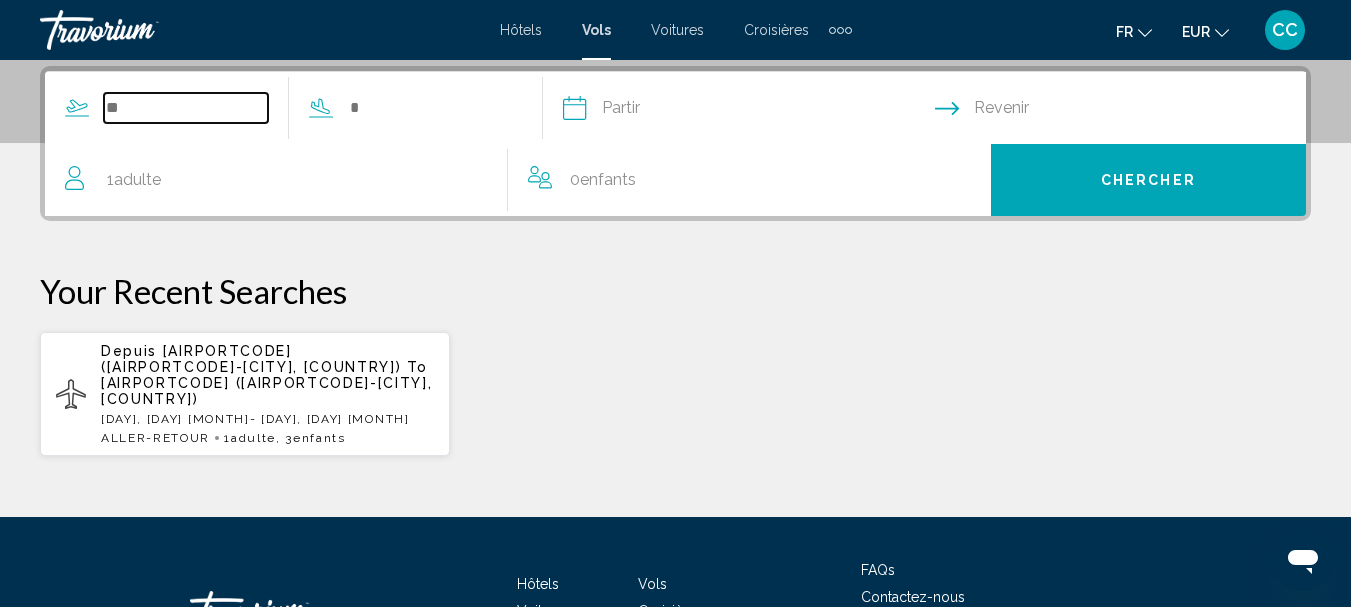 scroll, scrollTop: 458, scrollLeft: 0, axis: vertical 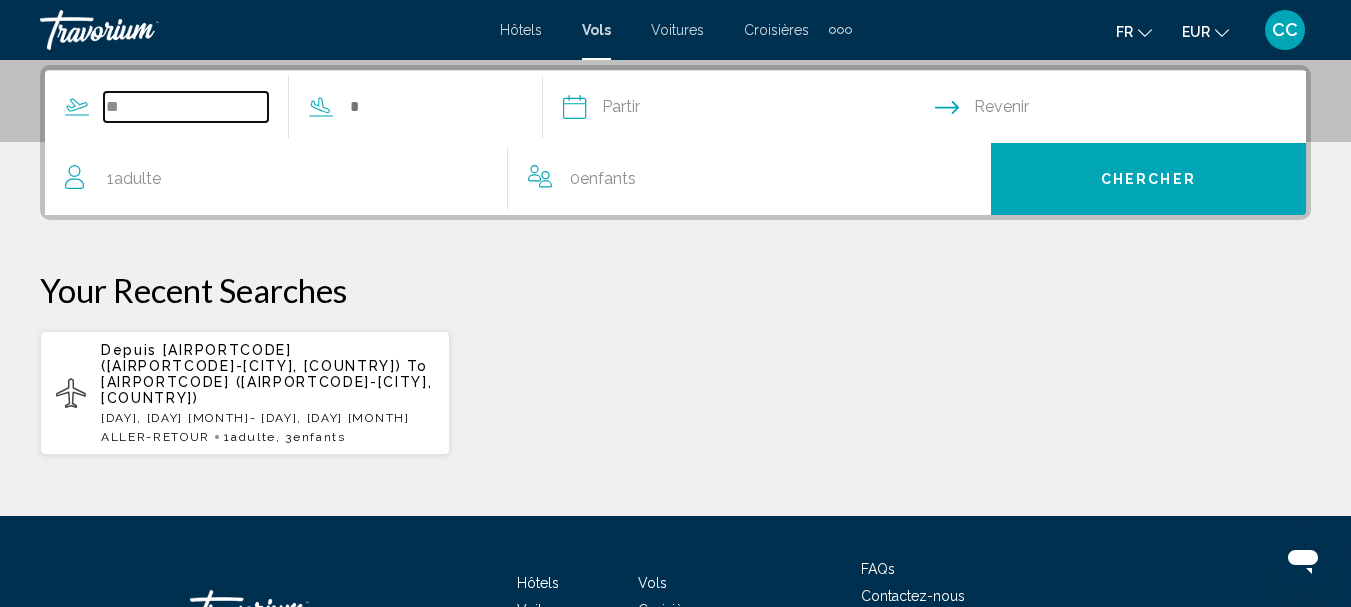 type on "*" 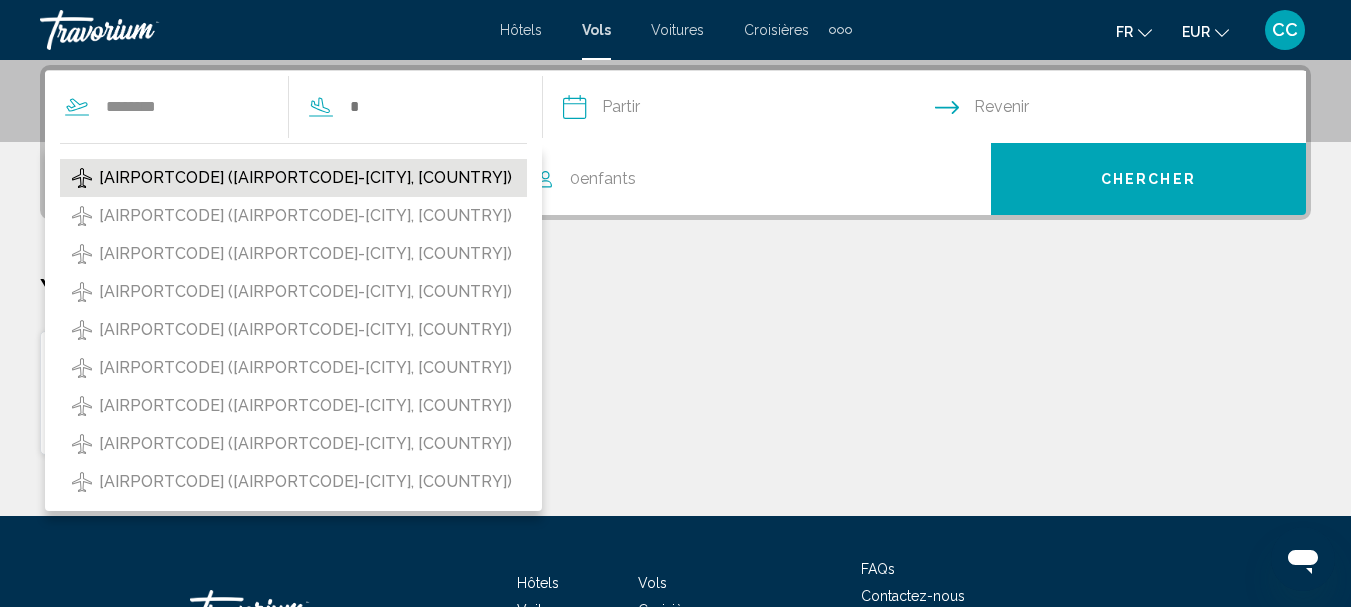 click on "John F Kennedy Intl (JFK-New York, United States of America)" at bounding box center (305, 178) 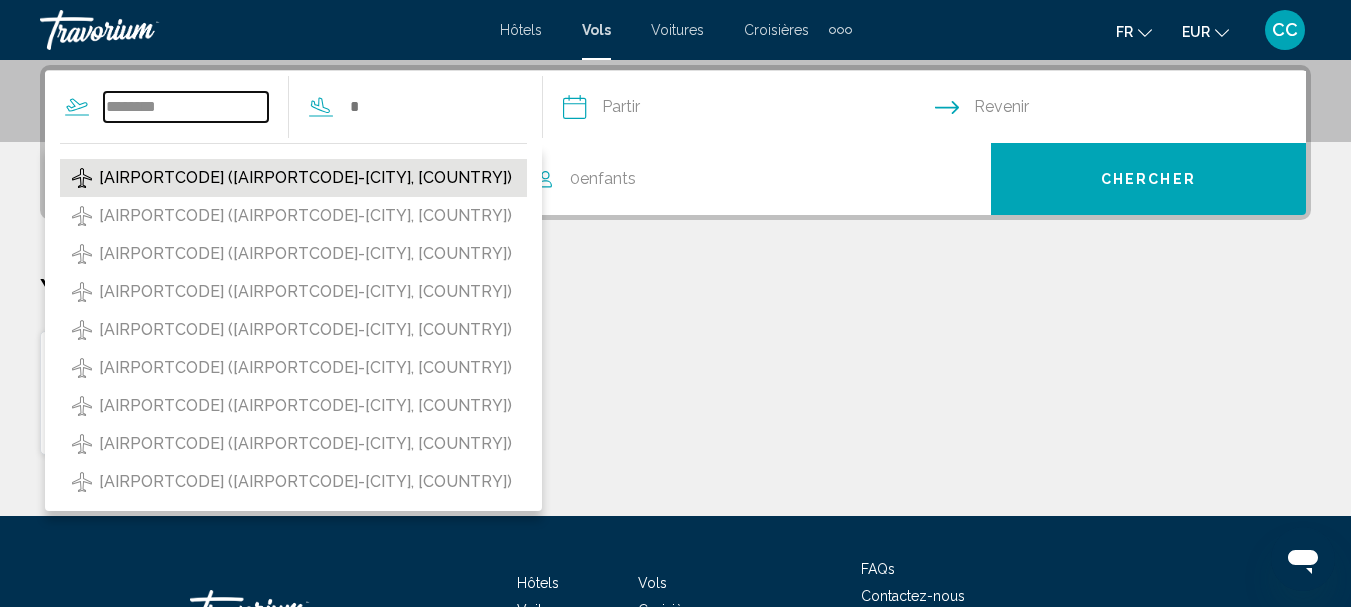 type on "**********" 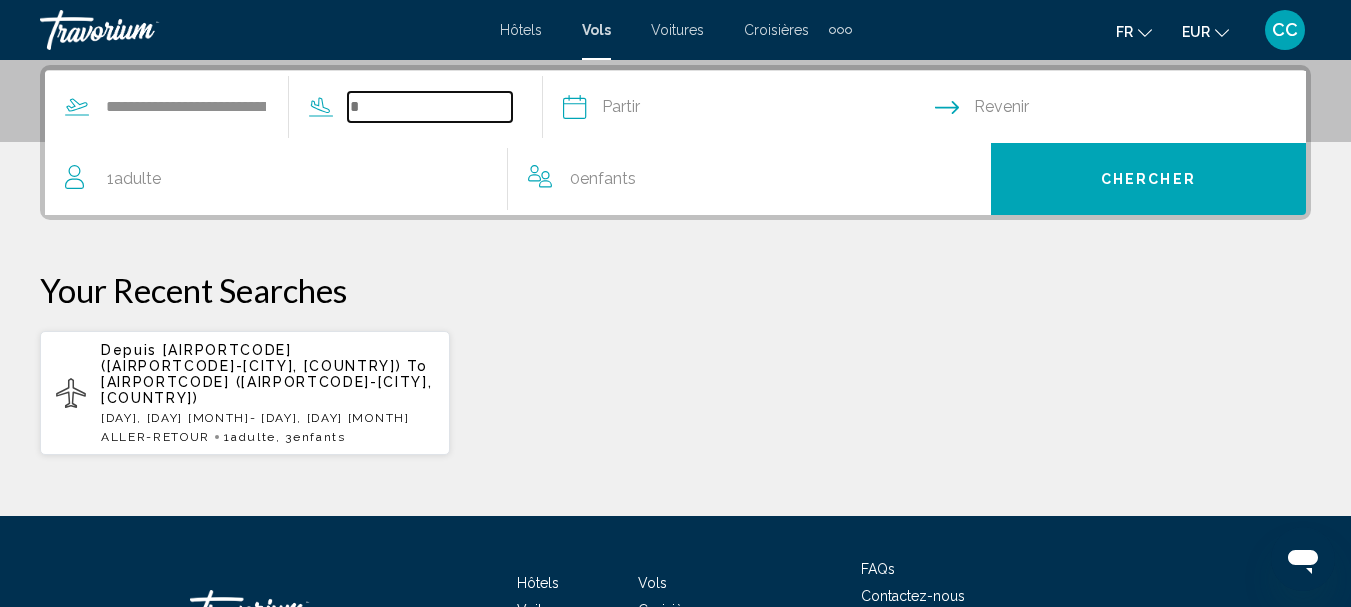 click at bounding box center [430, 107] 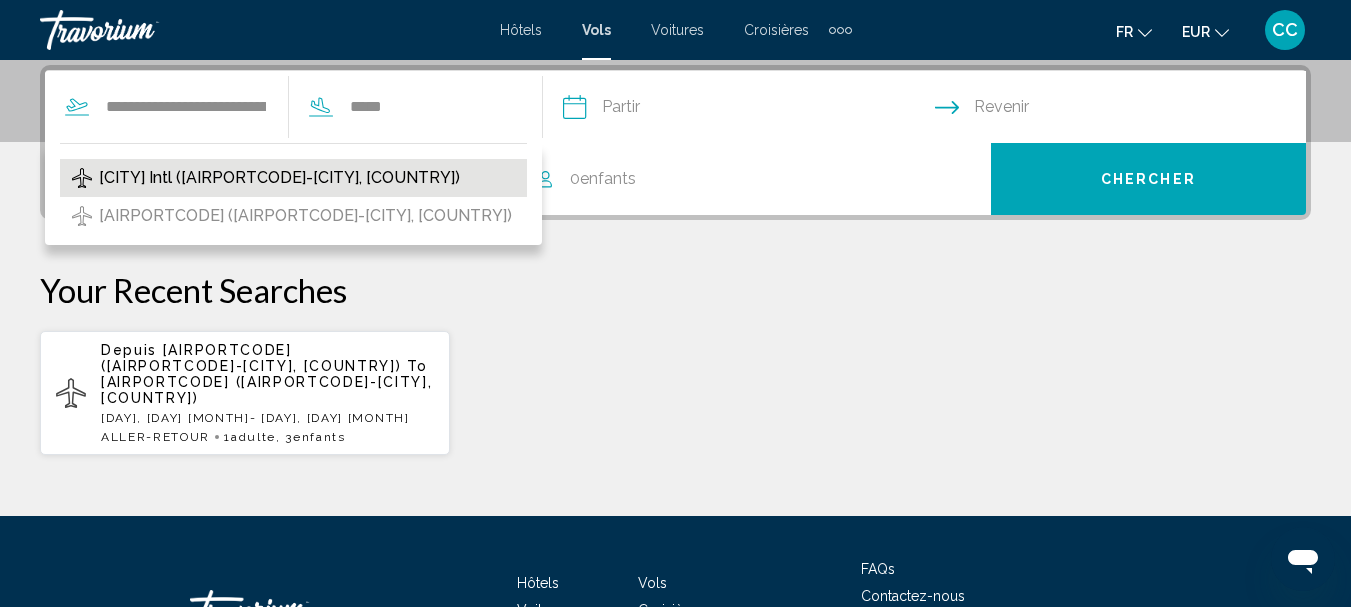 click on "Barcelona Intl  (BCN-Barcelona, Spain)" at bounding box center [293, 178] 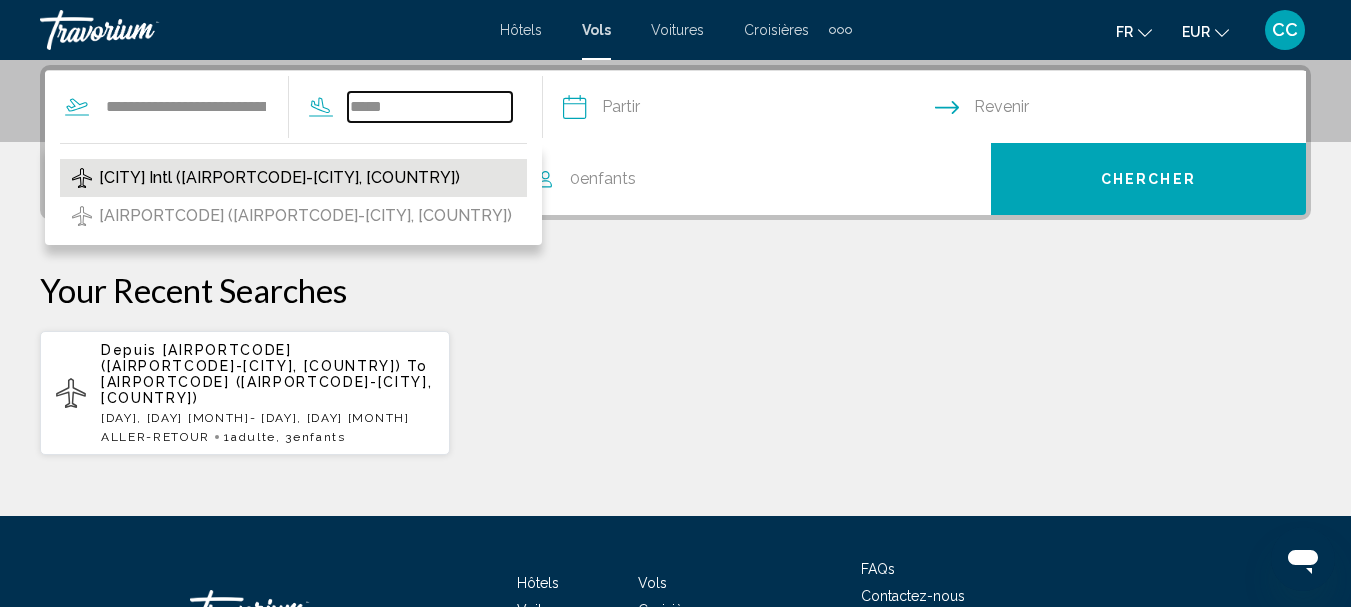 type on "**********" 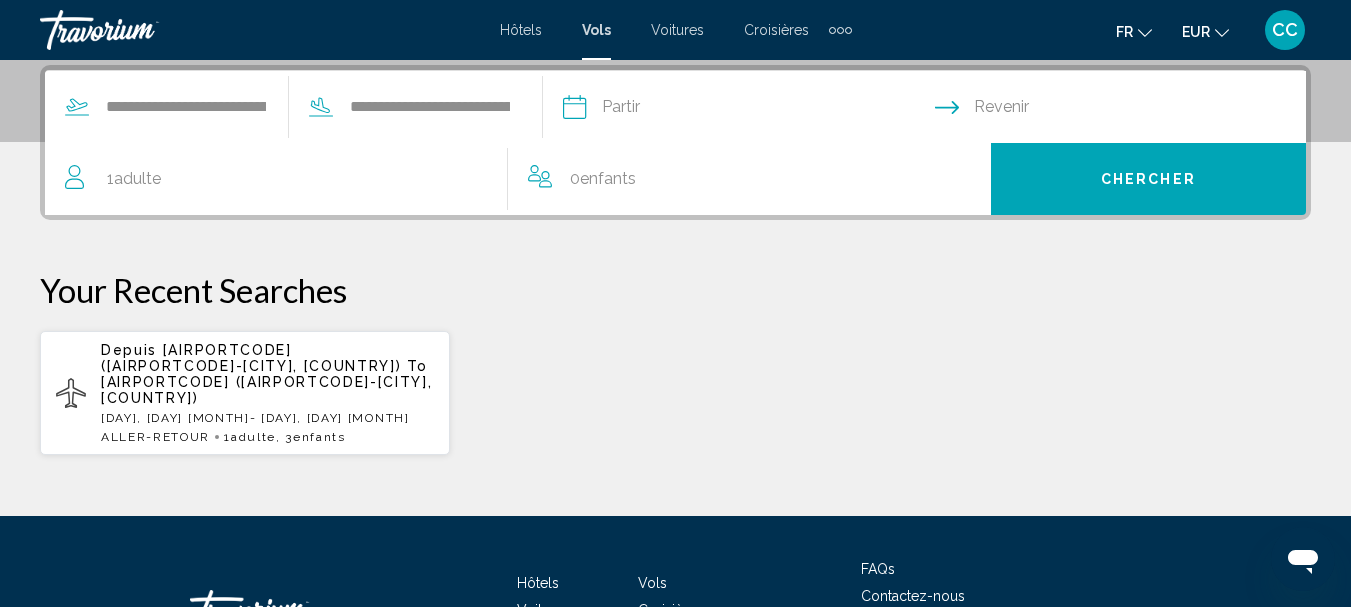 click at bounding box center [748, 110] 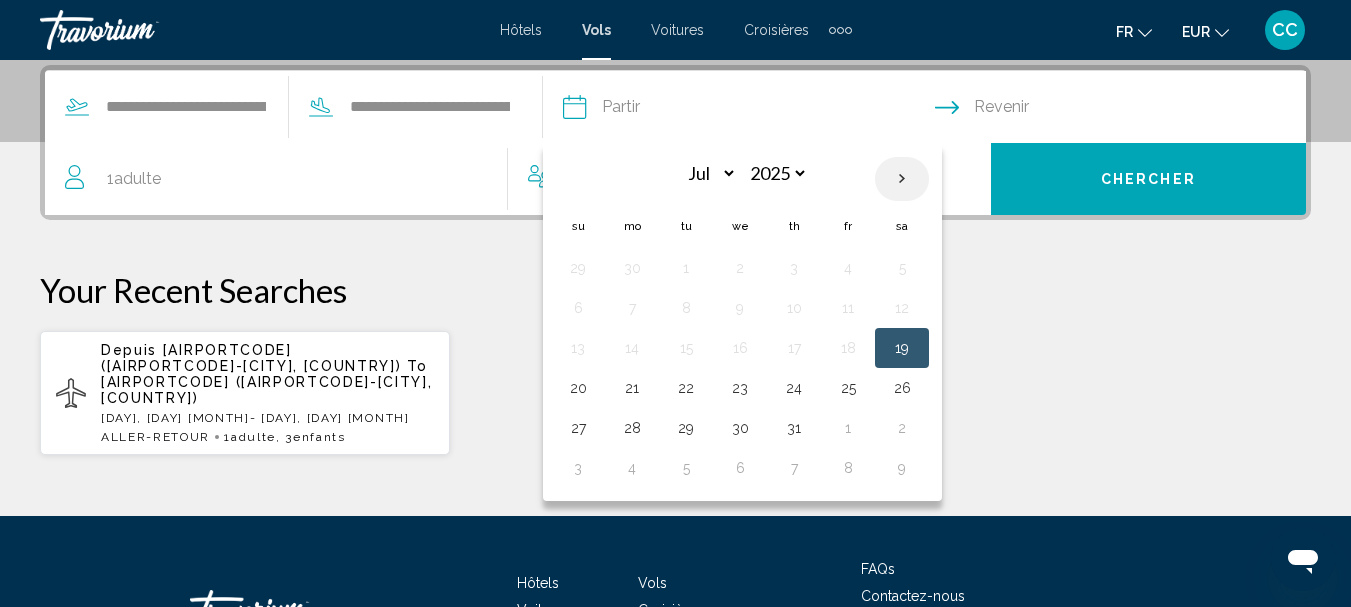 click at bounding box center (902, 179) 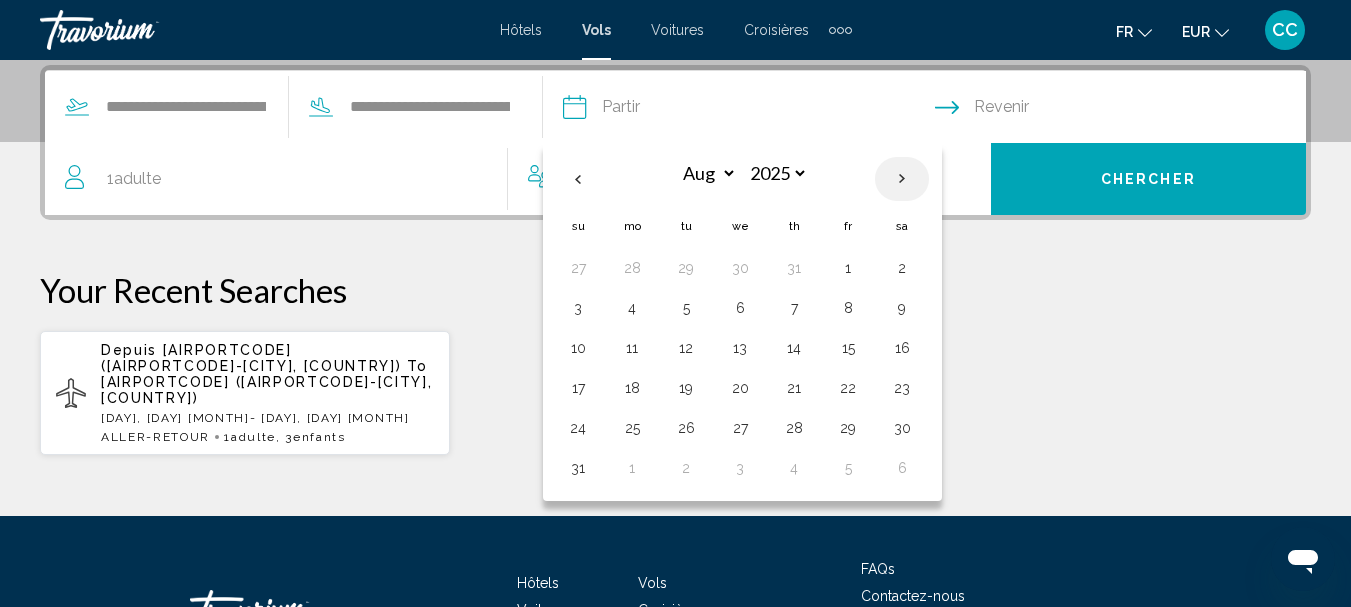 click at bounding box center (902, 179) 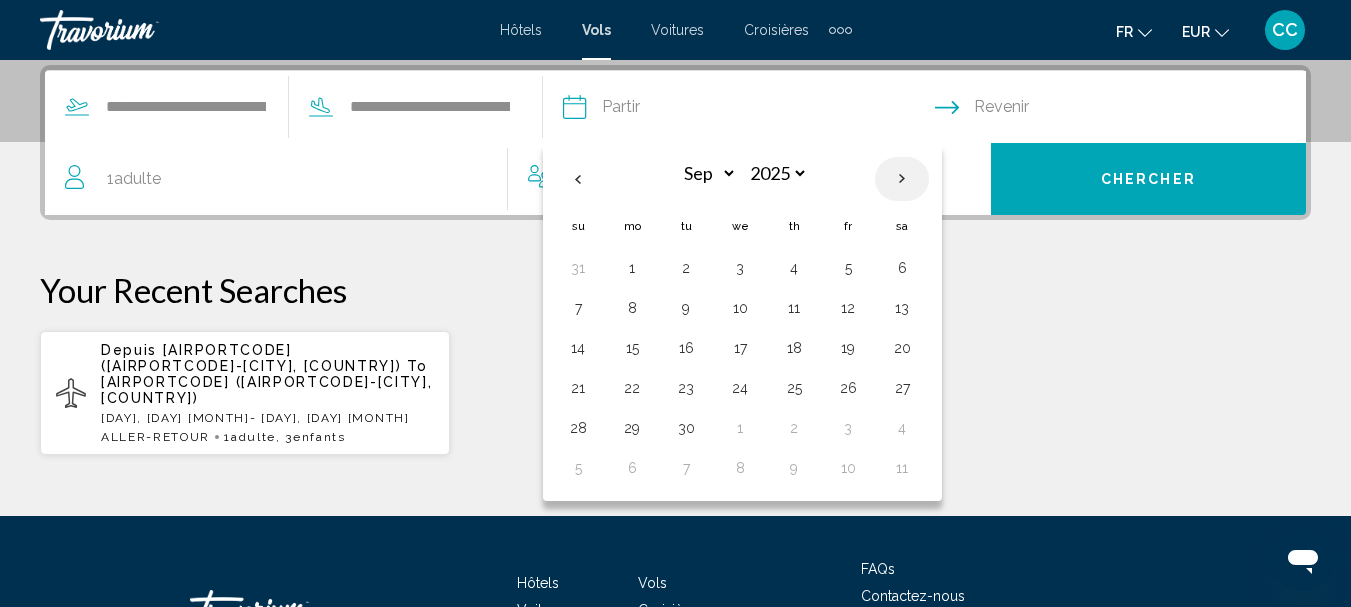 click at bounding box center (902, 179) 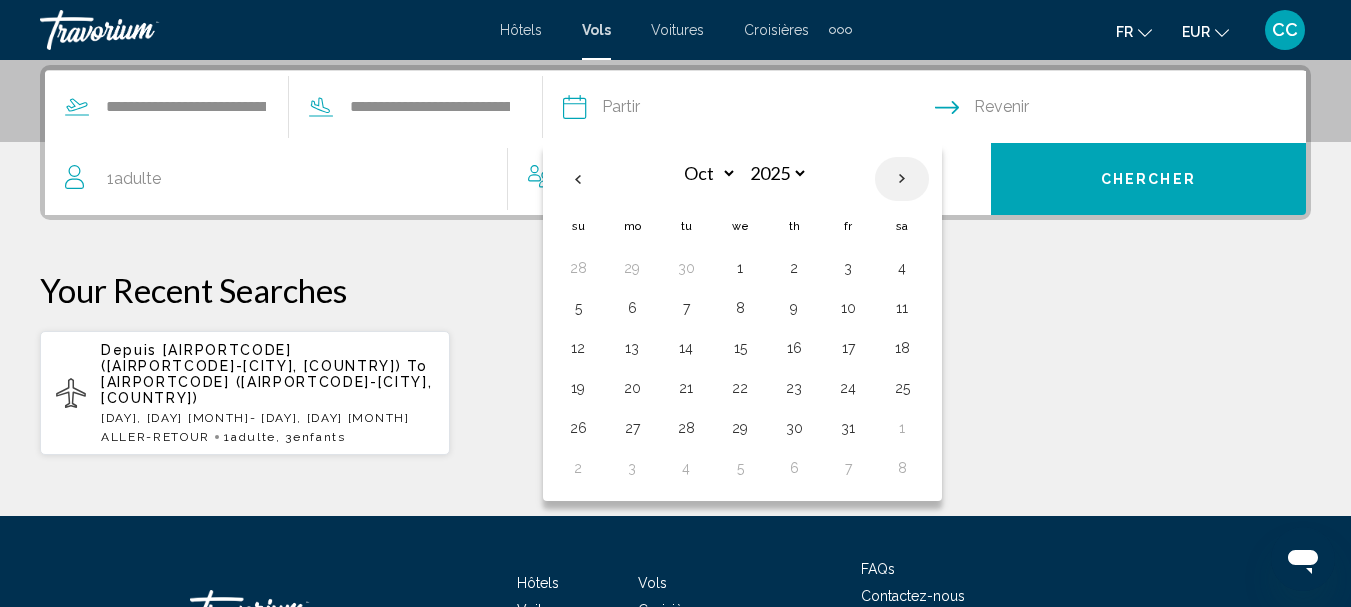 click at bounding box center (902, 179) 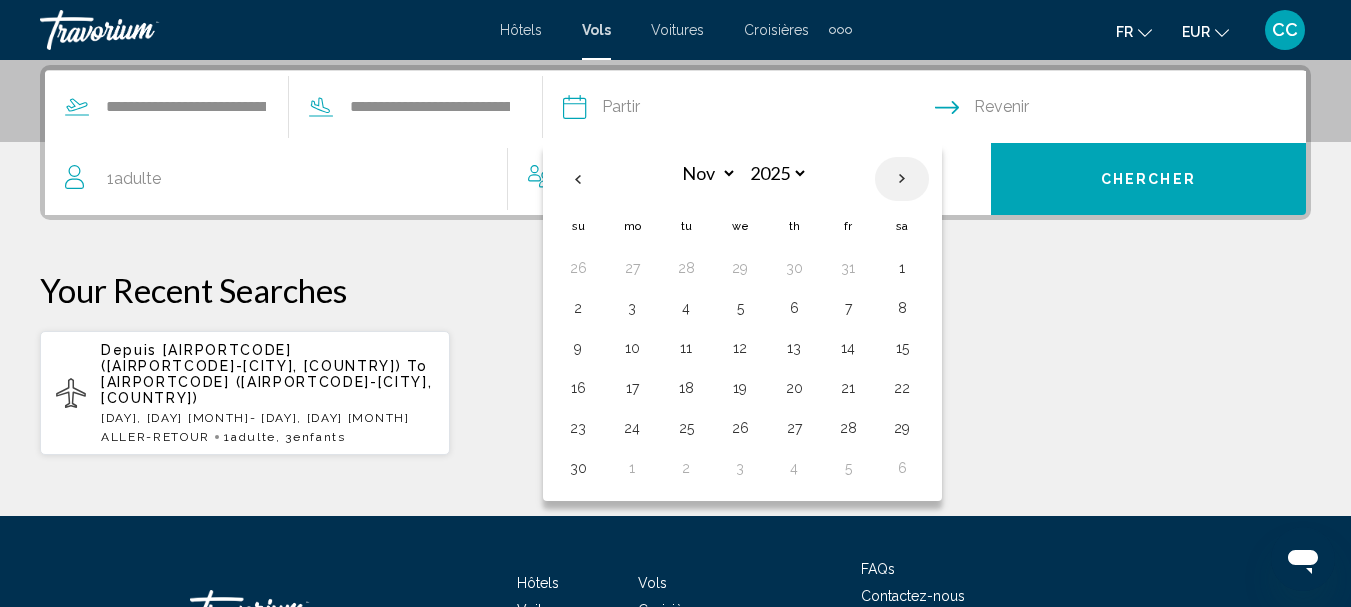 click at bounding box center [902, 179] 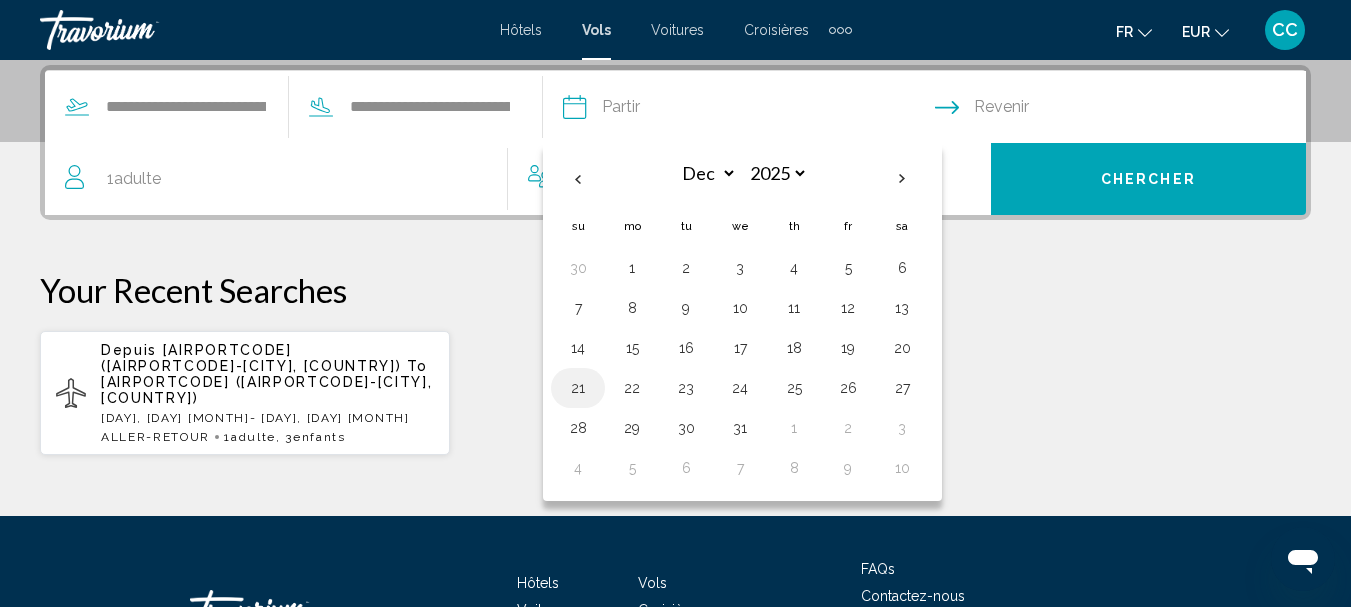 click on "21" at bounding box center [578, 388] 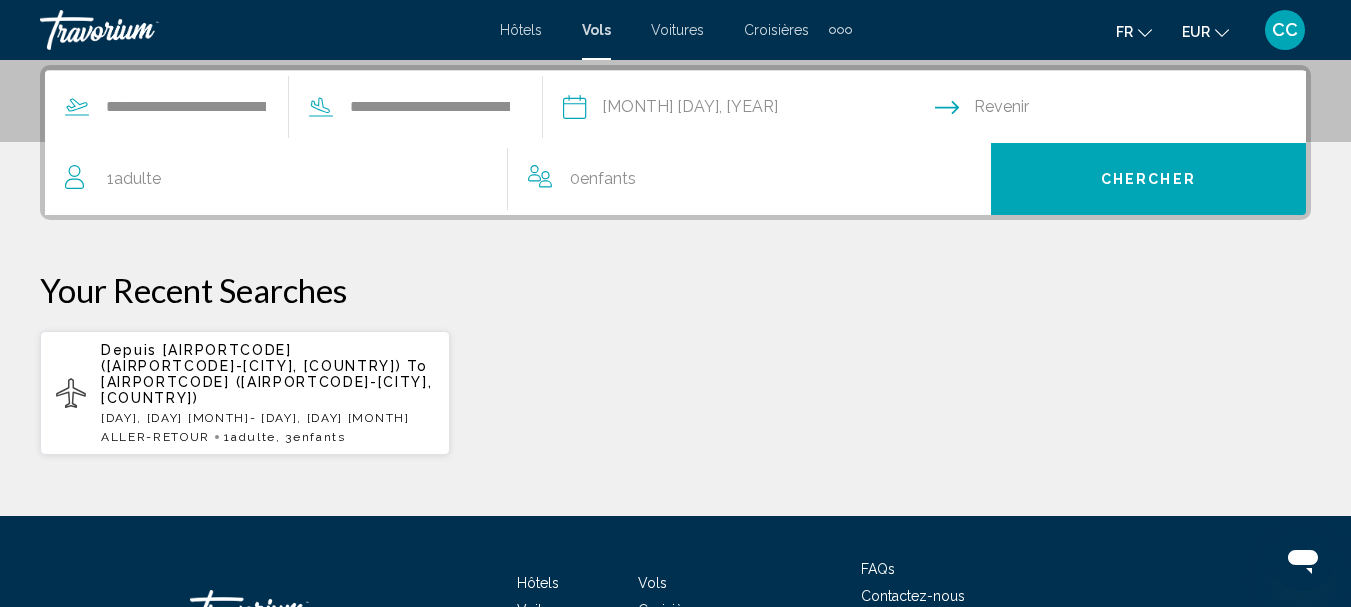click at bounding box center (1125, 110) 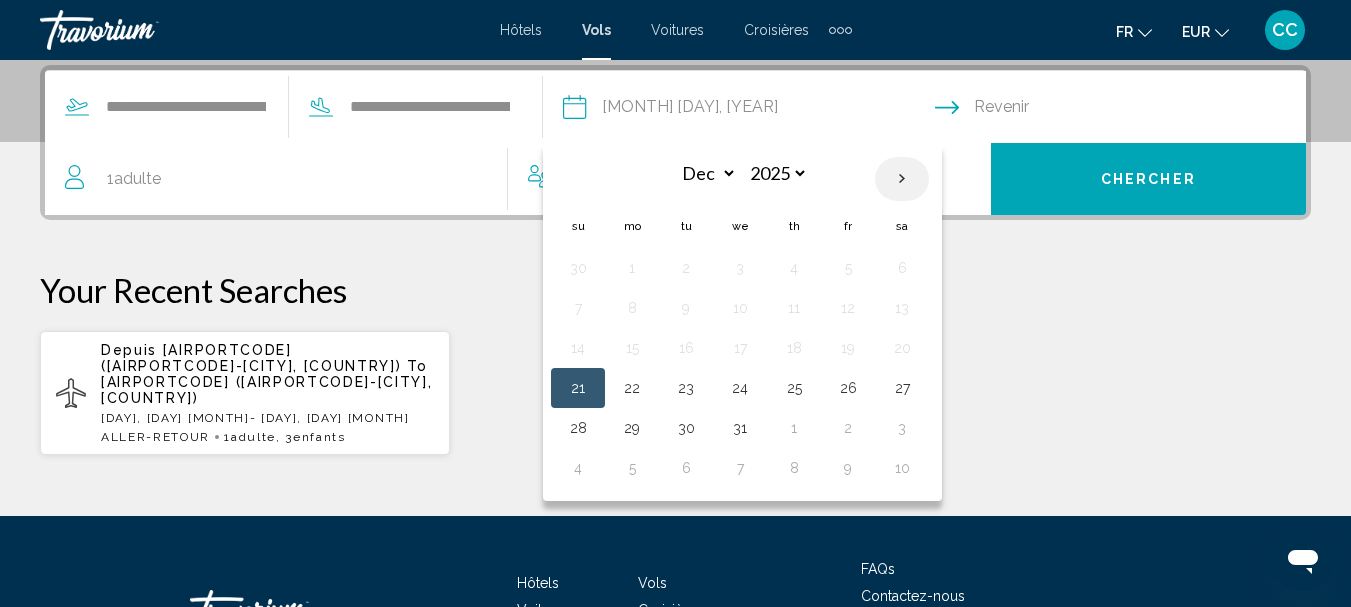 click at bounding box center [902, 179] 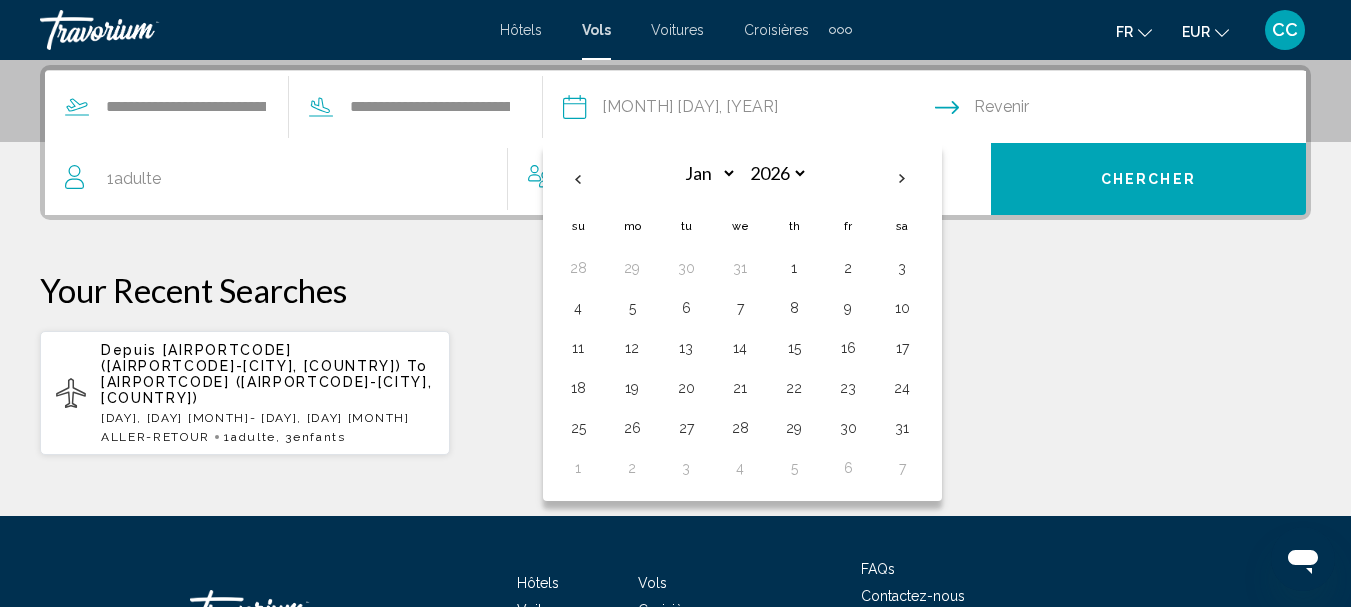 click on "2" at bounding box center (848, 268) 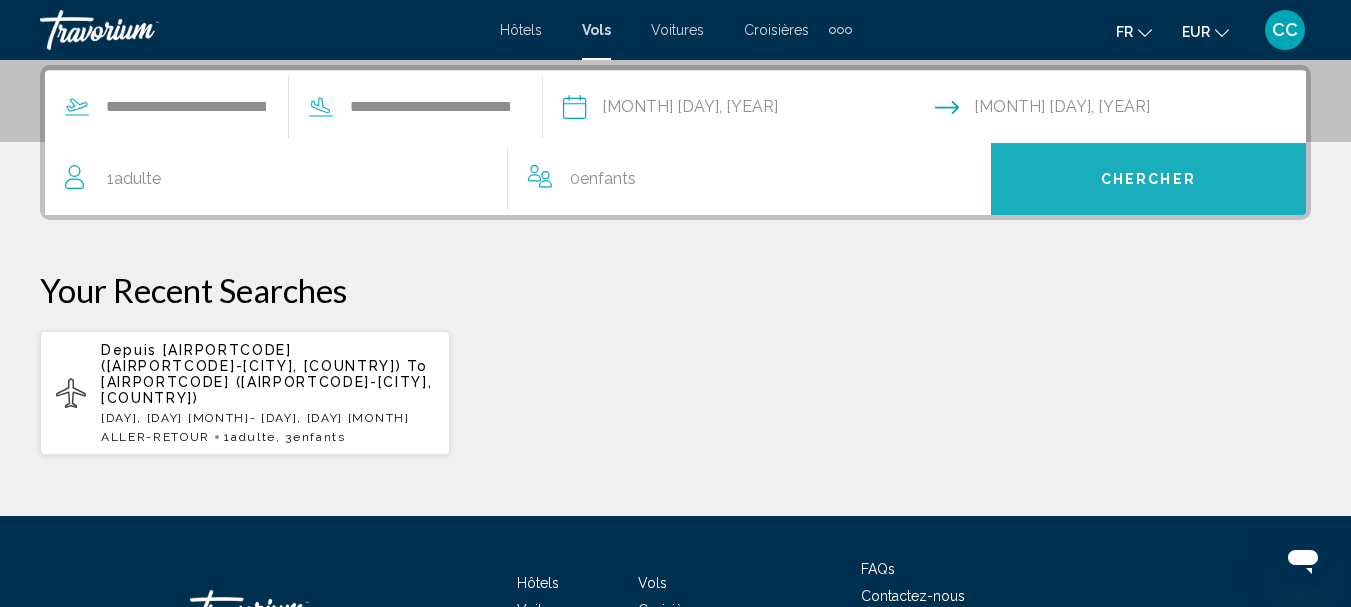 click on "Chercher" at bounding box center (1148, 179) 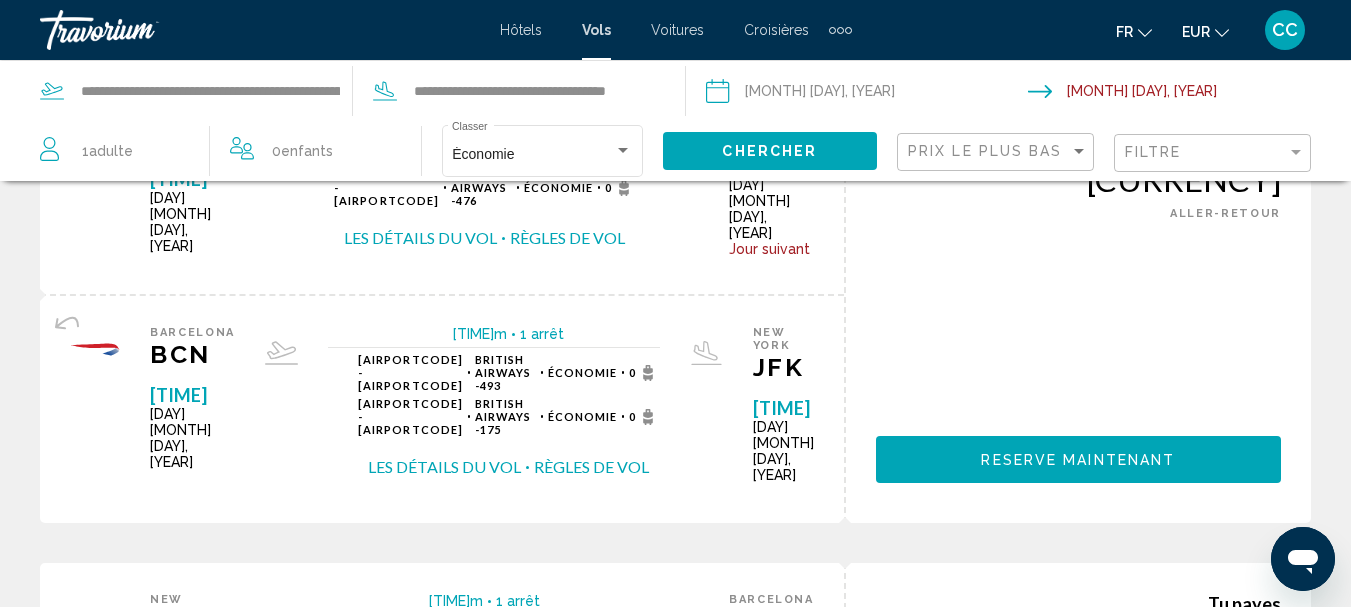 scroll, scrollTop: 0, scrollLeft: 0, axis: both 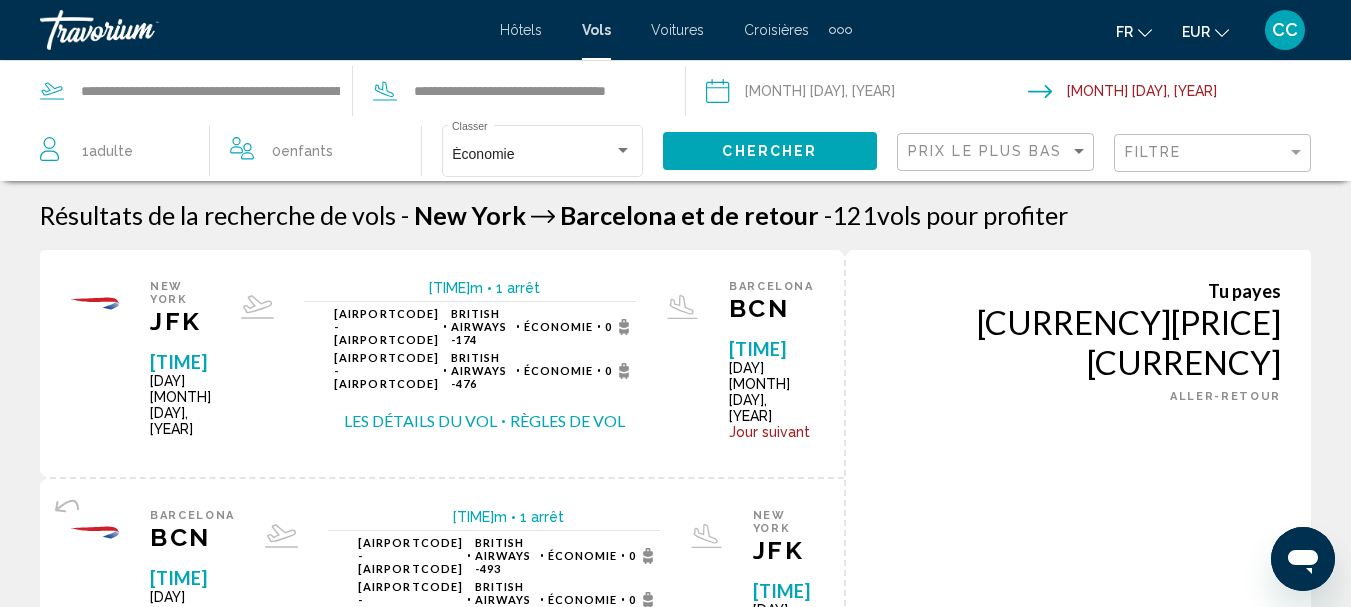 click at bounding box center [866, 94] 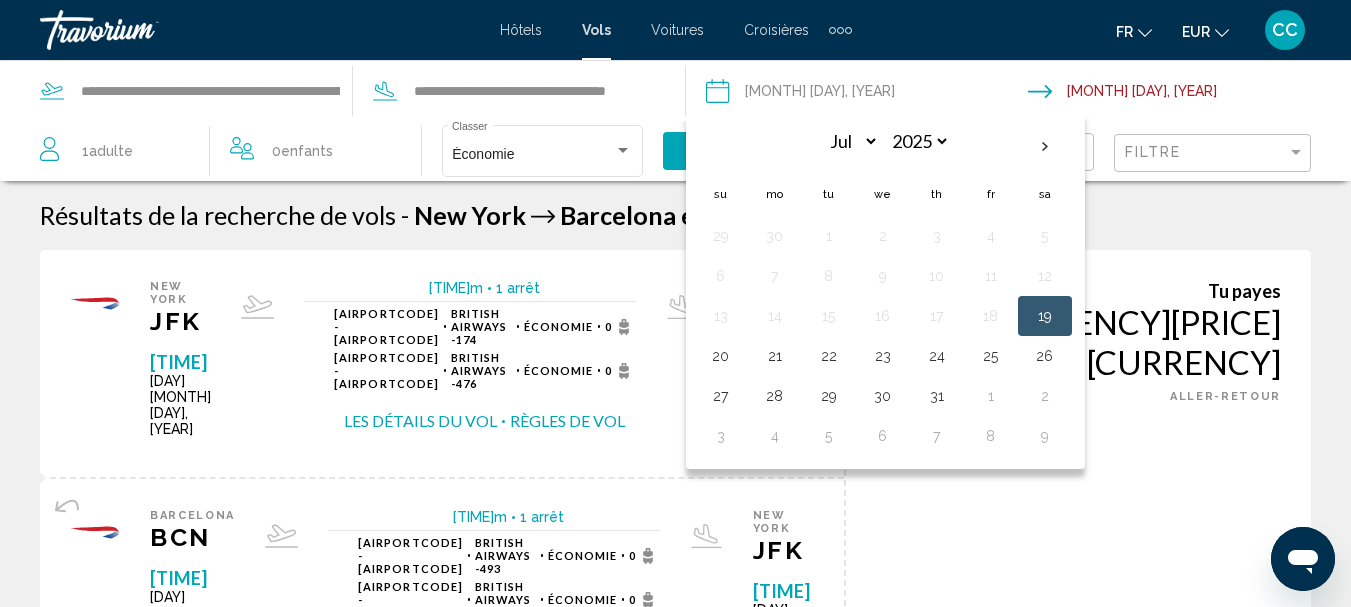 click on "Résultats de la recherche de vols  -  New York
Barcelona et de retour -  121  vols pour profiter" at bounding box center (675, 215) 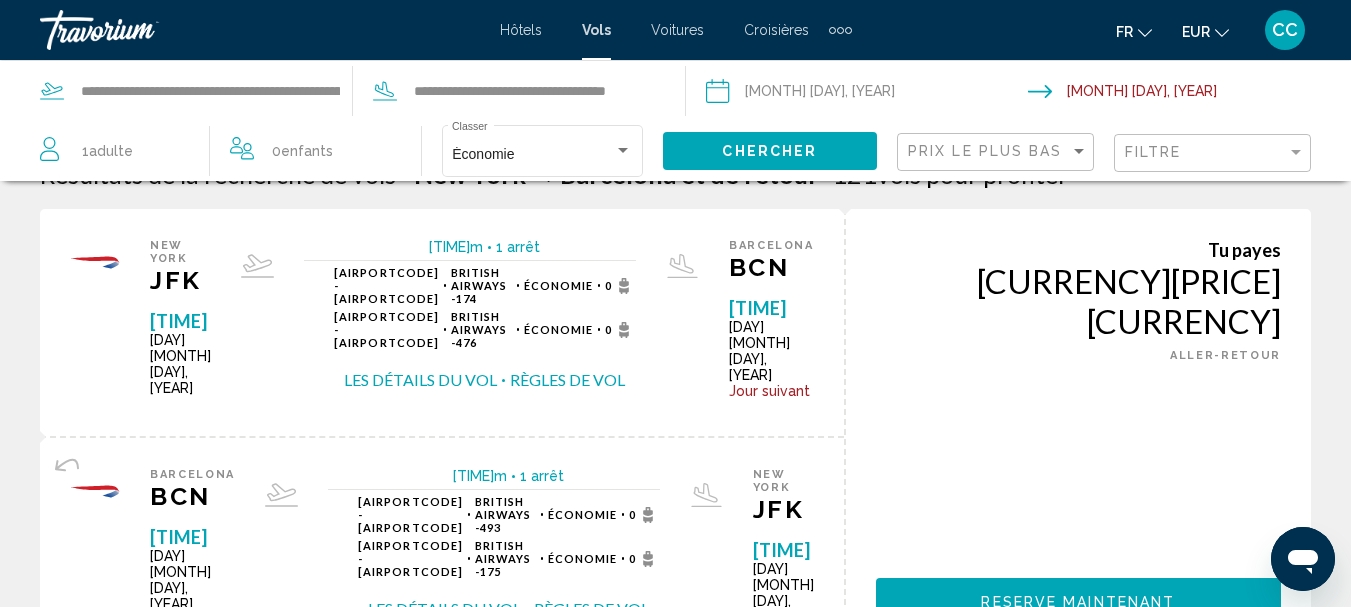 scroll, scrollTop: 0, scrollLeft: 0, axis: both 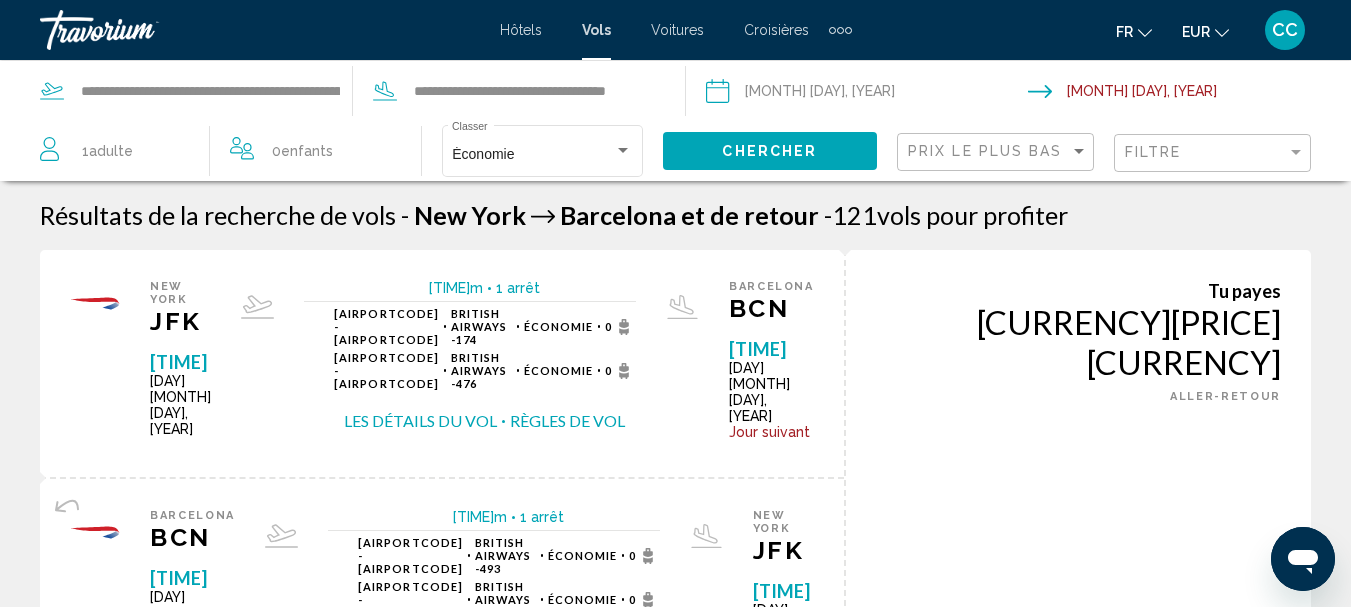 click at bounding box center (866, 94) 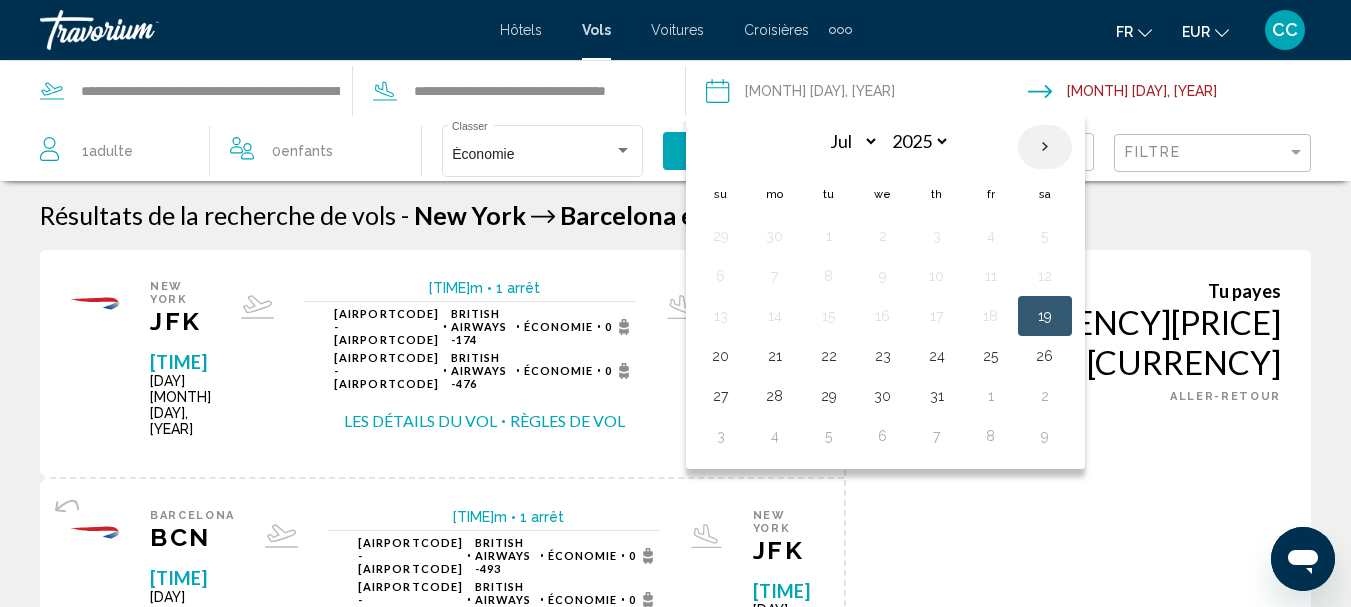 click at bounding box center [1045, 147] 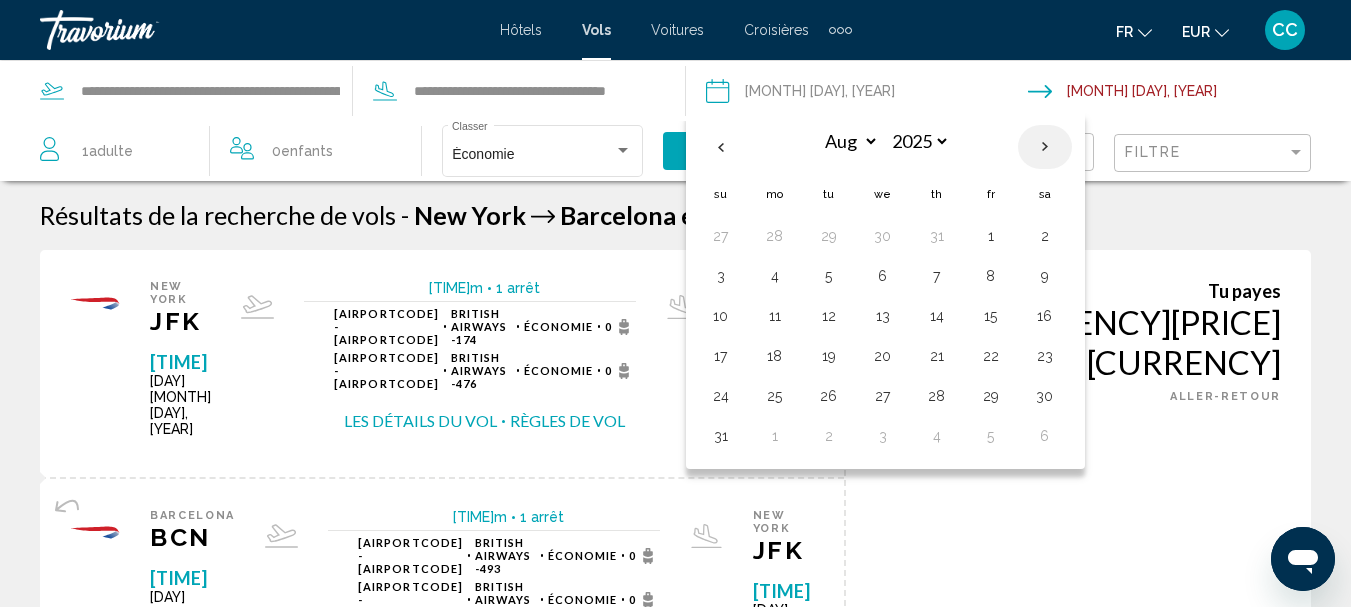 click at bounding box center [1045, 147] 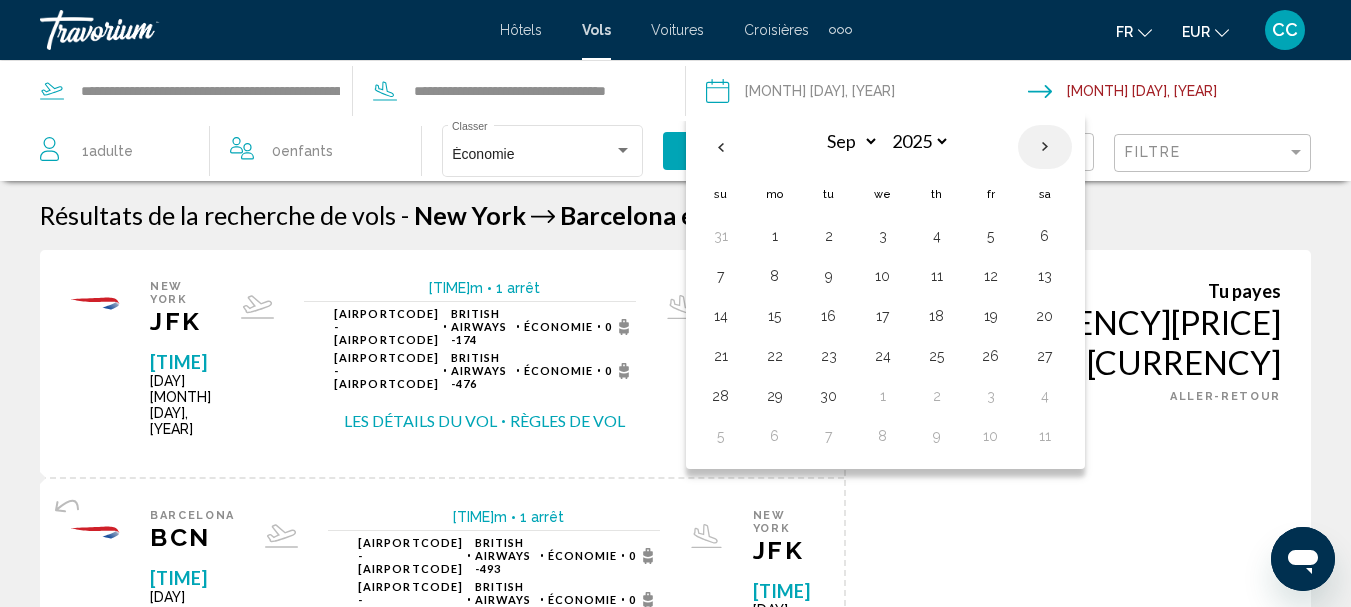 click at bounding box center [1045, 147] 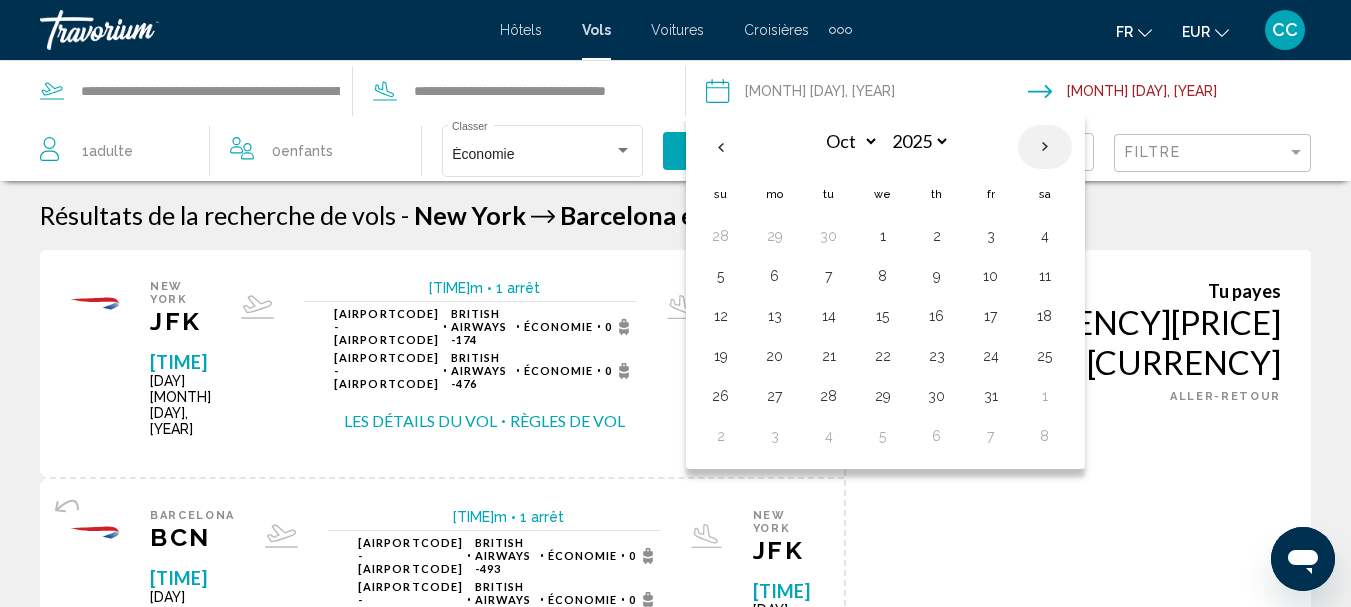 click at bounding box center [1045, 147] 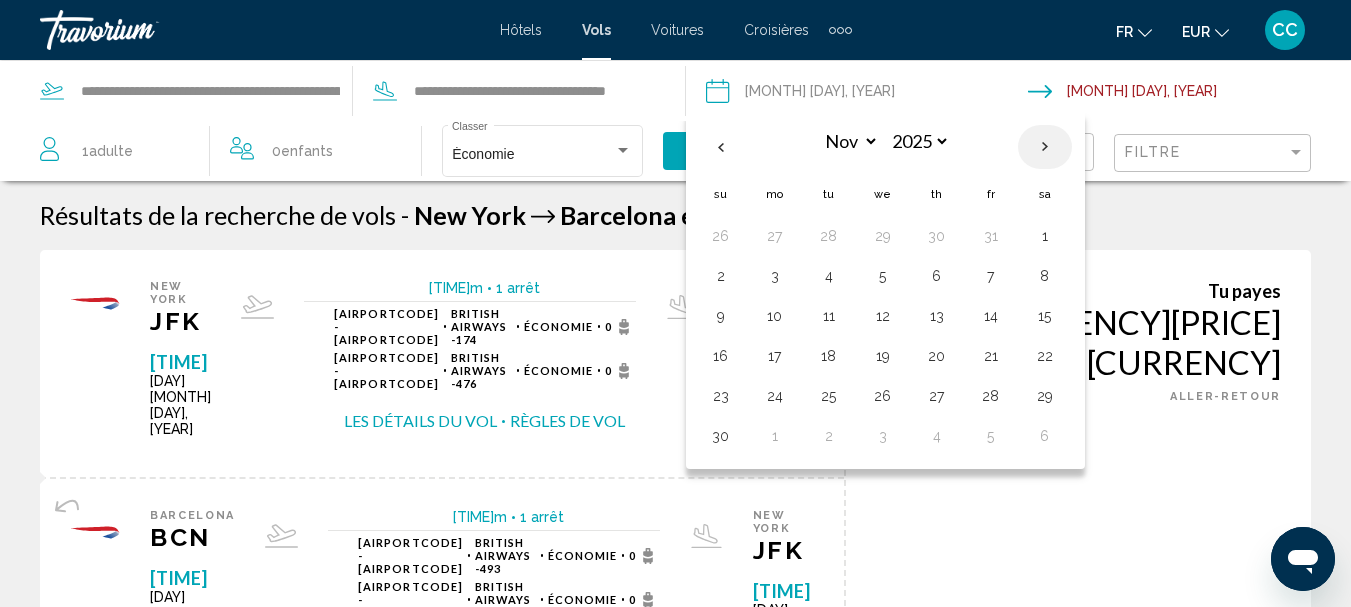 click at bounding box center [1045, 147] 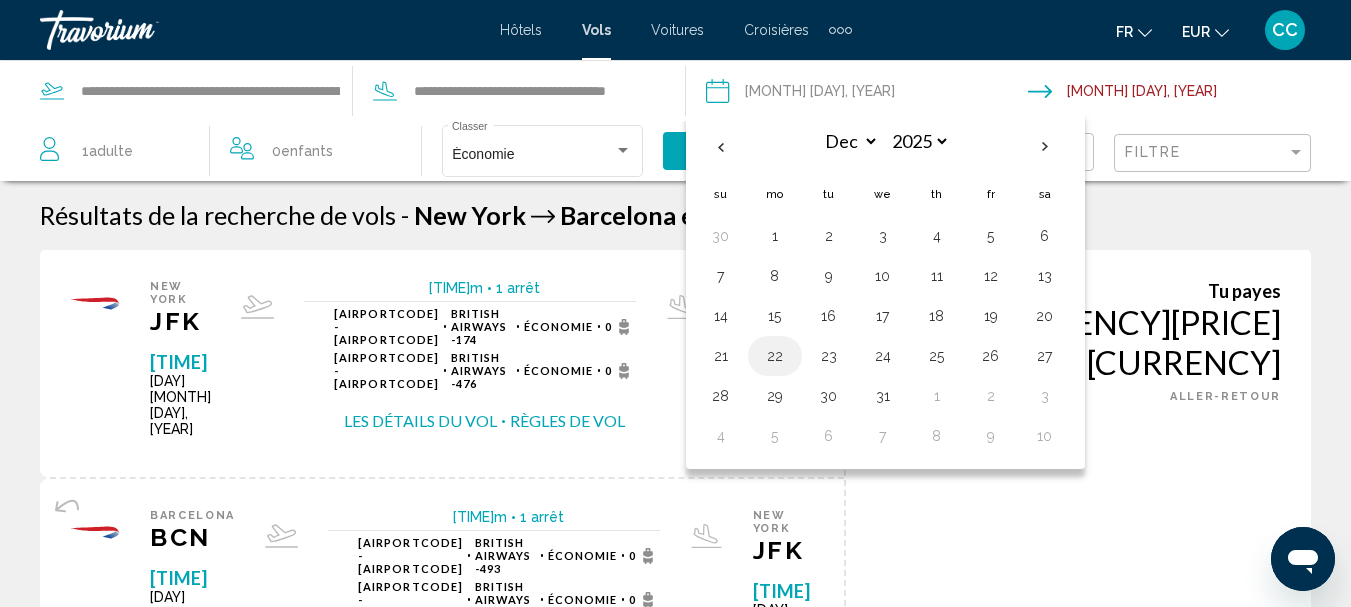 click on "22" at bounding box center (775, 356) 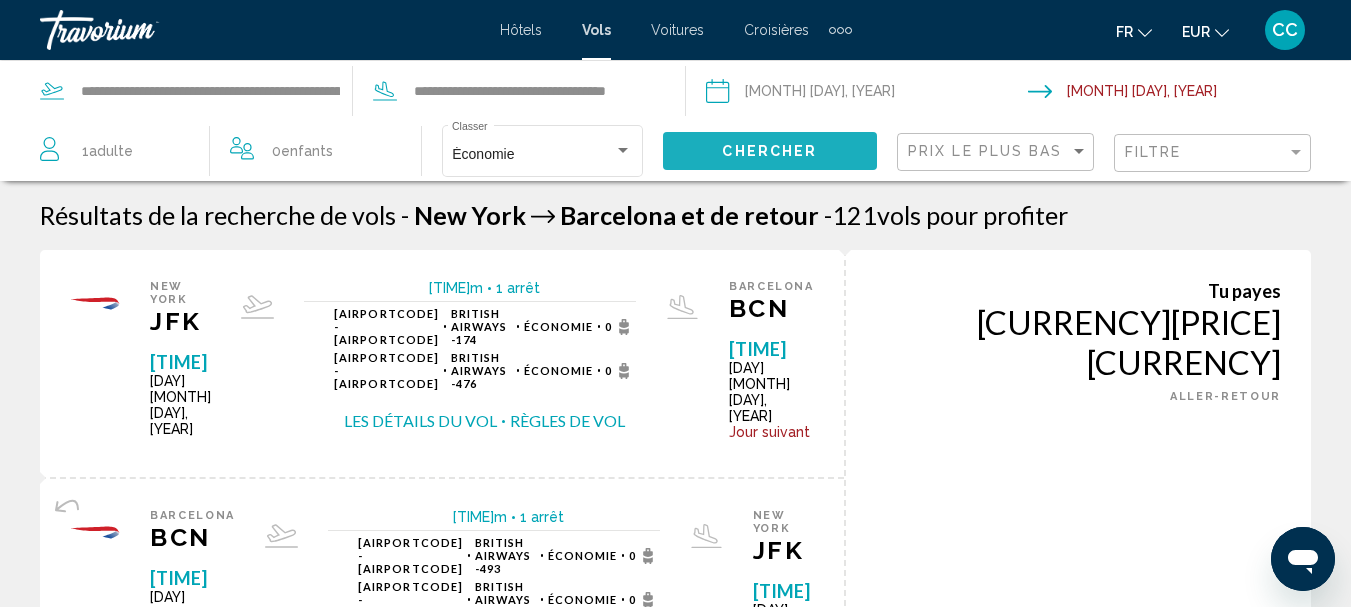 click on "Chercher" 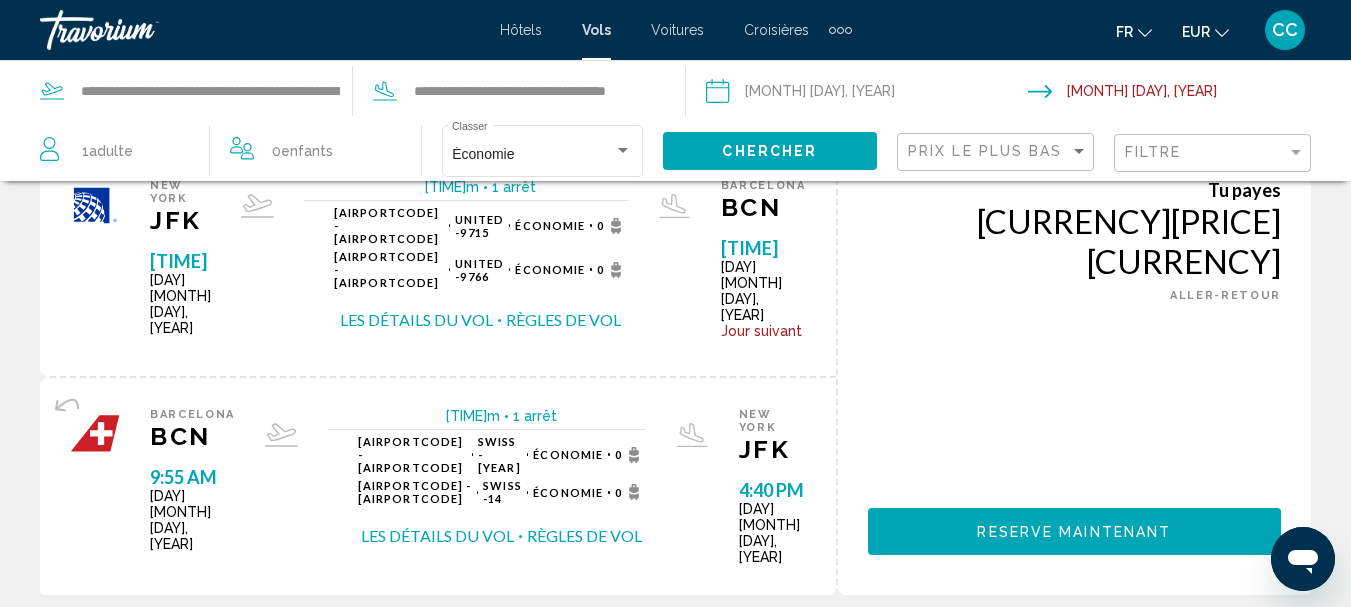 scroll, scrollTop: 100, scrollLeft: 0, axis: vertical 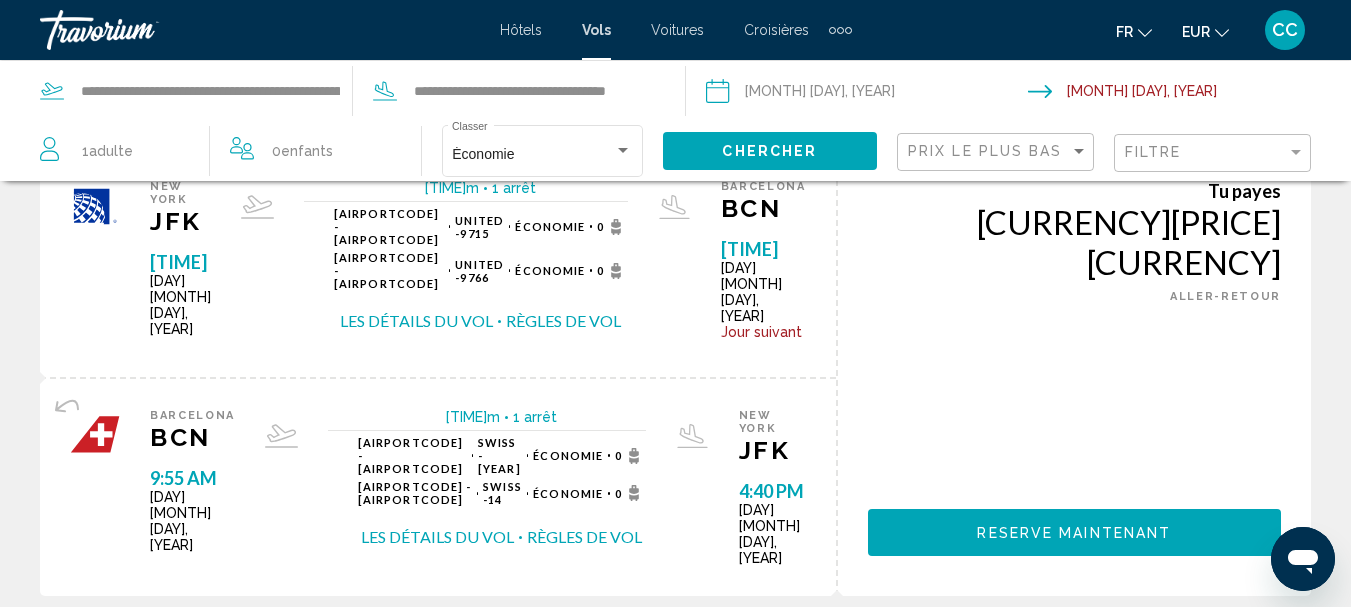 click on "**********" at bounding box center (866, 94) 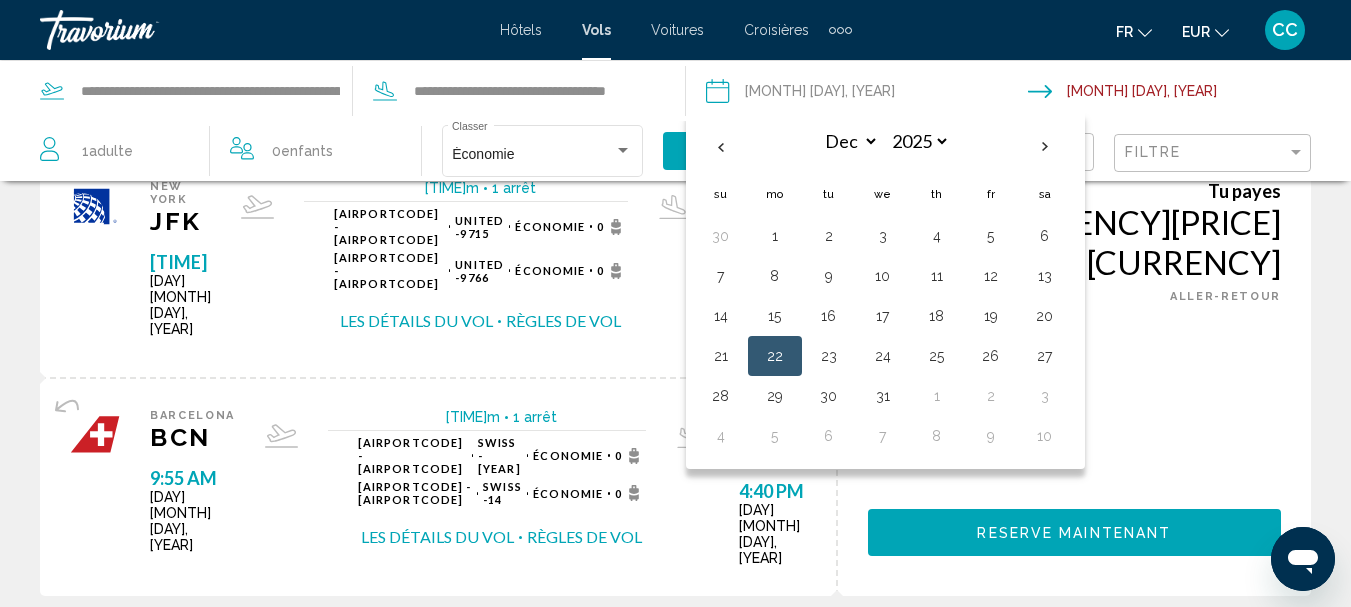 click on "Tu payes  €692.21 EUR  UNE MANIÈRE ALLER-RETOUR Reserve maintenant Tu gagnes  0  Loyalty Points" at bounding box center [1073, 373] 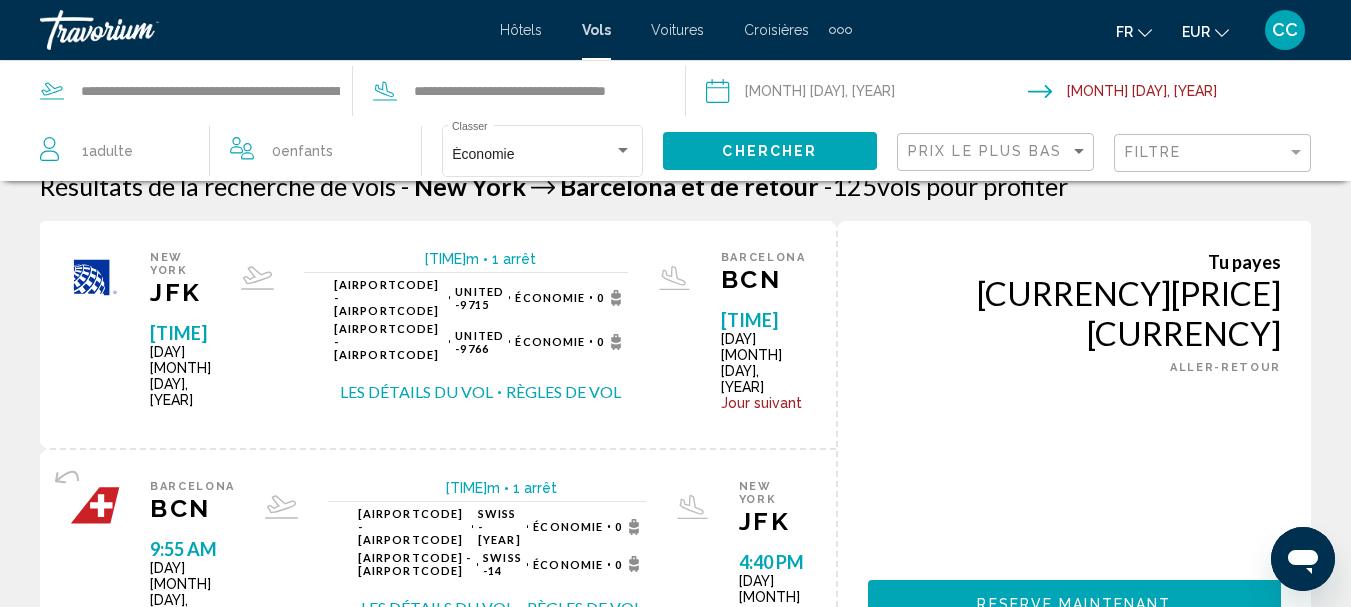scroll, scrollTop: 0, scrollLeft: 0, axis: both 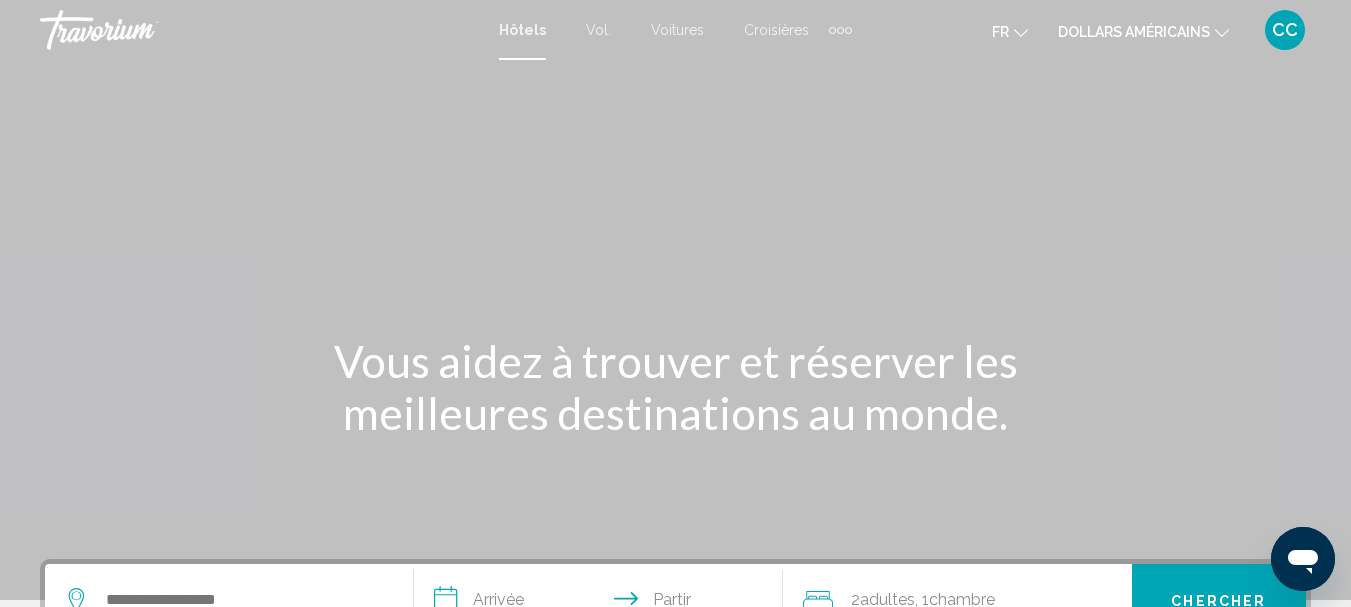 click on "dollars américains
USD ($) MXN (Mexique$) CAD ($ CA) GBP (£) EUR (€) AUD (A$) NZD (NZ$) CNY (CN¥)" 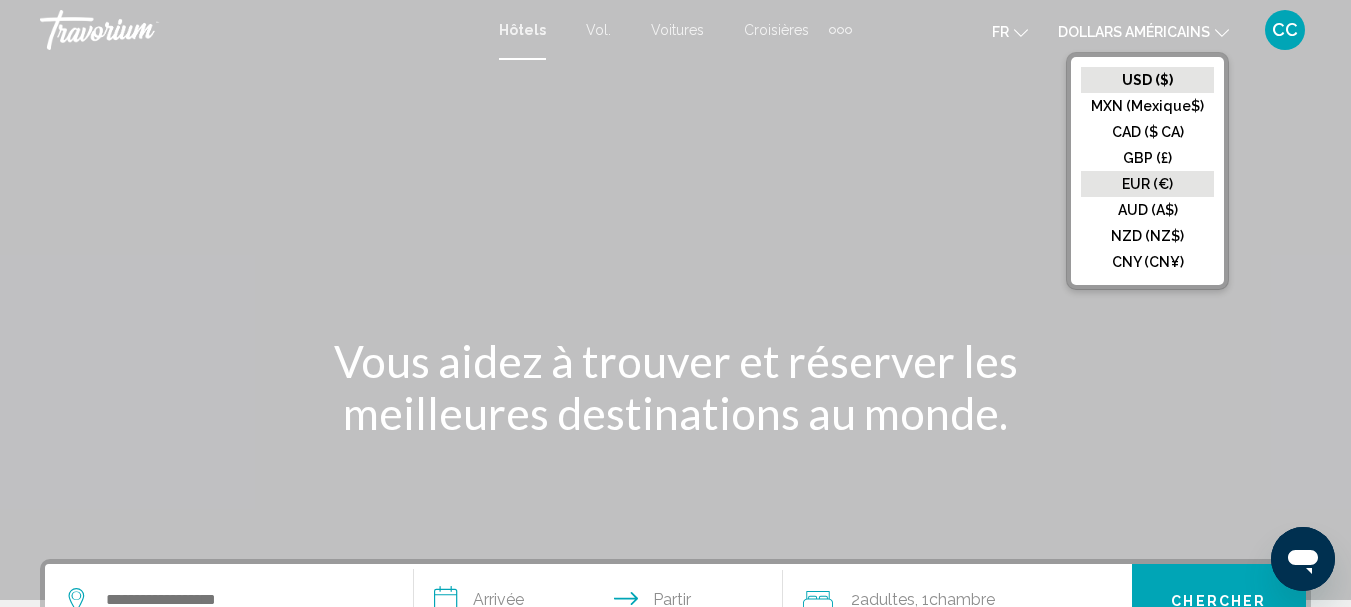 click on "EUR (€)" 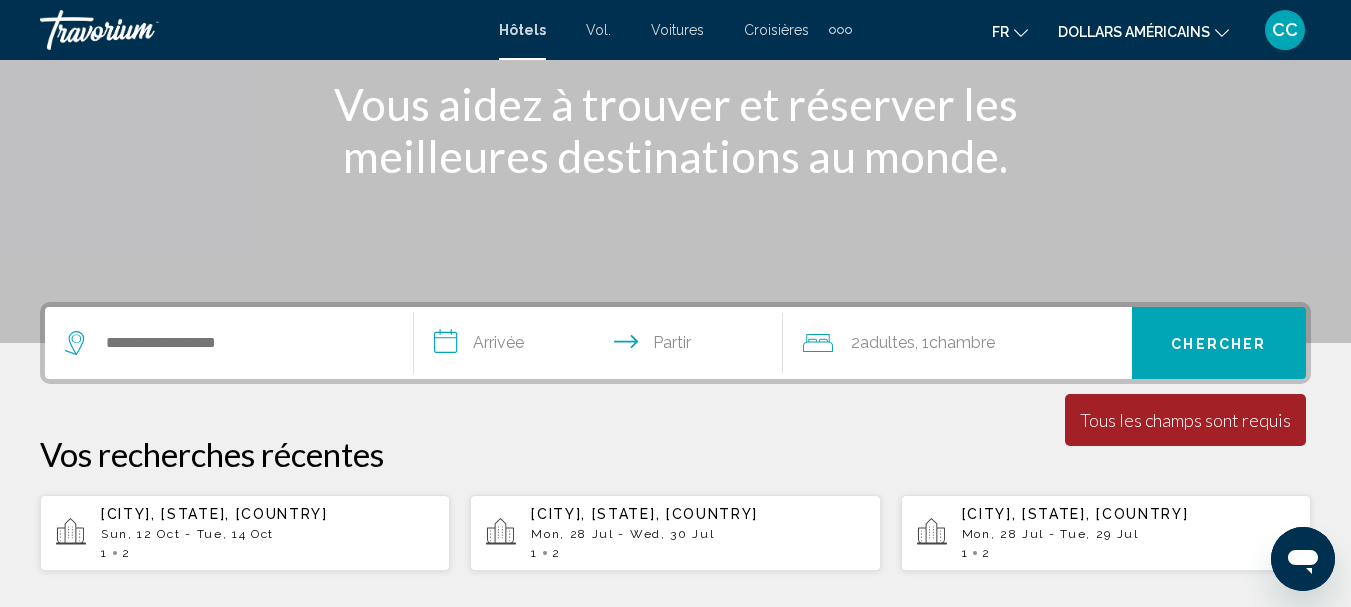 scroll, scrollTop: 200, scrollLeft: 0, axis: vertical 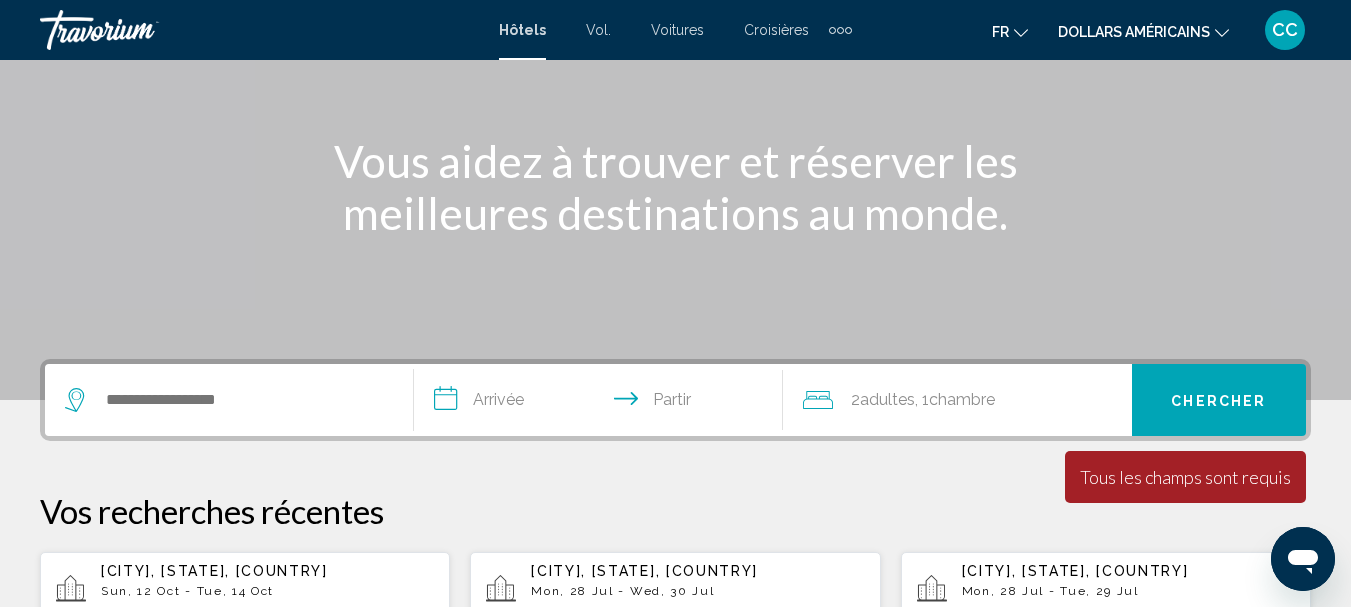 click at bounding box center (840, 30) 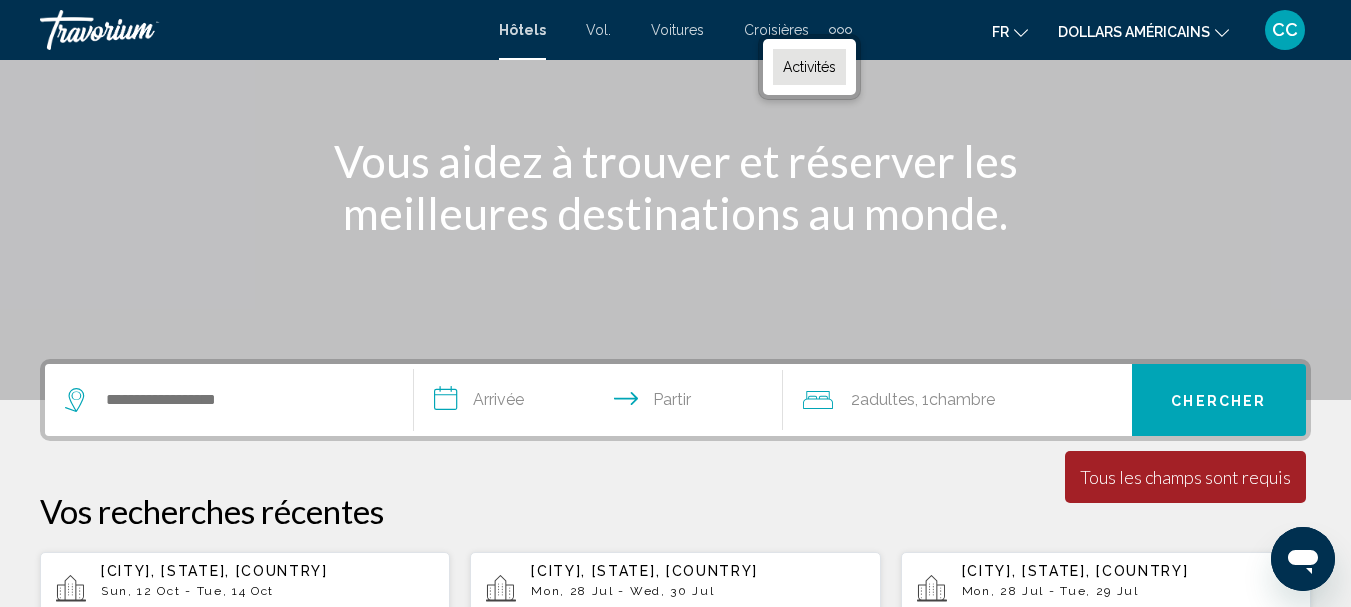 click on "Activités" at bounding box center [809, 67] 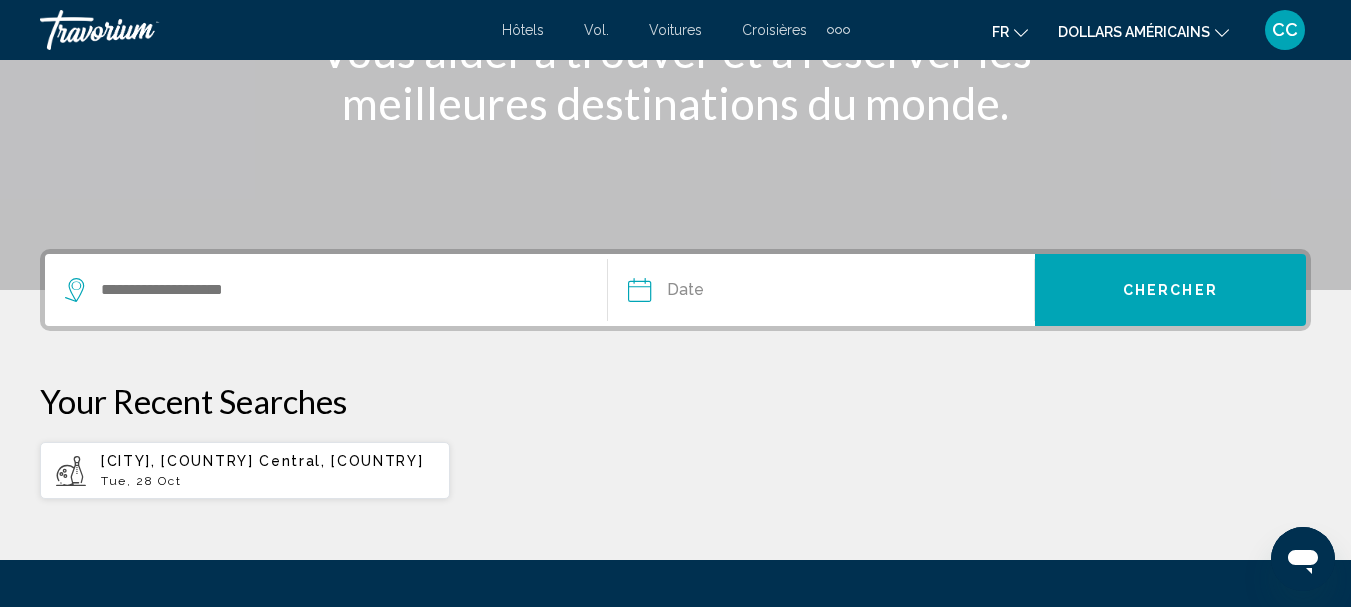 scroll, scrollTop: 400, scrollLeft: 0, axis: vertical 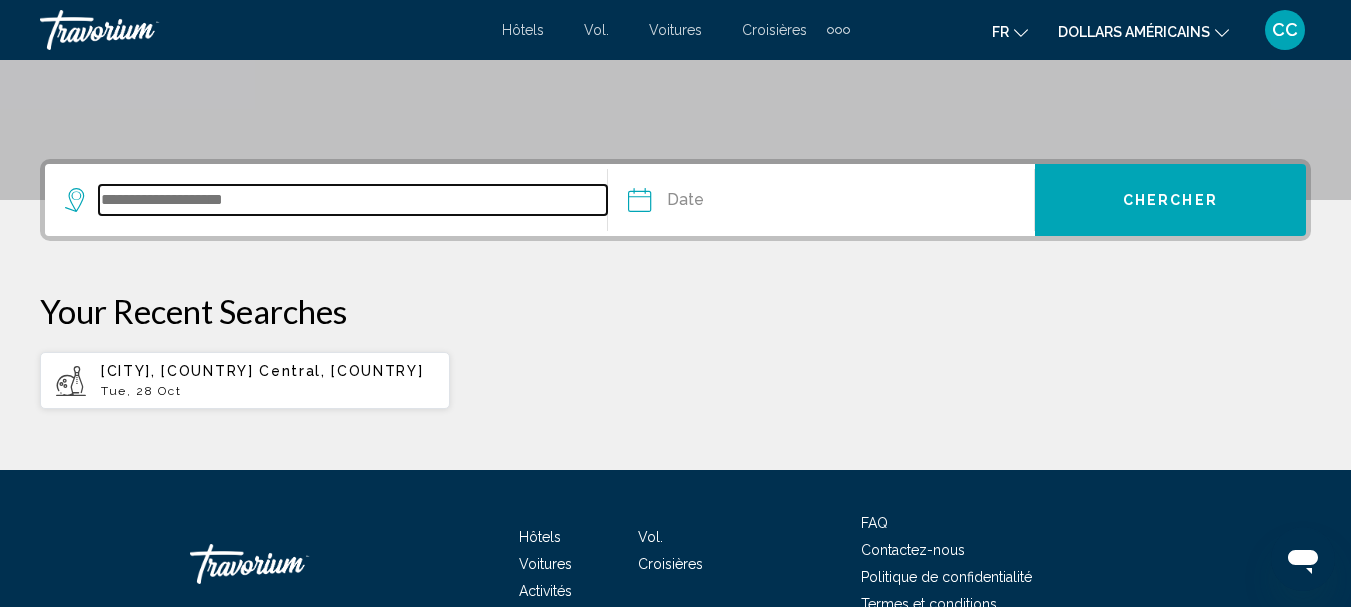 click at bounding box center [353, 200] 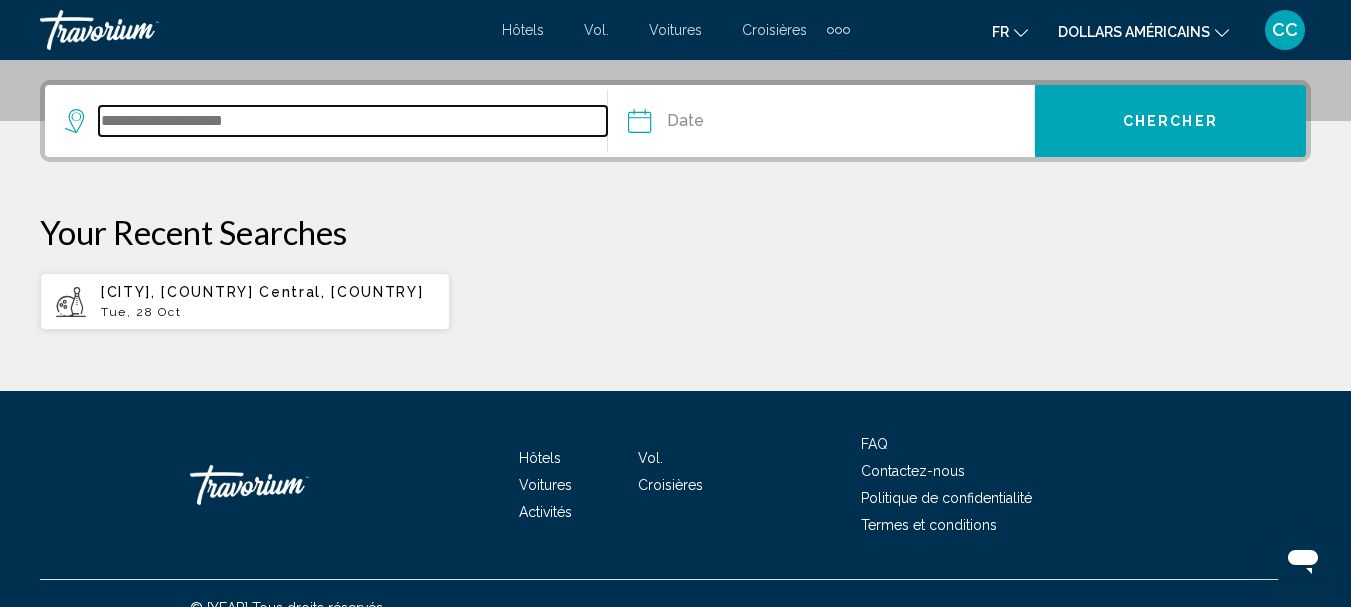 scroll, scrollTop: 494, scrollLeft: 0, axis: vertical 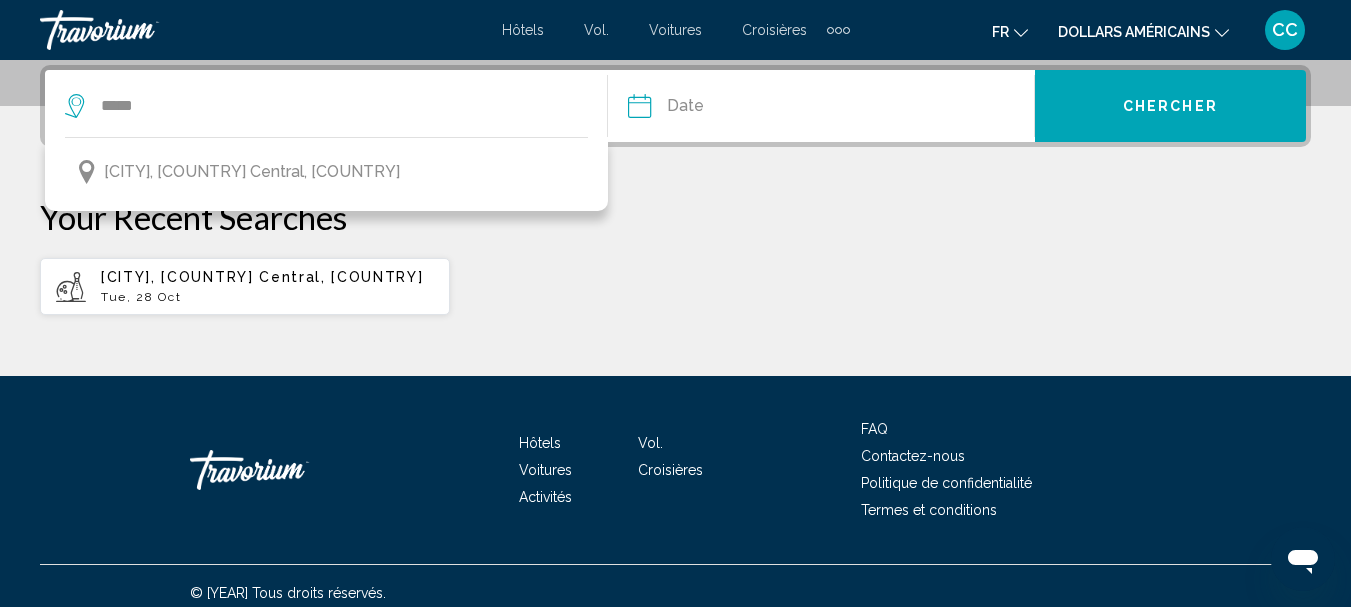 click on "[CITY], [COUNTRY] Central, [COUNTRY]" at bounding box center [262, 277] 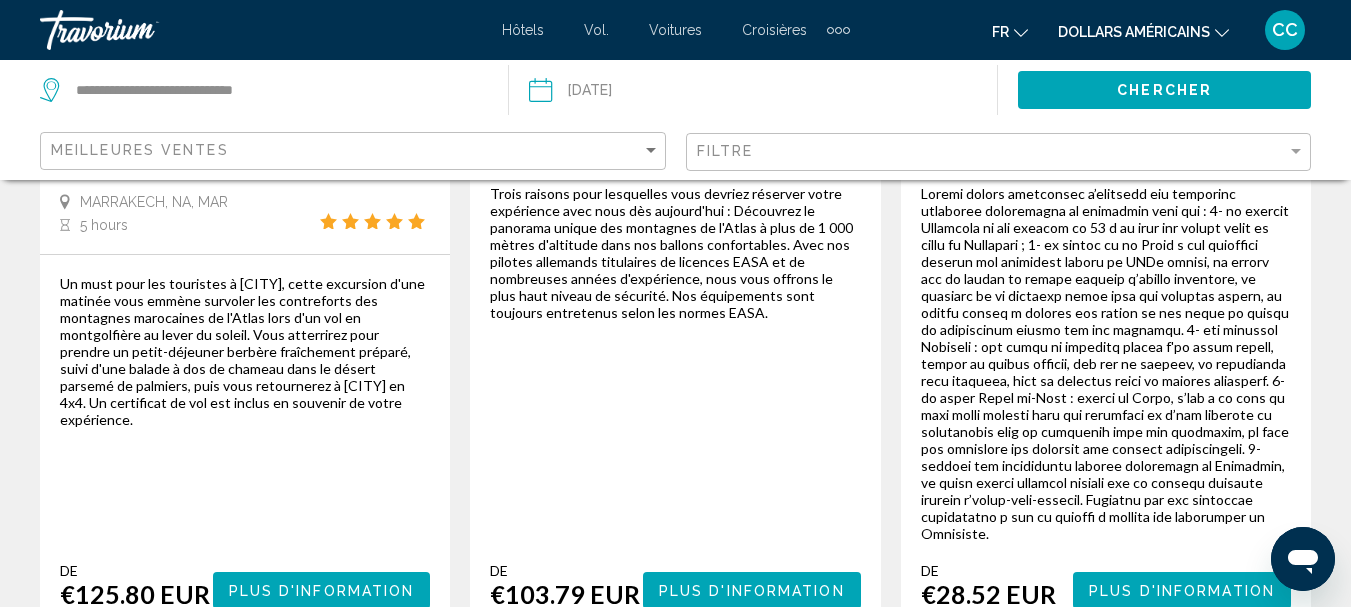 scroll, scrollTop: 3424, scrollLeft: 0, axis: vertical 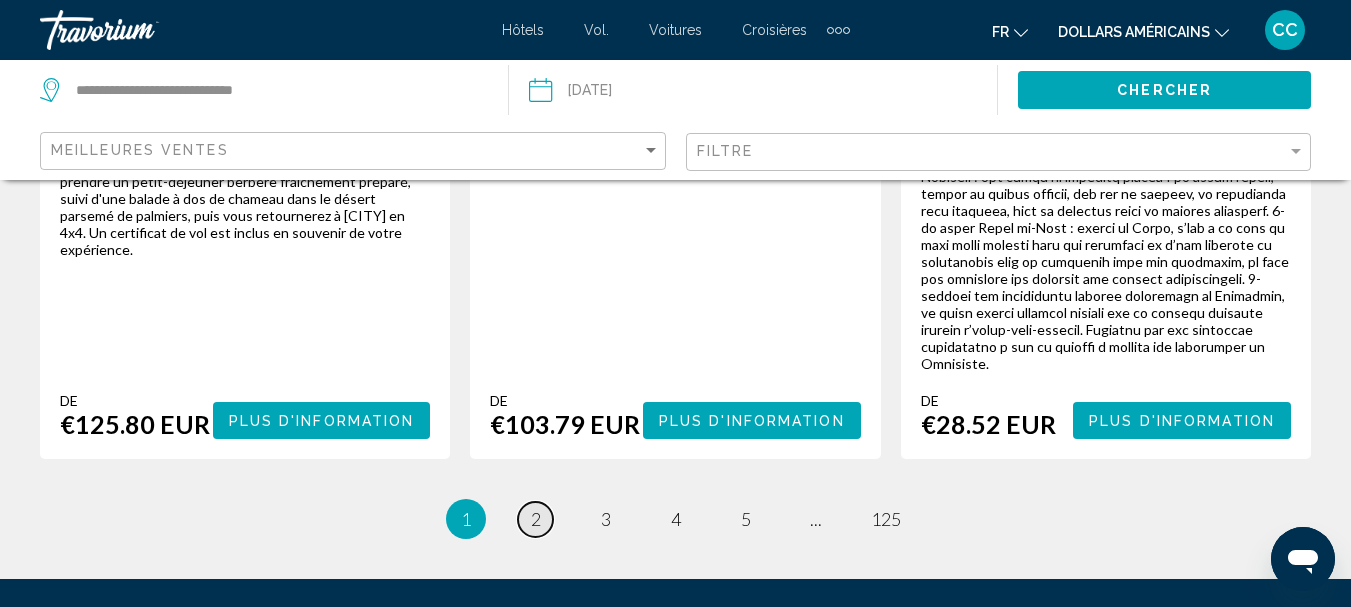 click on "2" at bounding box center [536, 519] 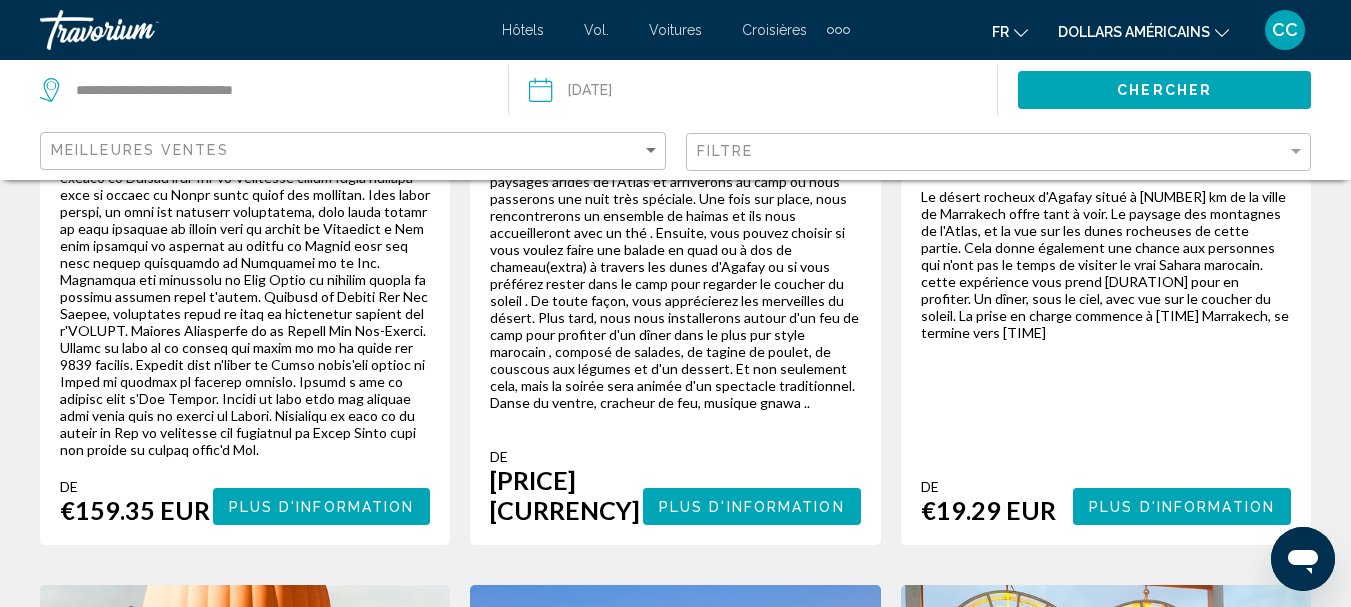 scroll, scrollTop: 800, scrollLeft: 0, axis: vertical 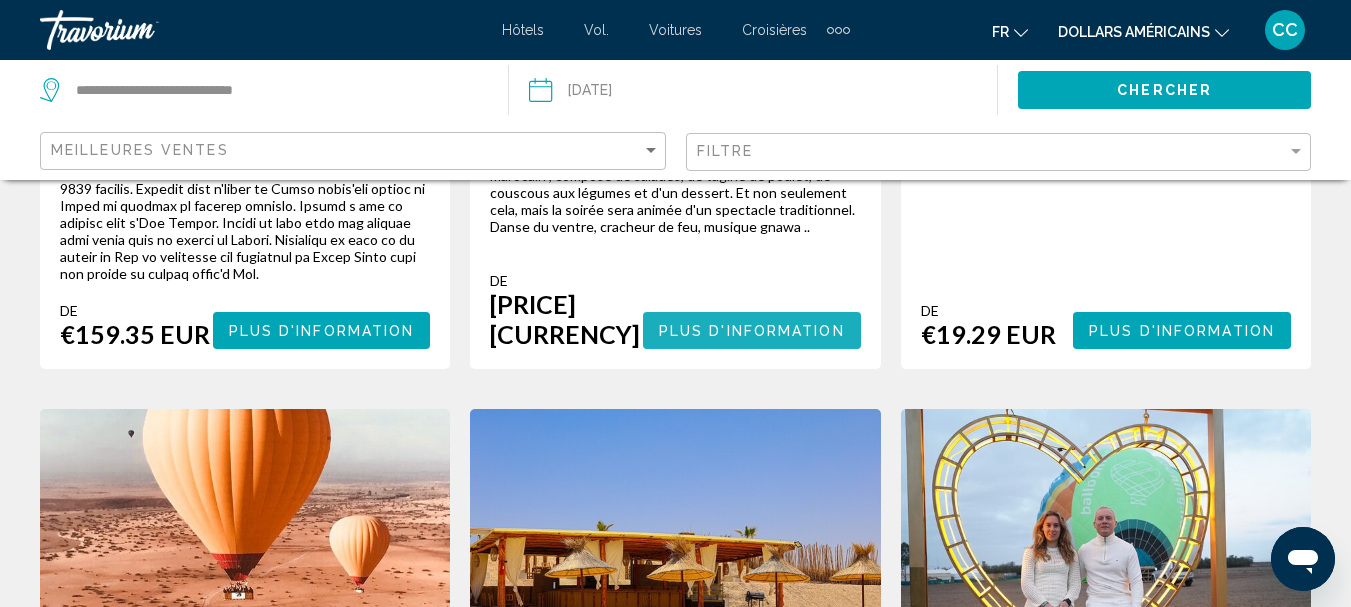 click on "Plus d'information" at bounding box center [752, 331] 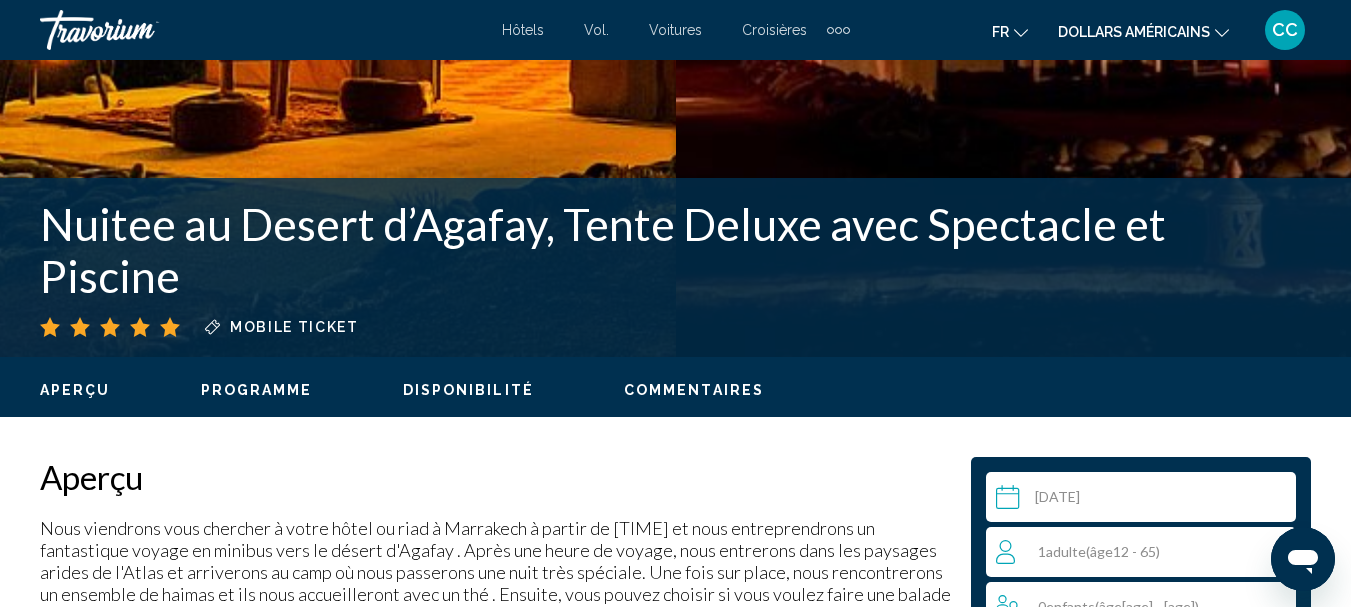 scroll, scrollTop: 332, scrollLeft: 0, axis: vertical 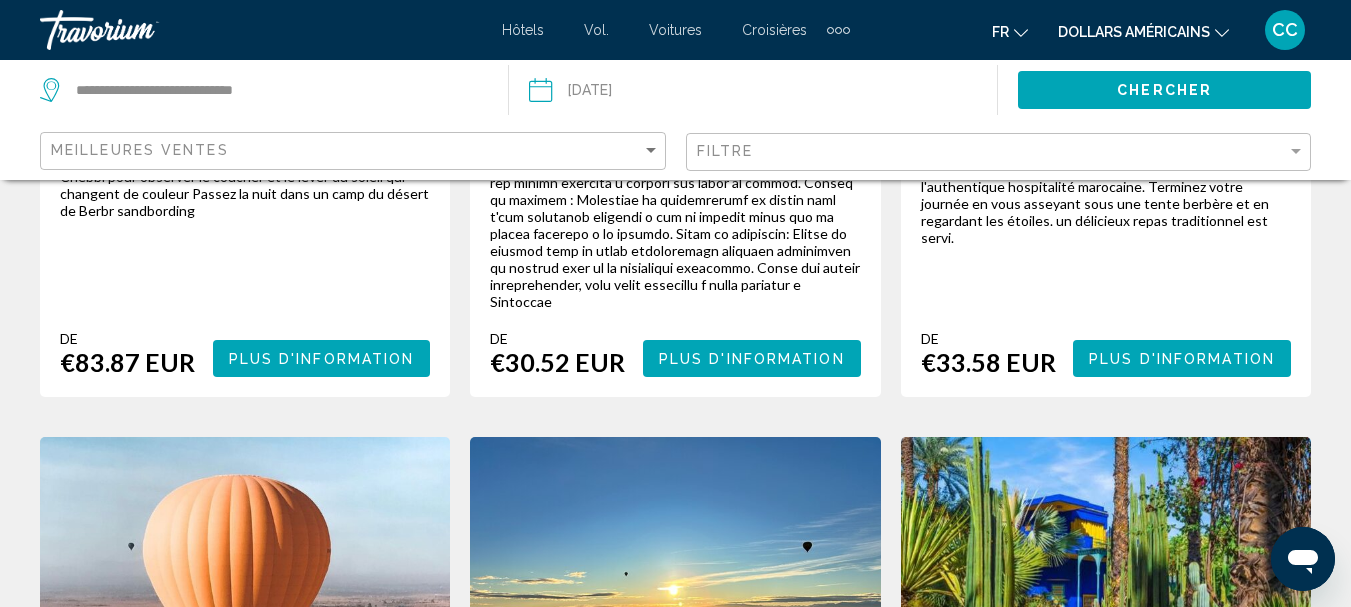 click on "Plus d'information" at bounding box center (752, 359) 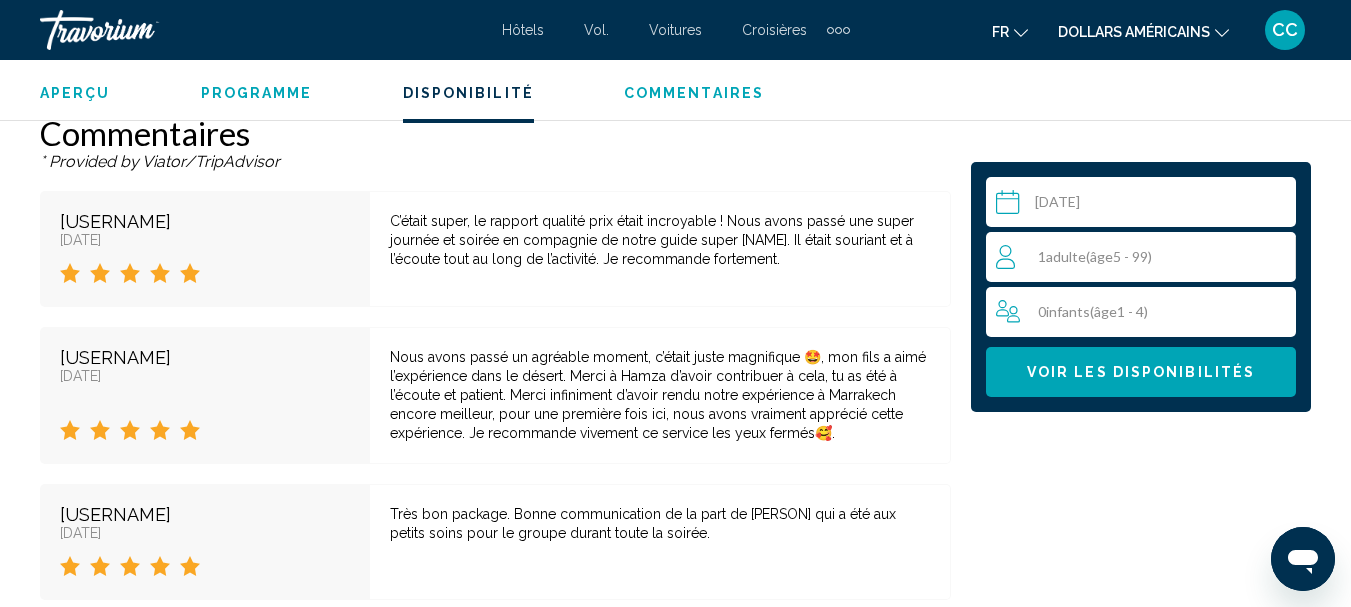 scroll, scrollTop: 3332, scrollLeft: 0, axis: vertical 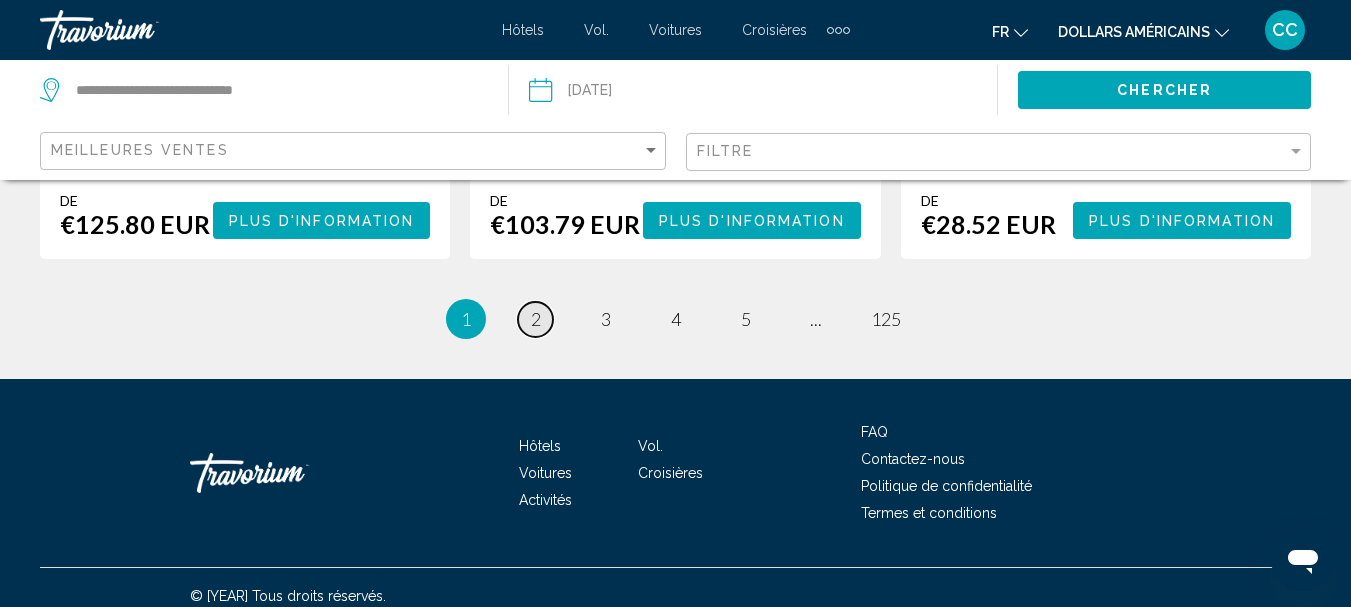 click on "2" at bounding box center [536, 319] 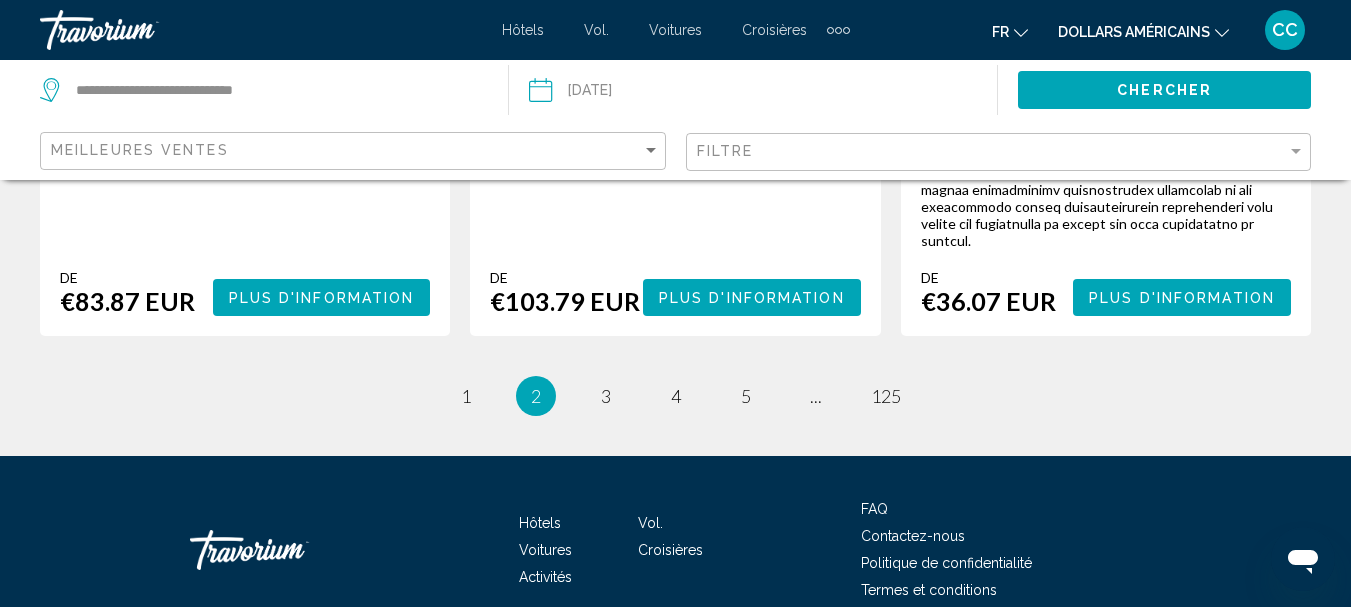 scroll, scrollTop: 3600, scrollLeft: 0, axis: vertical 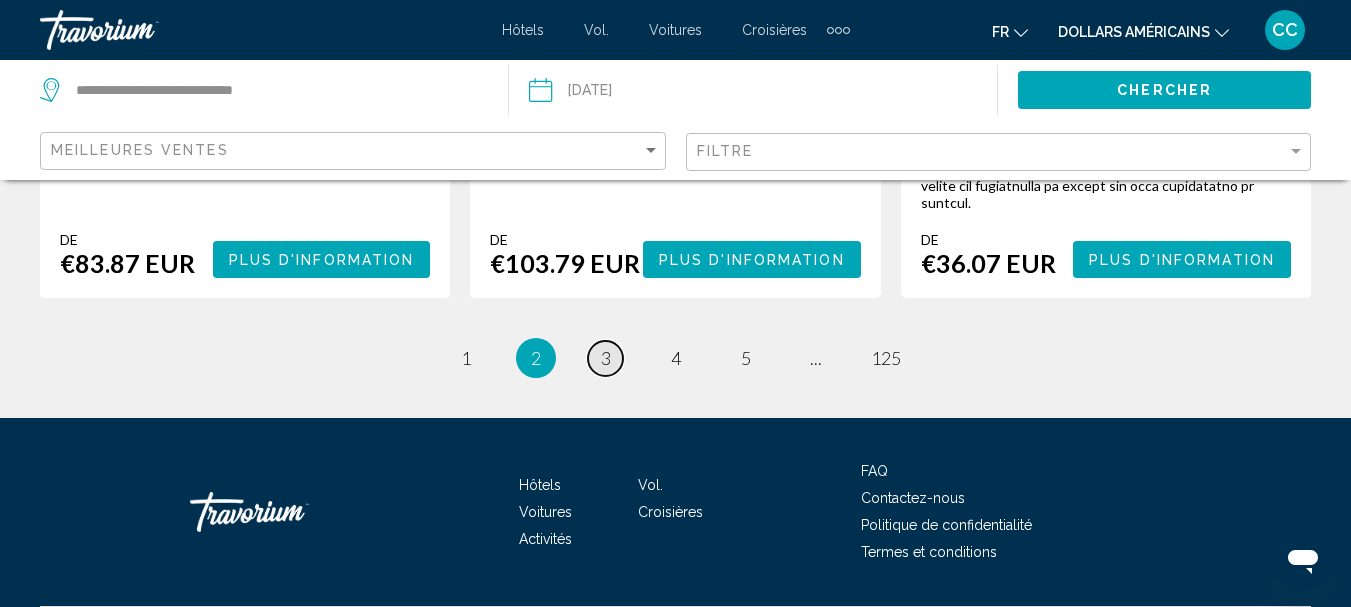 click on "3" at bounding box center [606, 358] 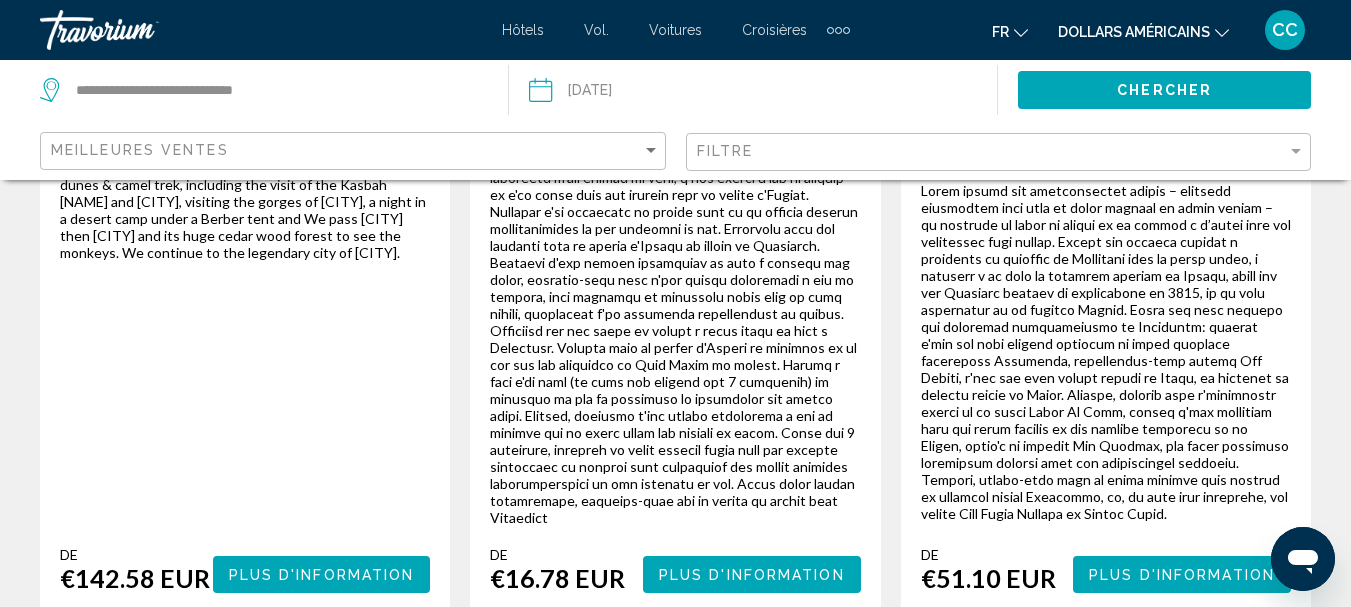 scroll, scrollTop: 3400, scrollLeft: 0, axis: vertical 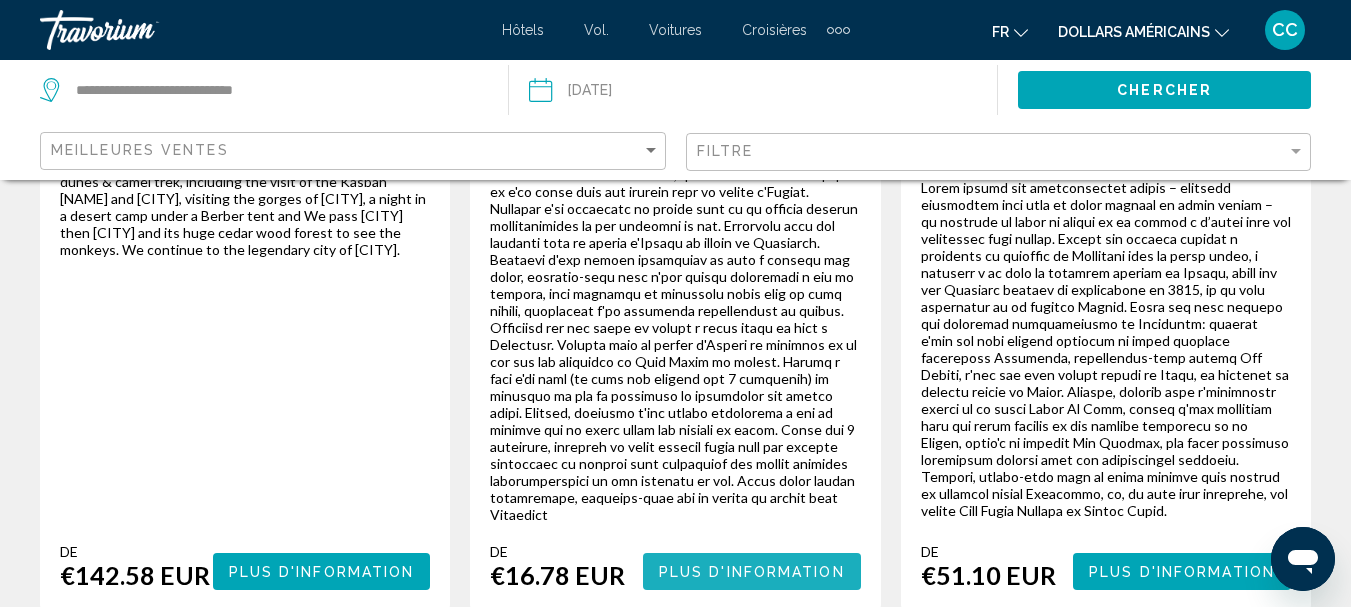 click on "Plus d'information" at bounding box center (752, 572) 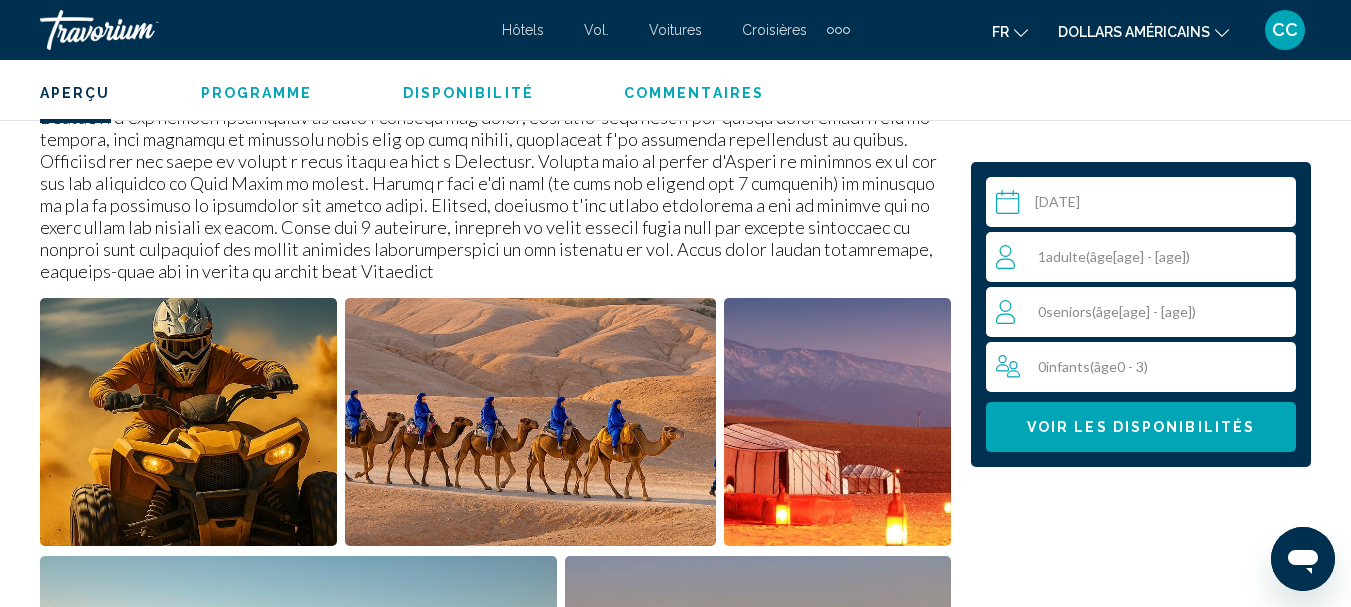 scroll, scrollTop: 1132, scrollLeft: 0, axis: vertical 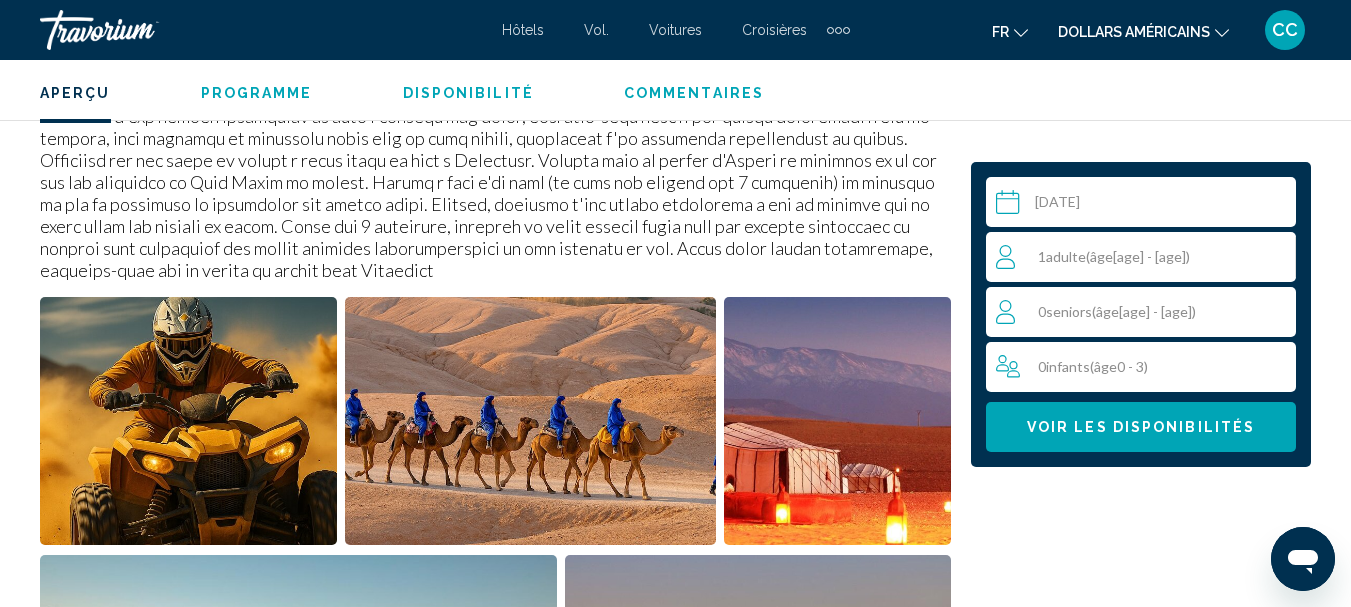 click on "( âge [AGE_RANGE] )" at bounding box center [1138, 256] 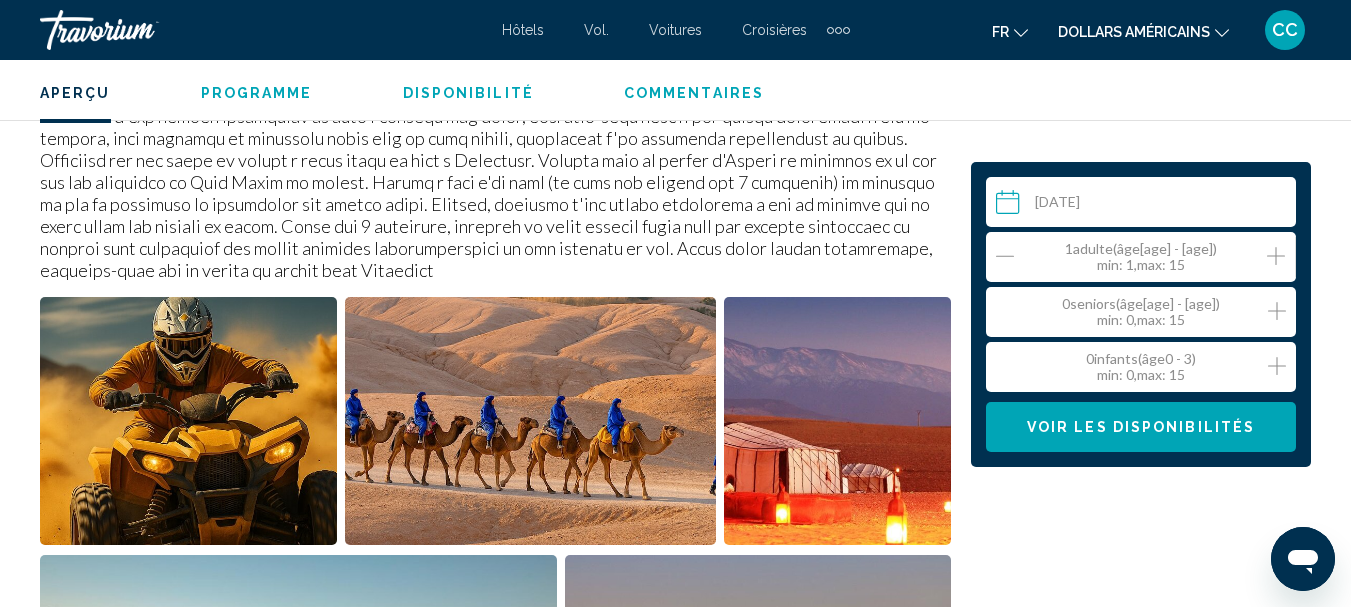 click 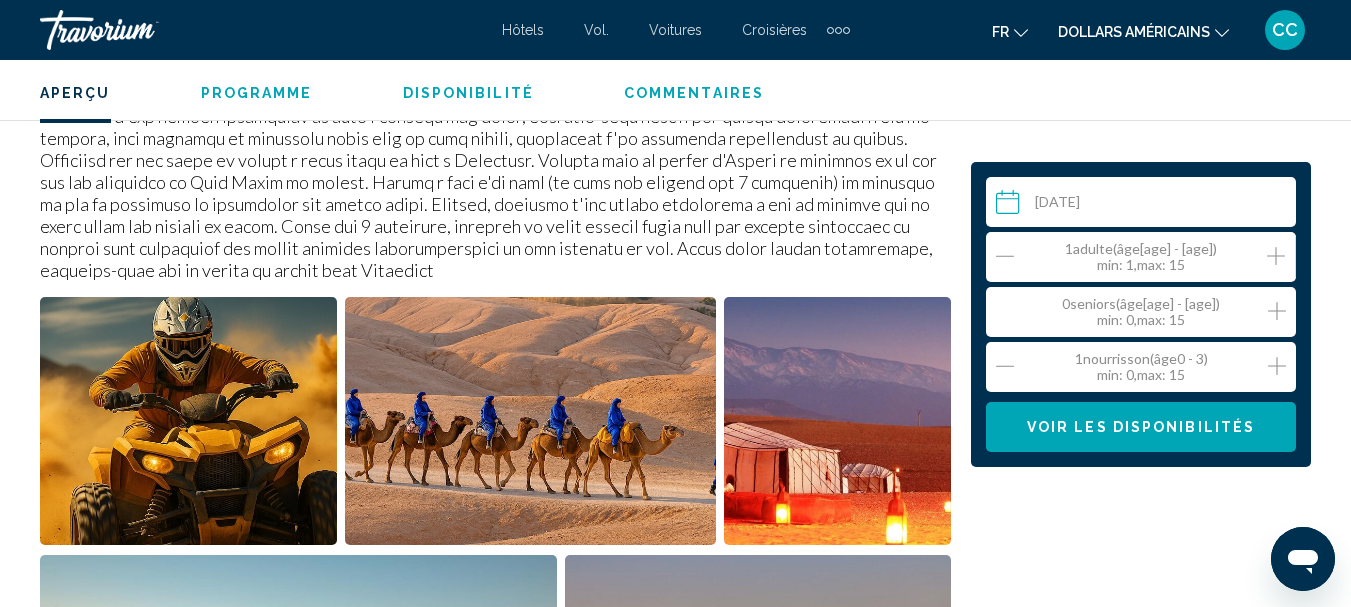 click 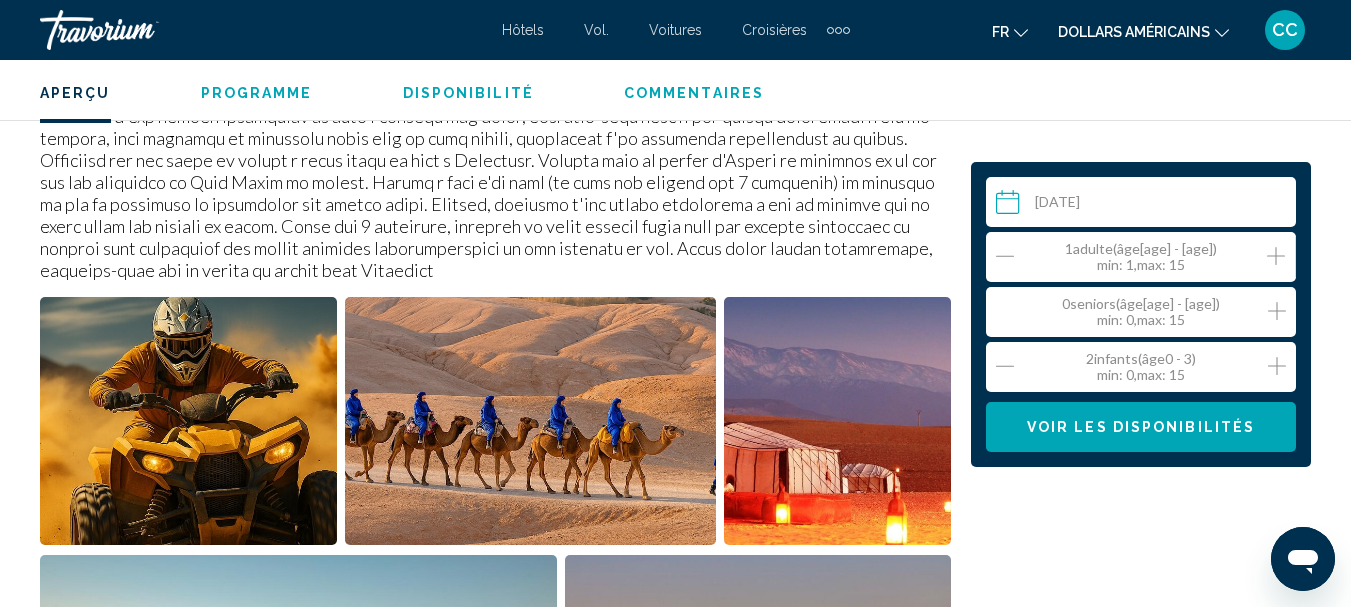 click 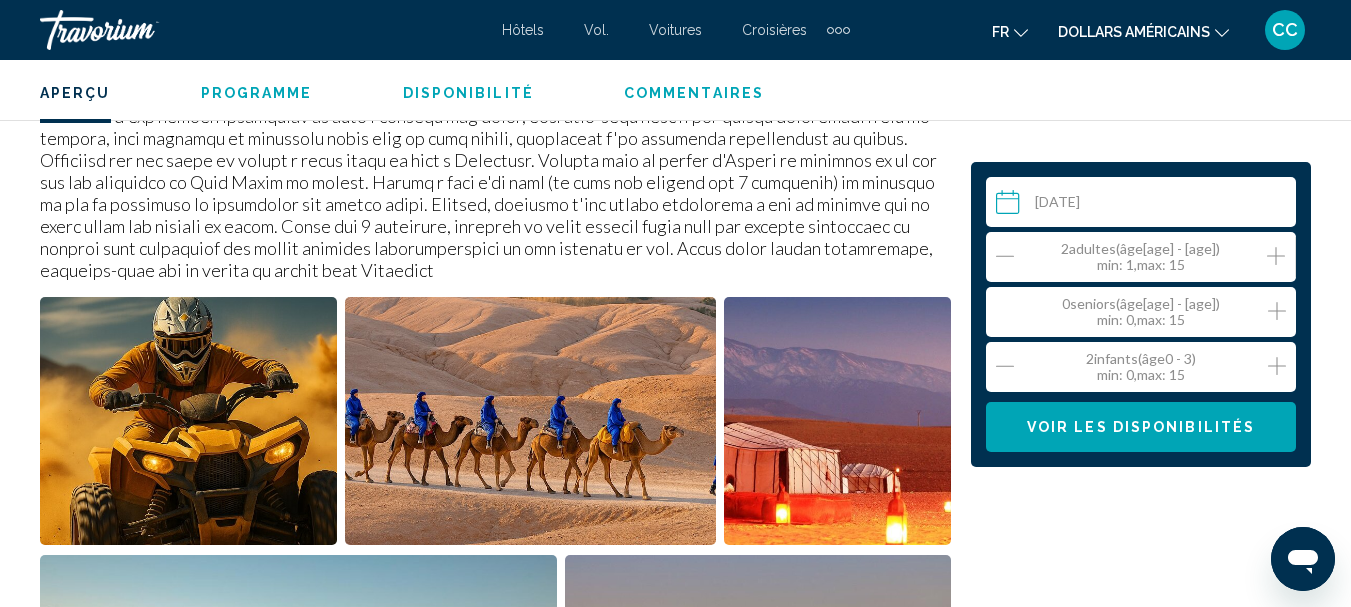 click 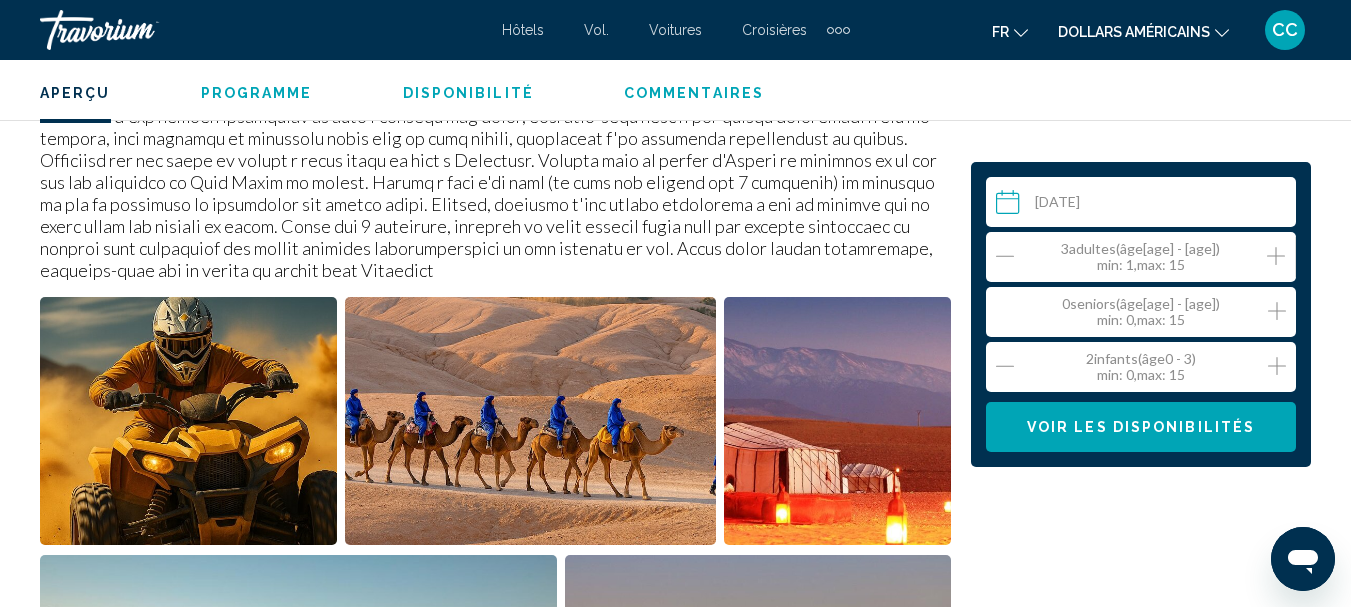 click on "Sélectionnez une date Oct 28, 2025  juil.  ***** ***** **** **** *** **** ***** **** ***** **** **** ****   2025  **** **** **** **** **** **** **** **** **** **** **** **** **** **** **** **** **** **** **** **** **** **** **** **** **** **** **** **** **** **** **** **** **** **** **** **** **** **** **** **** **** **** **** **** **** **** **** **** **** **** **** **** **** **** **** **** di lu ma me je ve sa 29 30 1 2 3 4 5 6 7 8 9 10 11 12 13 14 15 16 17 18 19 20 21 22 23 24 25 26 27 28 29 30 31 1 2 3 4 5 6 7 8 9 * * * * * * * * * ** ** ** ** ** ** ** ** ** ** ** ** ** ** ** ** ** ** ** ** ** ** ** ** ** ** ** ** ** ** ** ** ** ** ** ** ** ** ** ** ** ** ** ** ** ** ** ** ** ** ** ** ** ** ** ** ** ** ** ** ** ** ** ** **
3  Adulte Adultes  ( âge  [AGE] - [AGE]) min : 1,  max : 15
0  Senior Seniors  ( âge  [AGE] - [AGE]) min : 0,  max : 15
2  Nourrisson  (" at bounding box center [1141, 314] 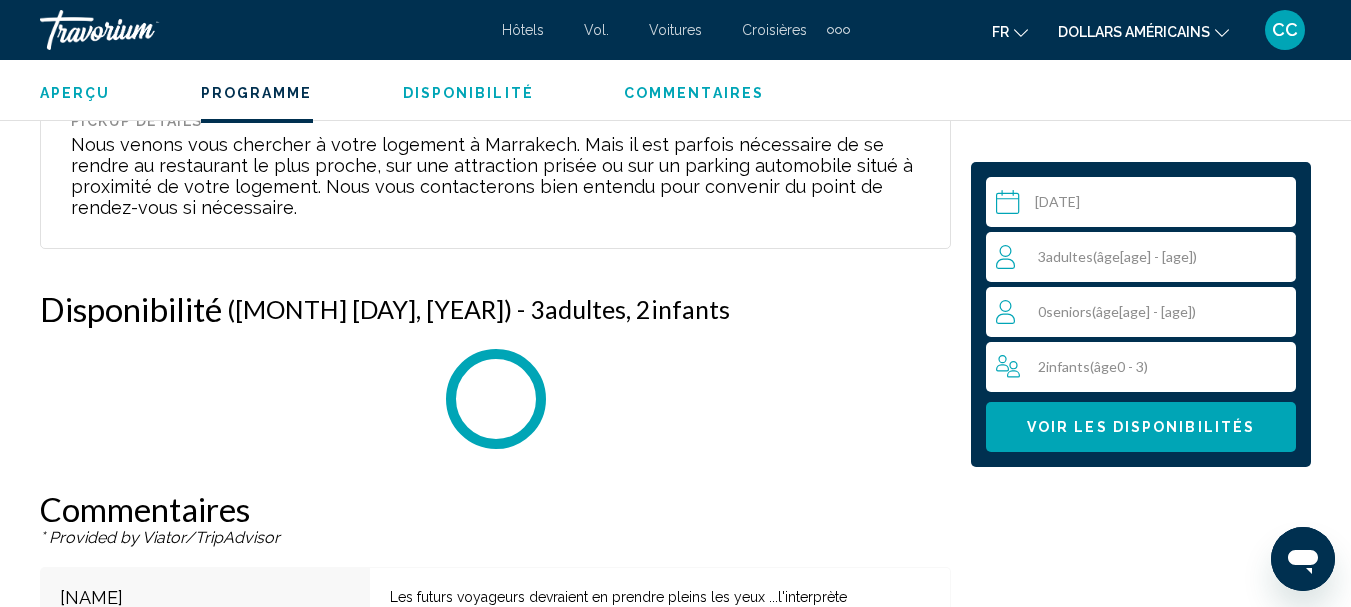 scroll, scrollTop: 3850, scrollLeft: 0, axis: vertical 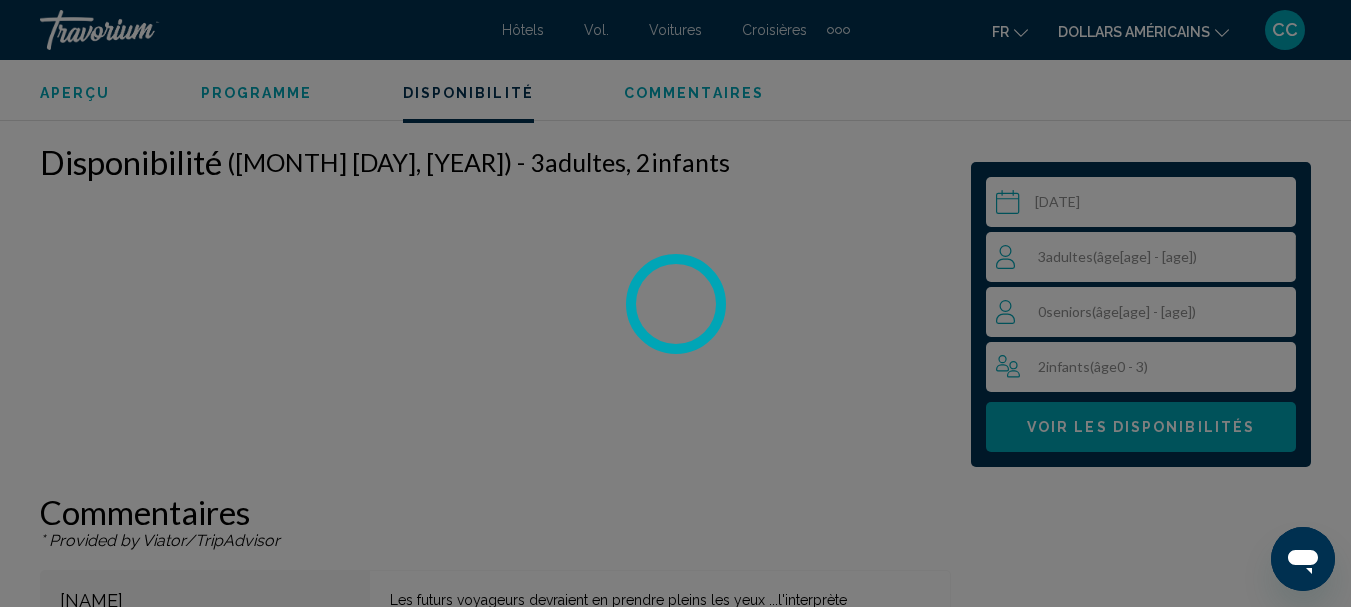 click on "Passer au contenu principal Hôtels Vol. Voitures Croisières Activités Hôtels Vol. Voitures Croisières Activités fr
Anglais Espagnol Français italien Portugais russe dollars américains
USD ($) MXN (Mexique$) CAD ($ CA) GBP (£) EUR (€) AUD (A$) NZD (NZ$) CNY (CN¥) CC Se connecter
Sélectionnez une date Oct 28, 2025 juil. ***** ***** **** **** *** **** ***** **** ***** **** **** **** 2025 **** **** **** **** **** **** **** **** **** **** **** di" at bounding box center (675, -3547) 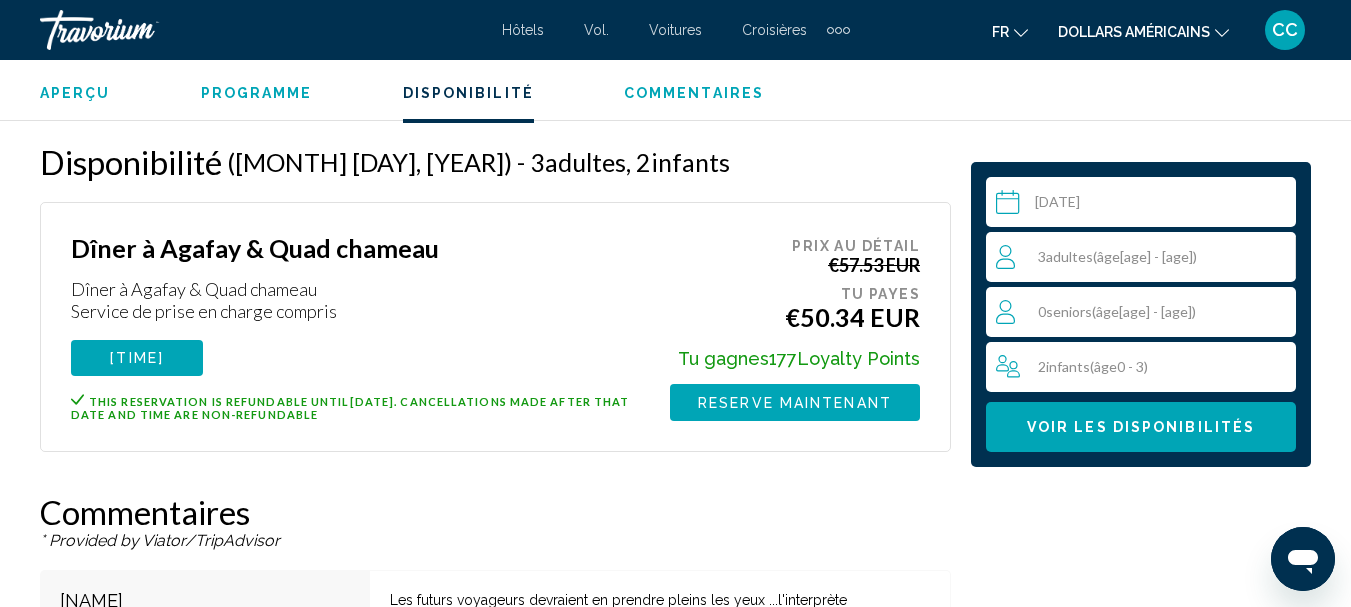 click on "Adultes" at bounding box center [1069, 256] 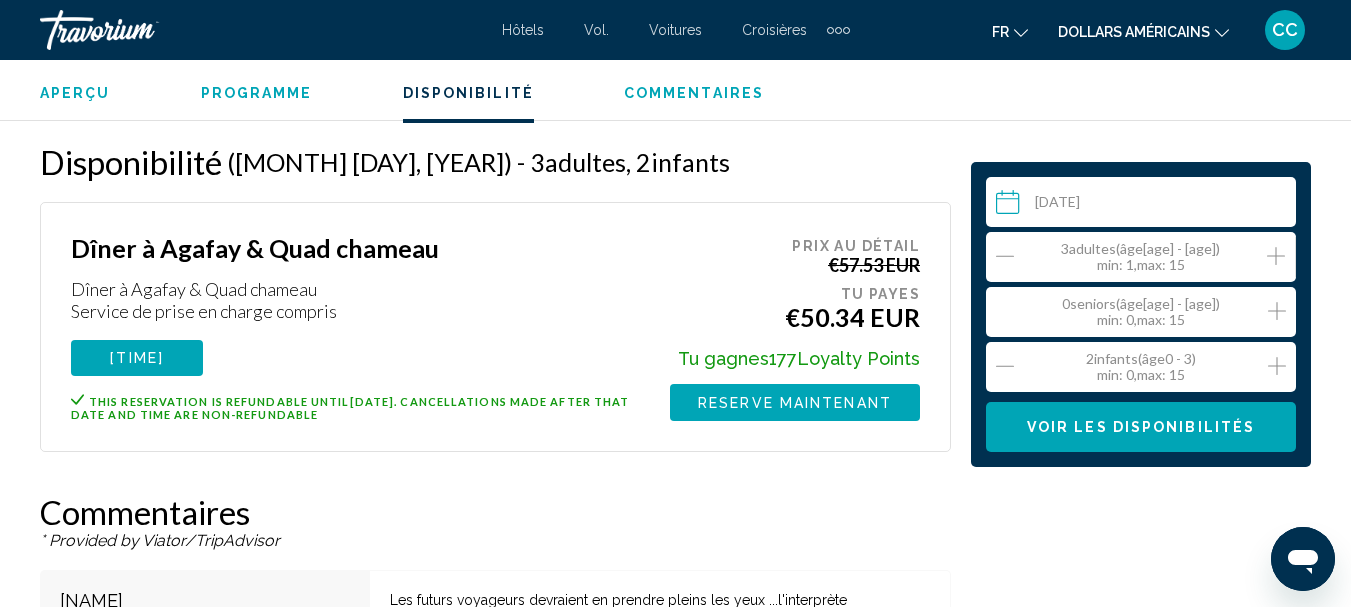 click 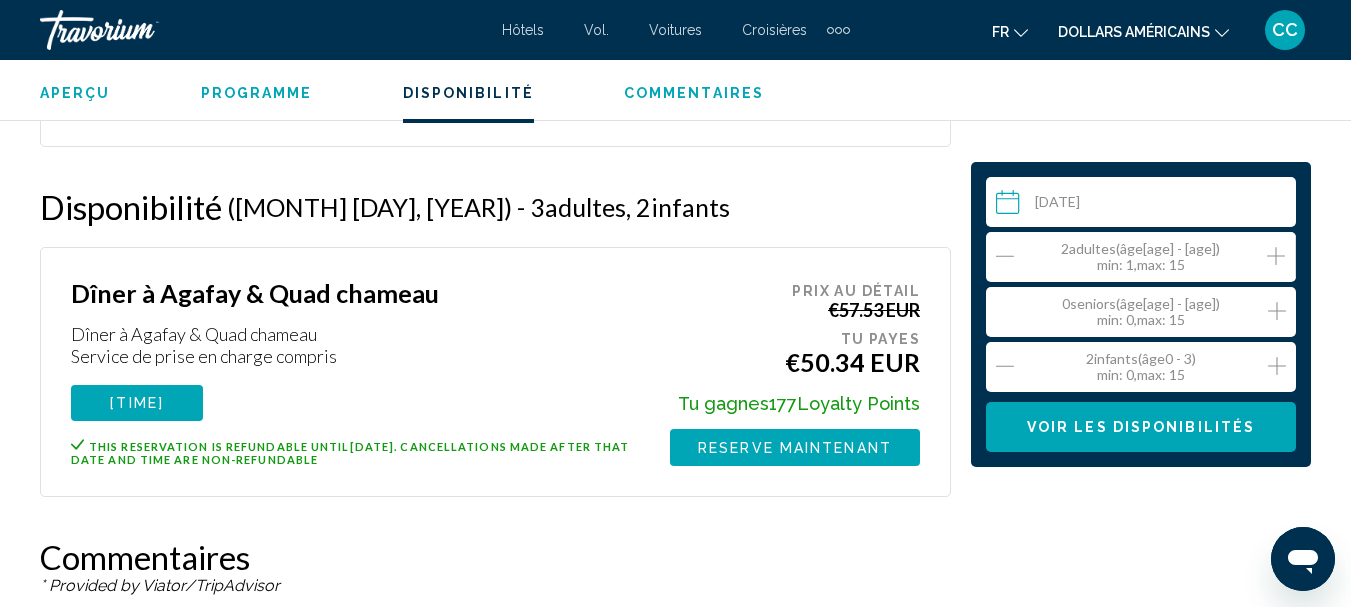 scroll, scrollTop: 3750, scrollLeft: 0, axis: vertical 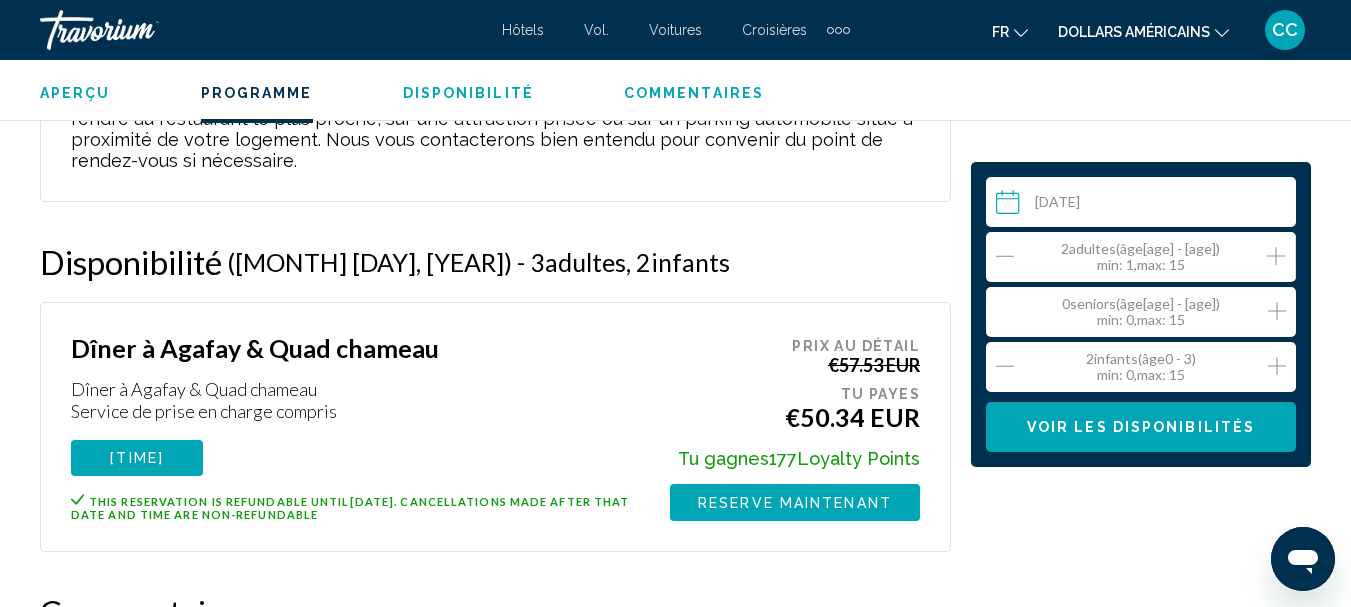 click at bounding box center (1145, 205) 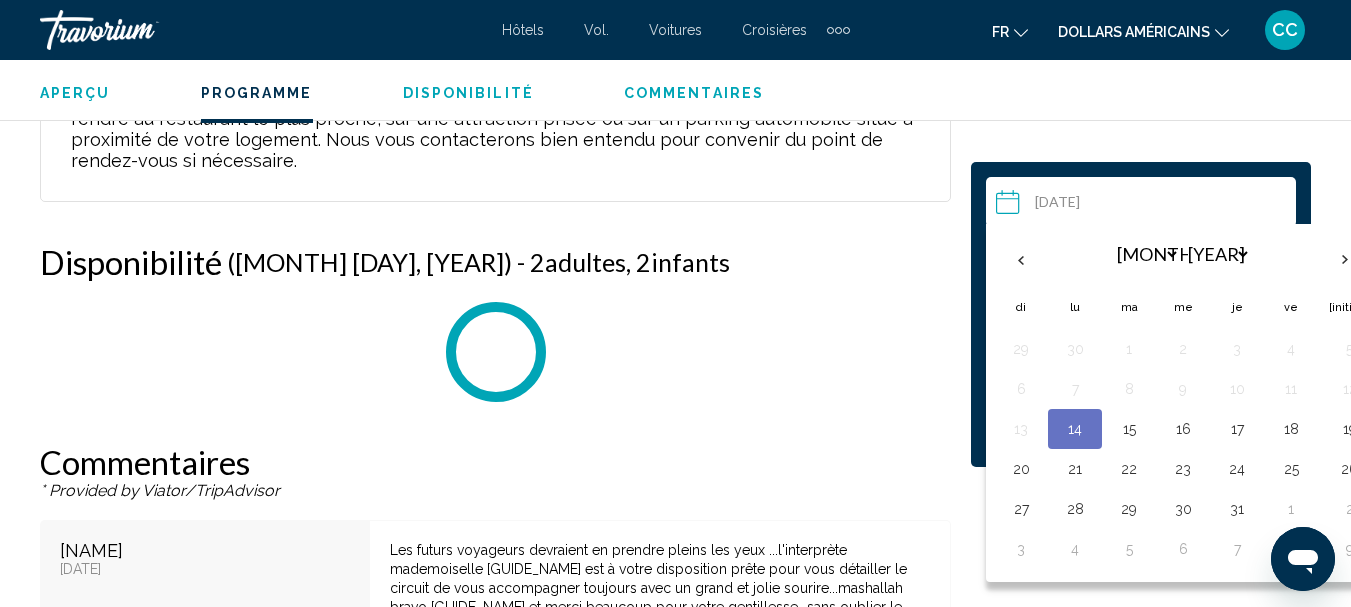 scroll, scrollTop: 3850, scrollLeft: 0, axis: vertical 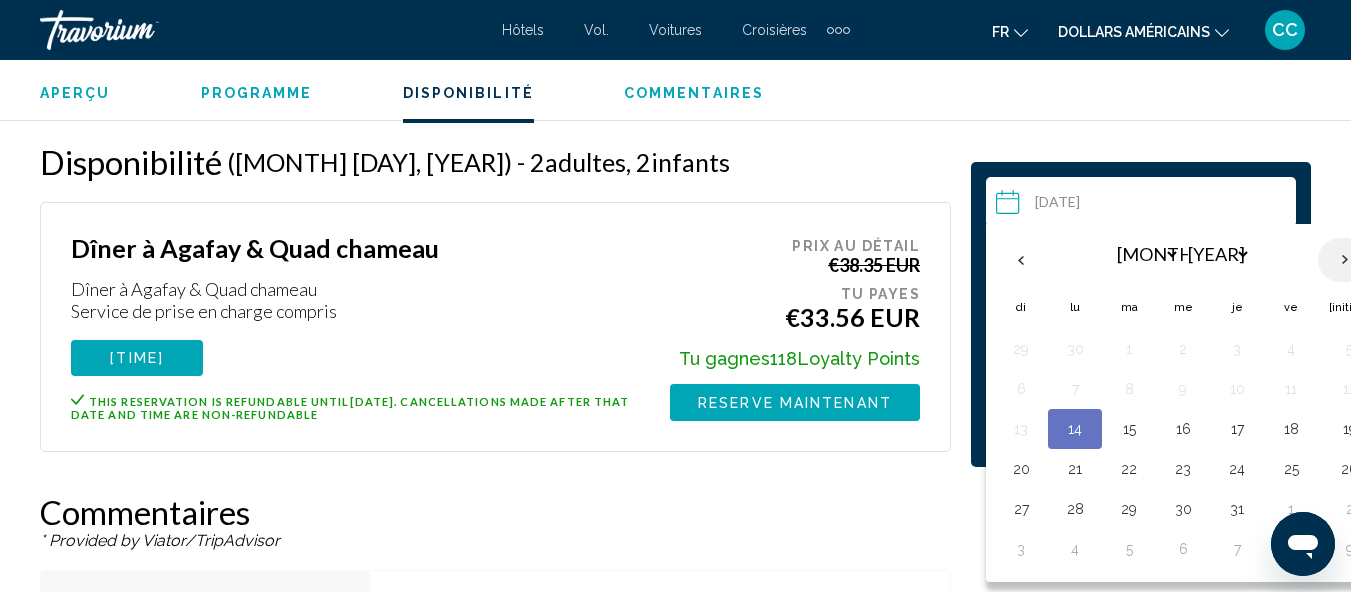 click at bounding box center [1345, 260] 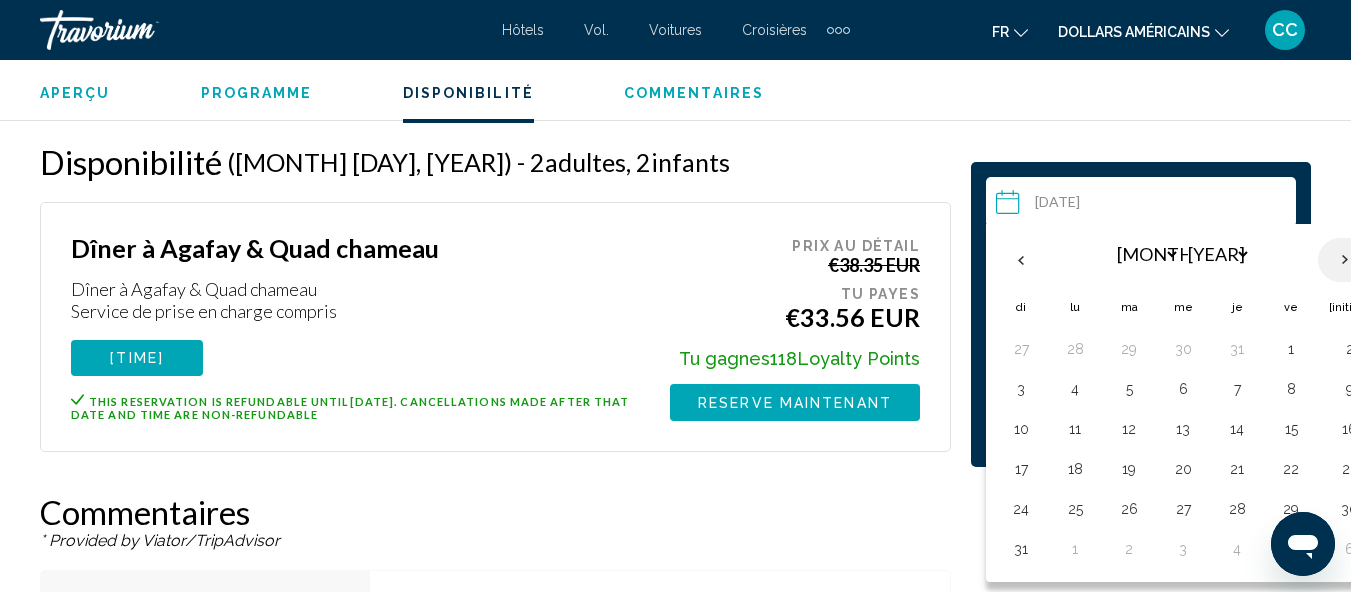 click at bounding box center (1345, 260) 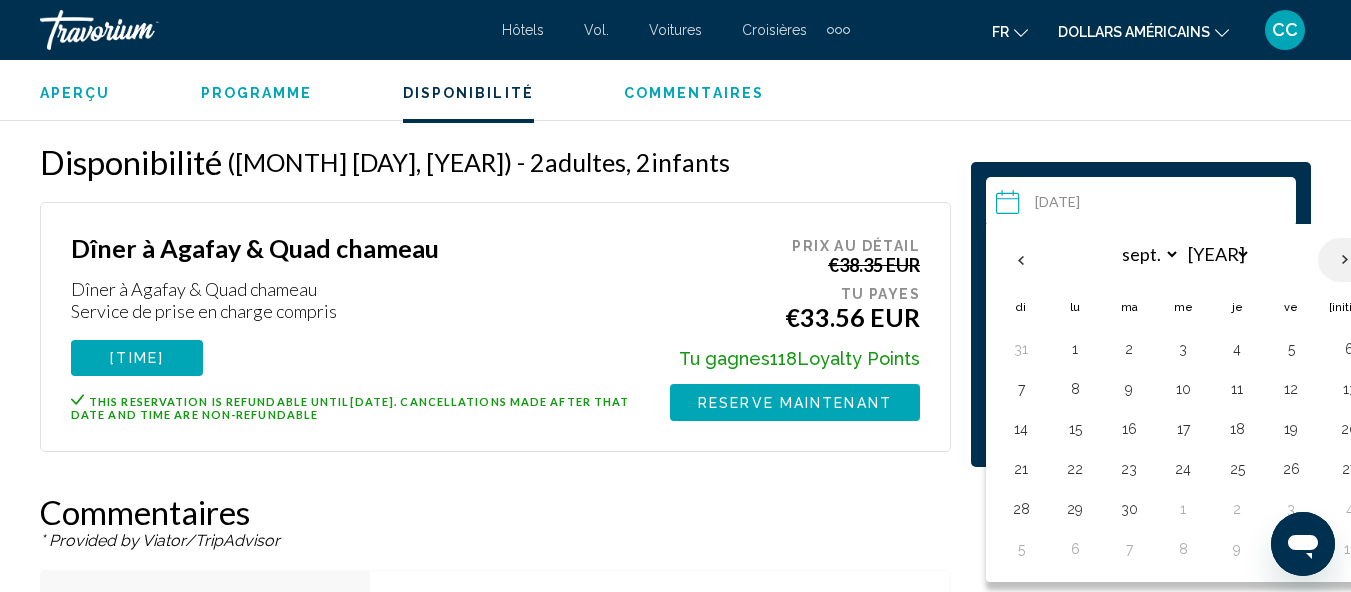 click at bounding box center (1345, 260) 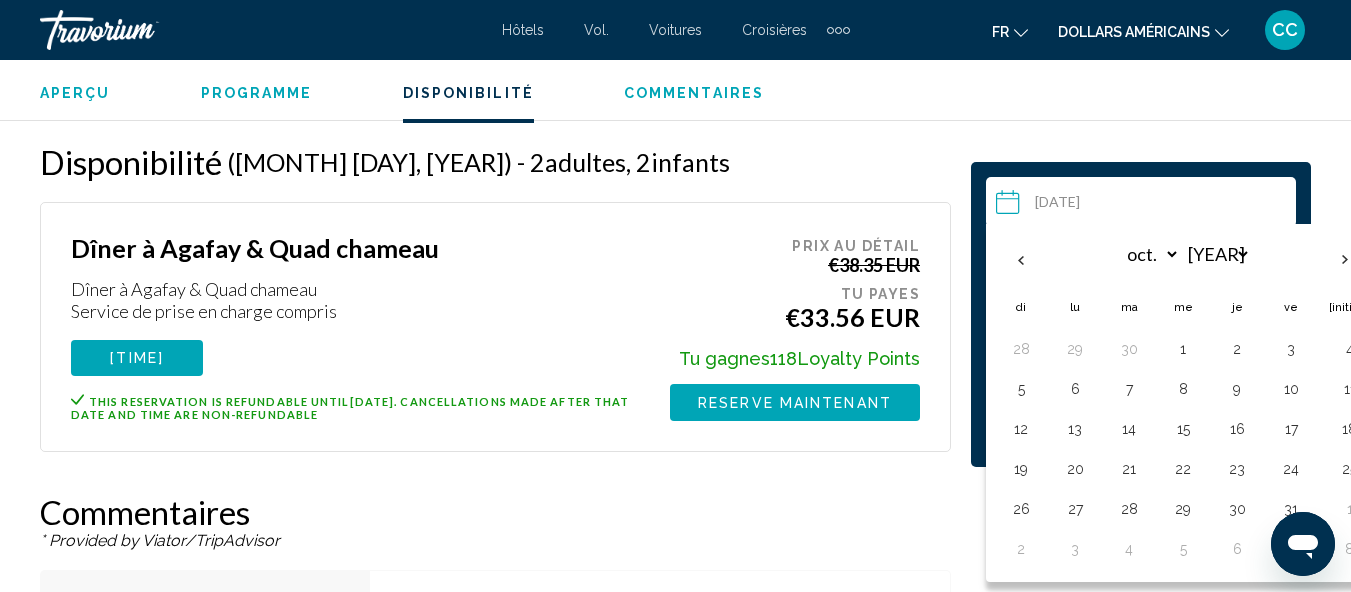 click on "20" at bounding box center (1075, 469) 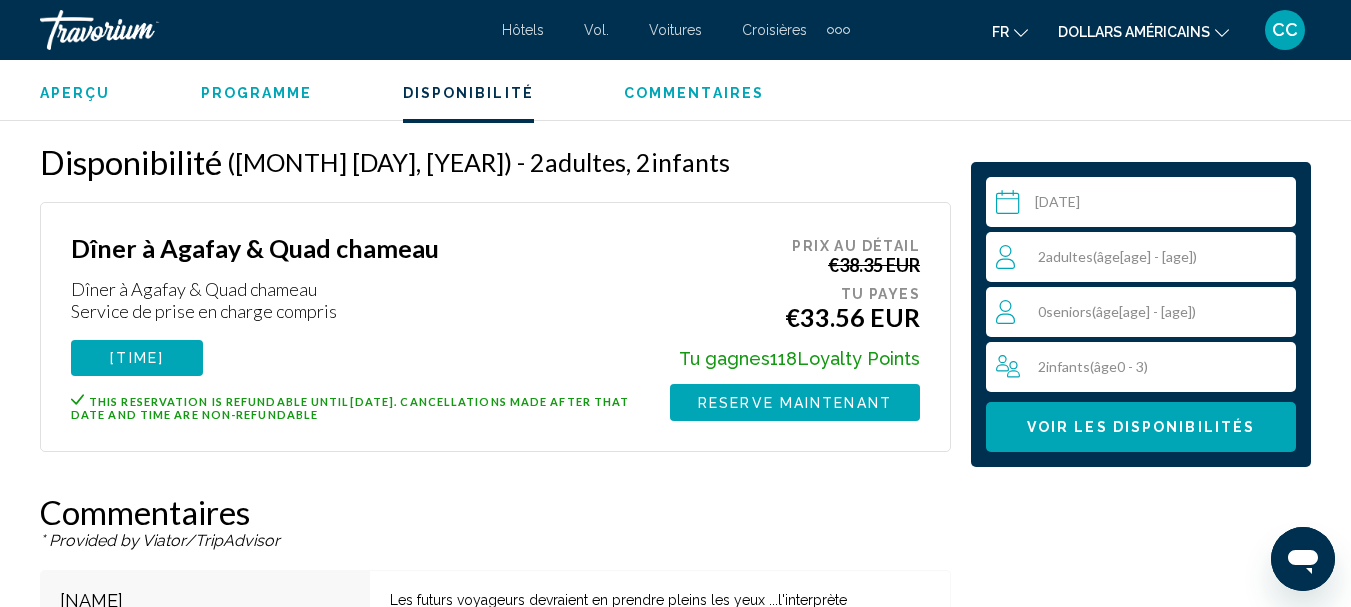 click on "[NUMBER] Nourrisson Infants ( âge [AGE] - [AGE])" at bounding box center [1146, 367] 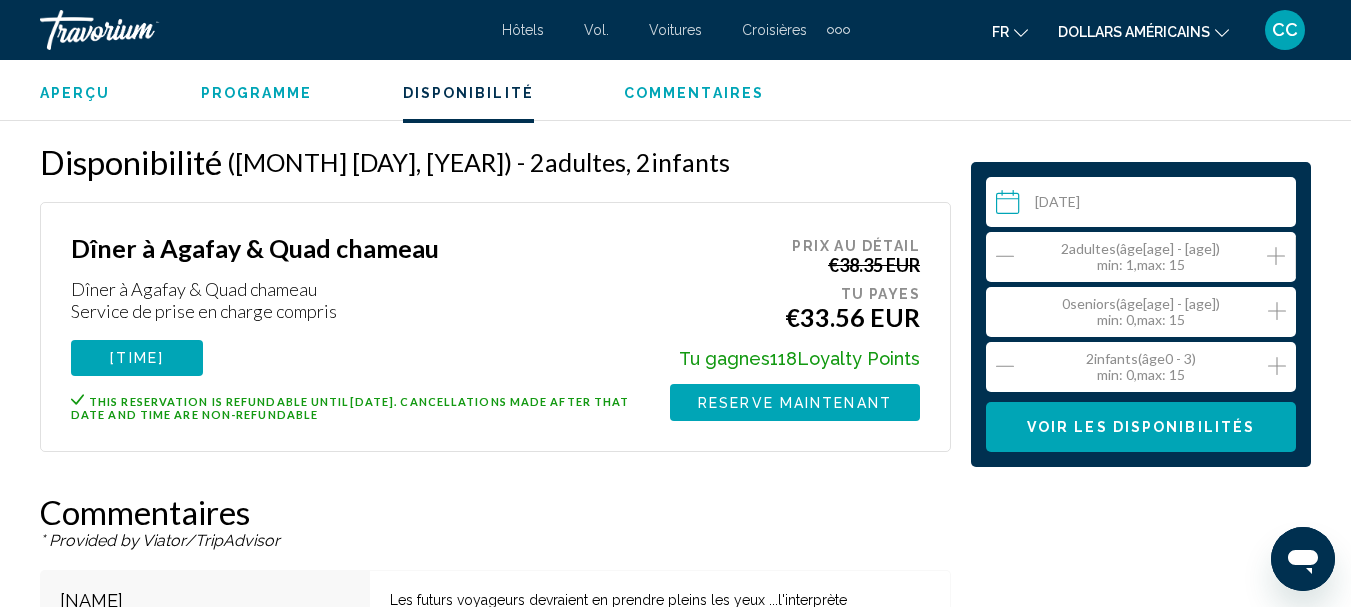 click 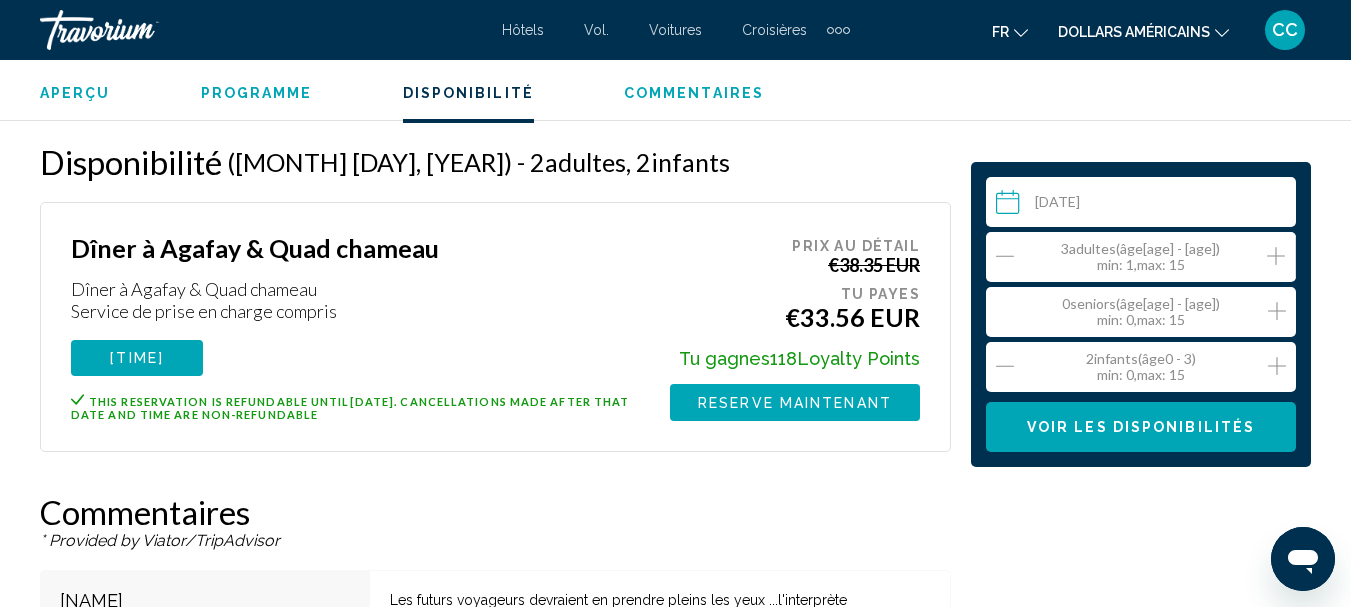 click 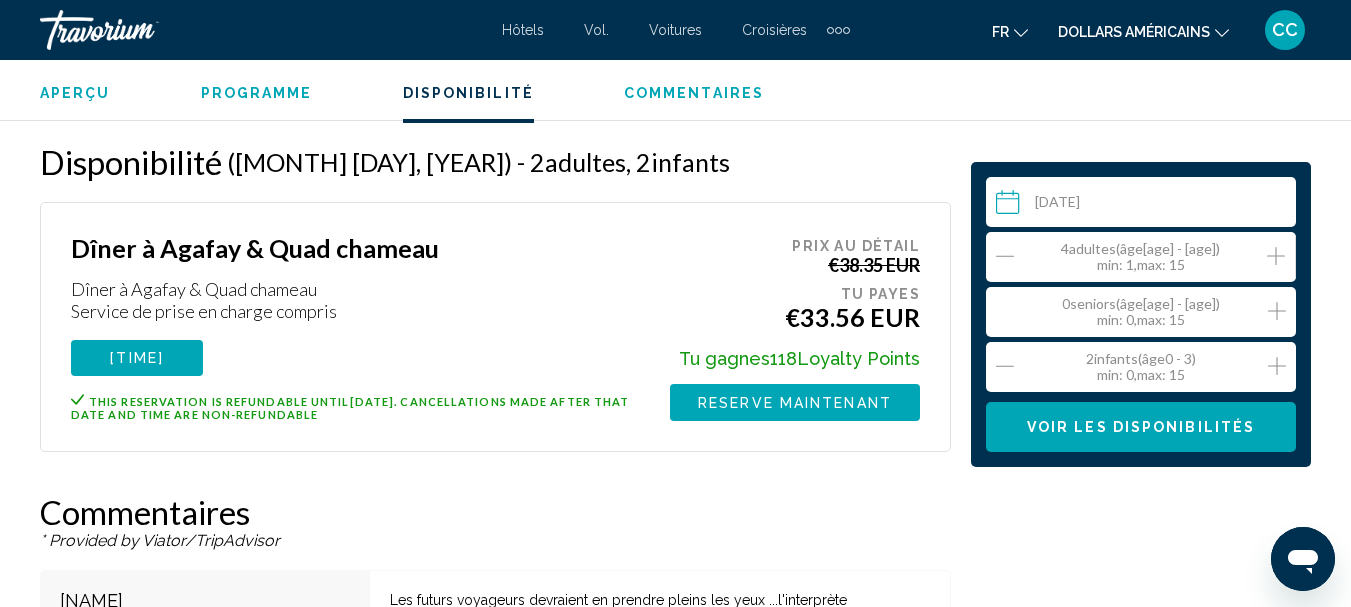 click 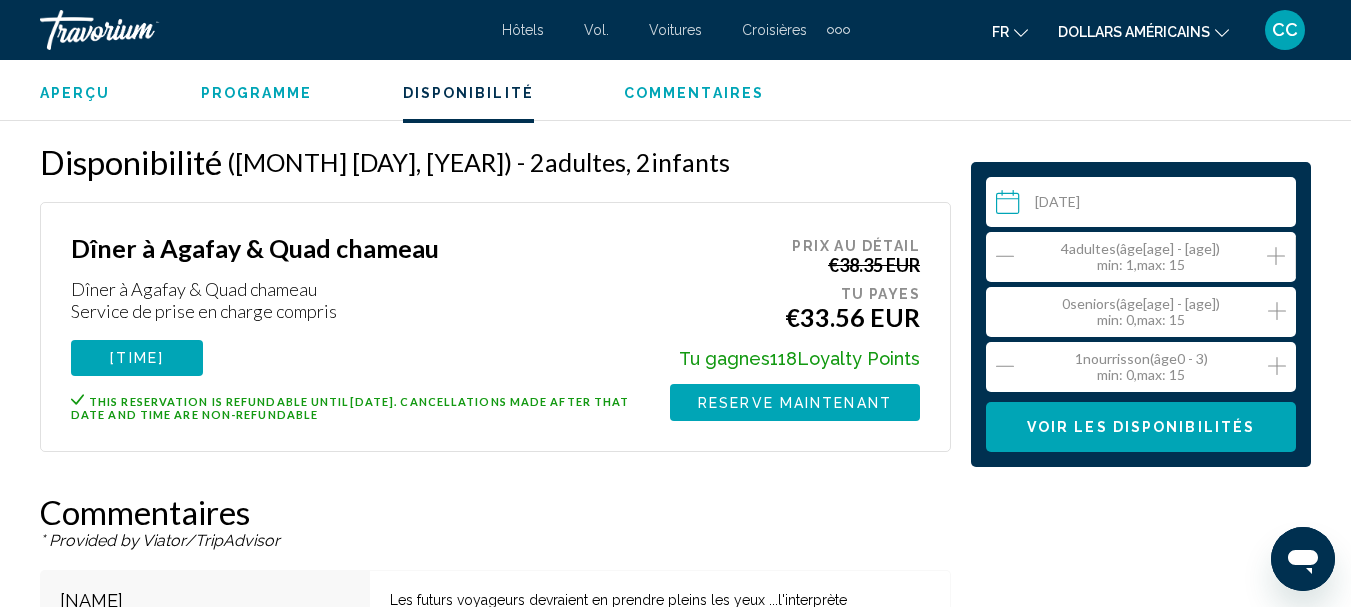 click 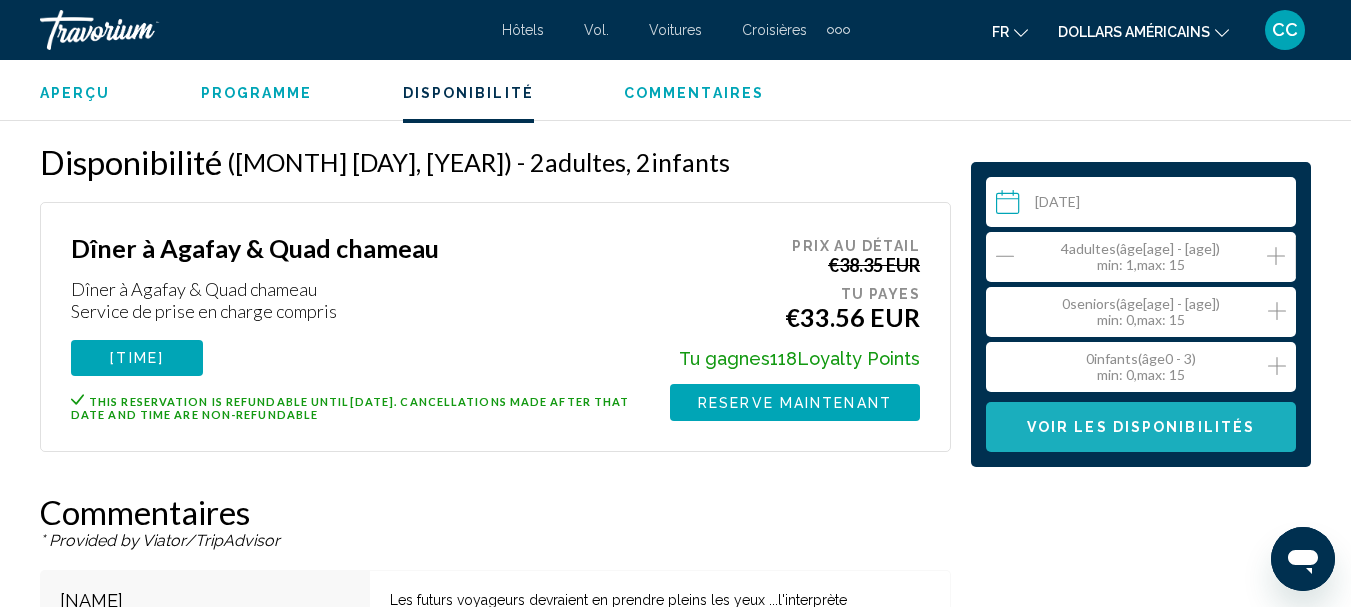 click on "Voir les disponibilités" at bounding box center (1141, 428) 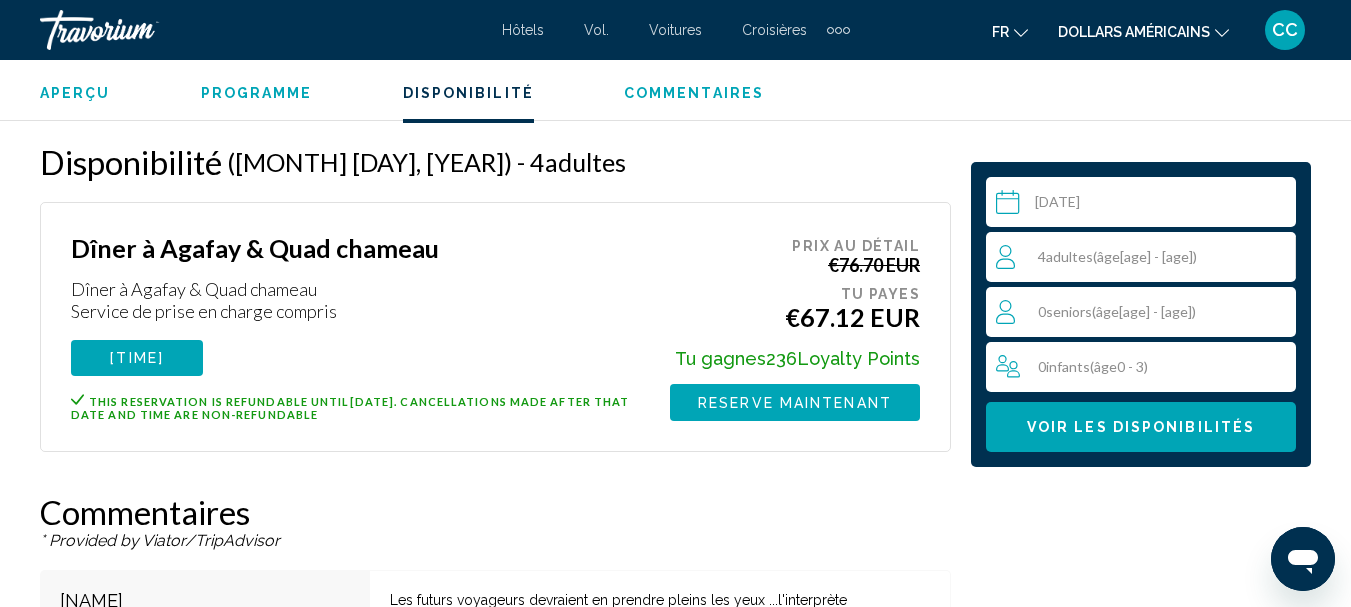 click on "Infants" at bounding box center [1068, 366] 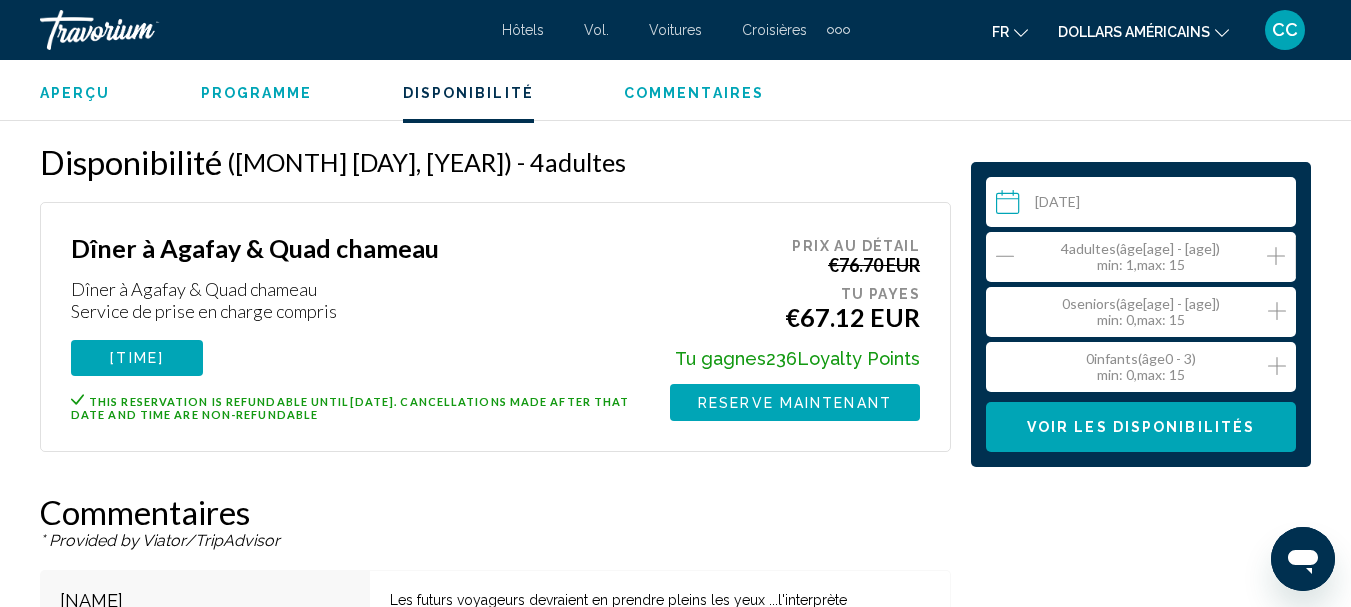 click 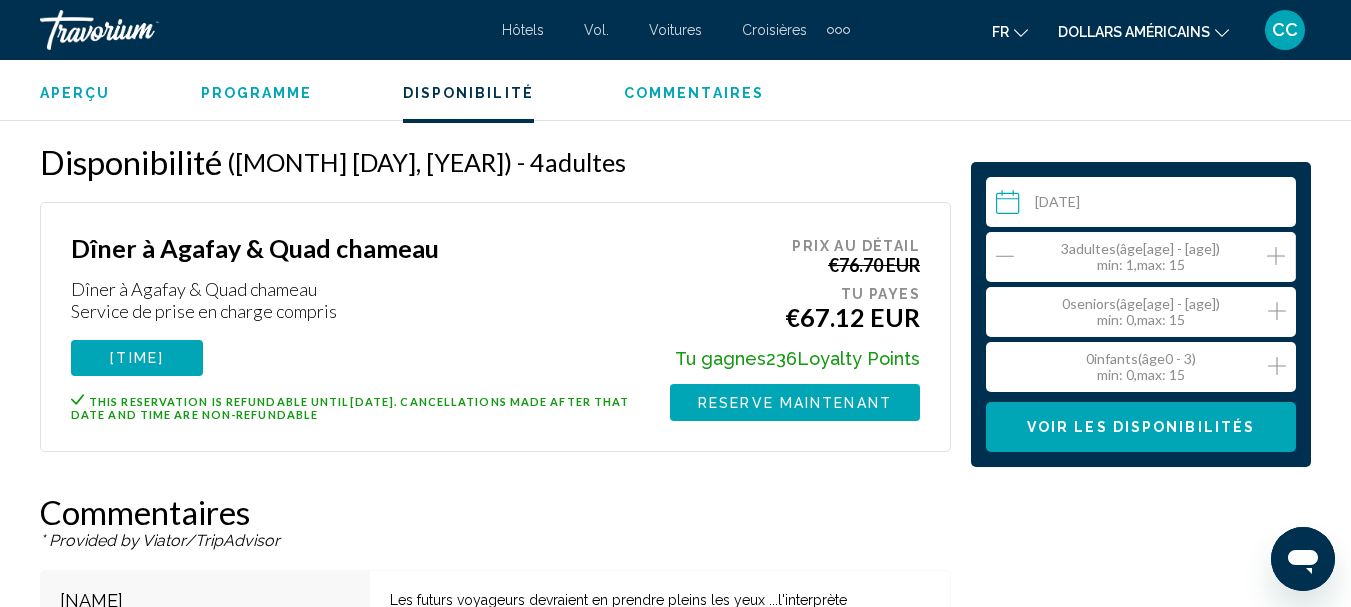 click 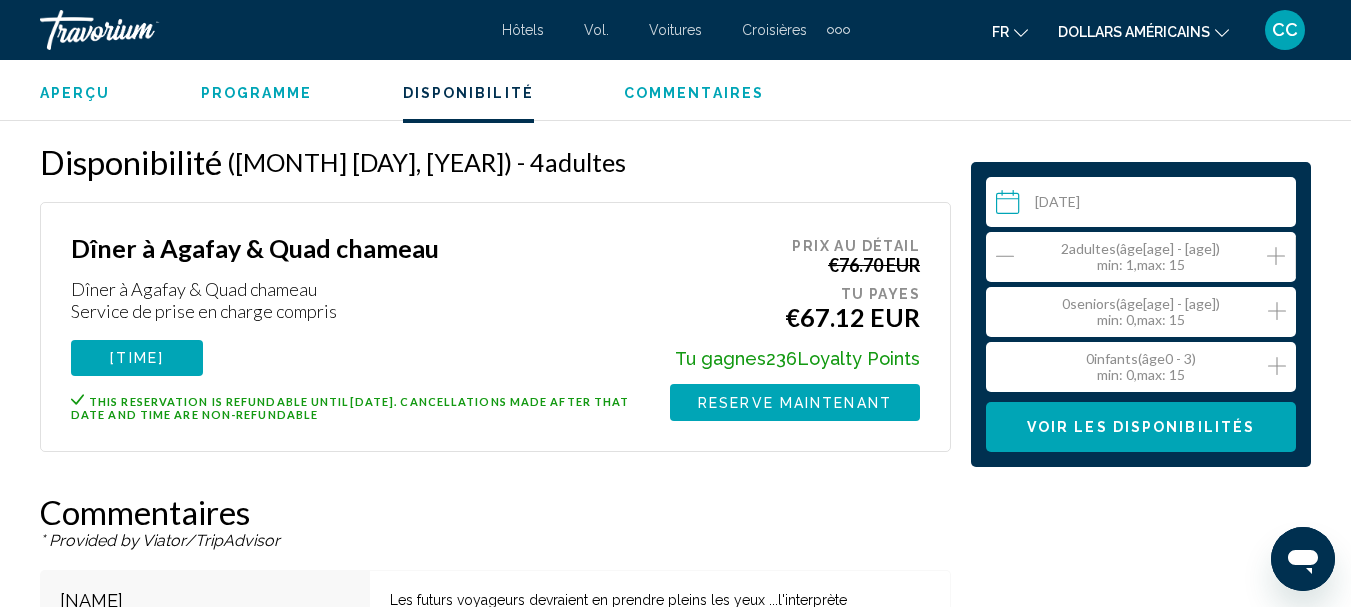 click 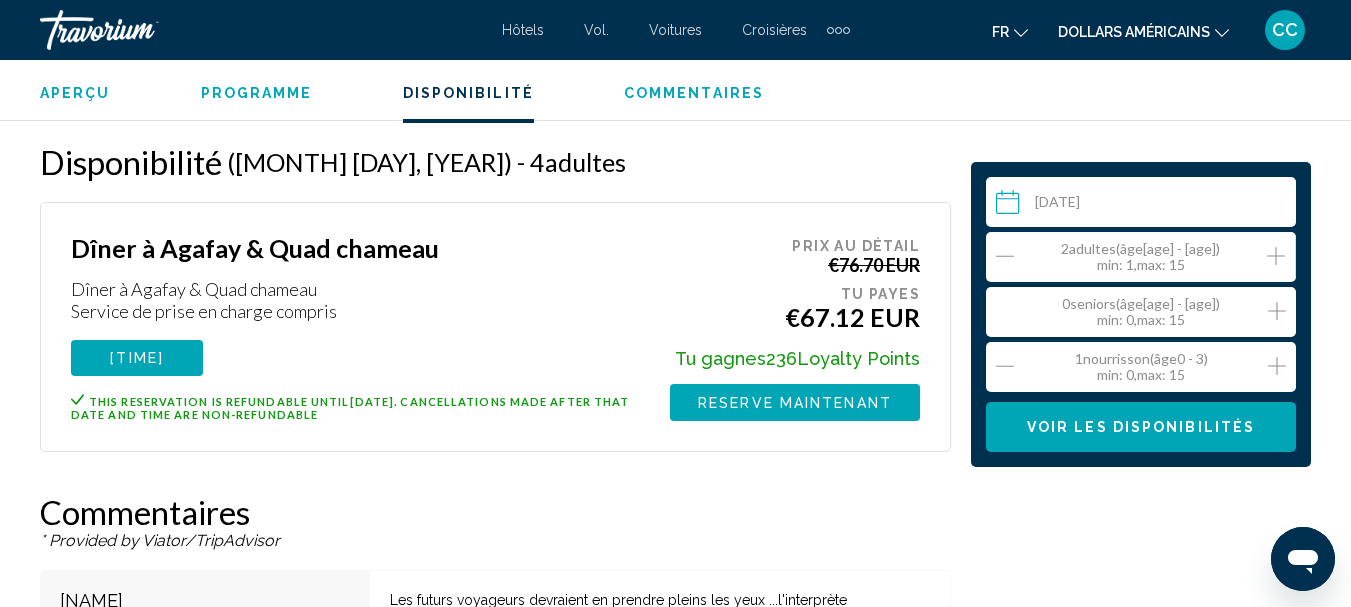 click 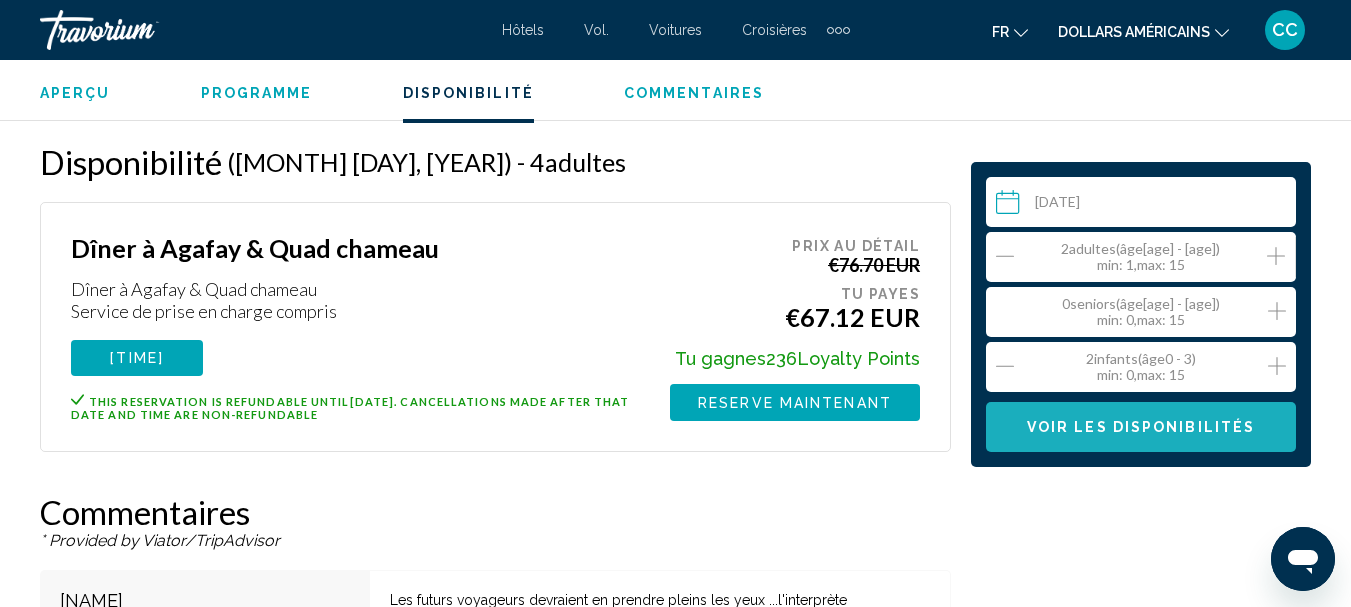 click on "Voir les disponibilités" at bounding box center (1141, 428) 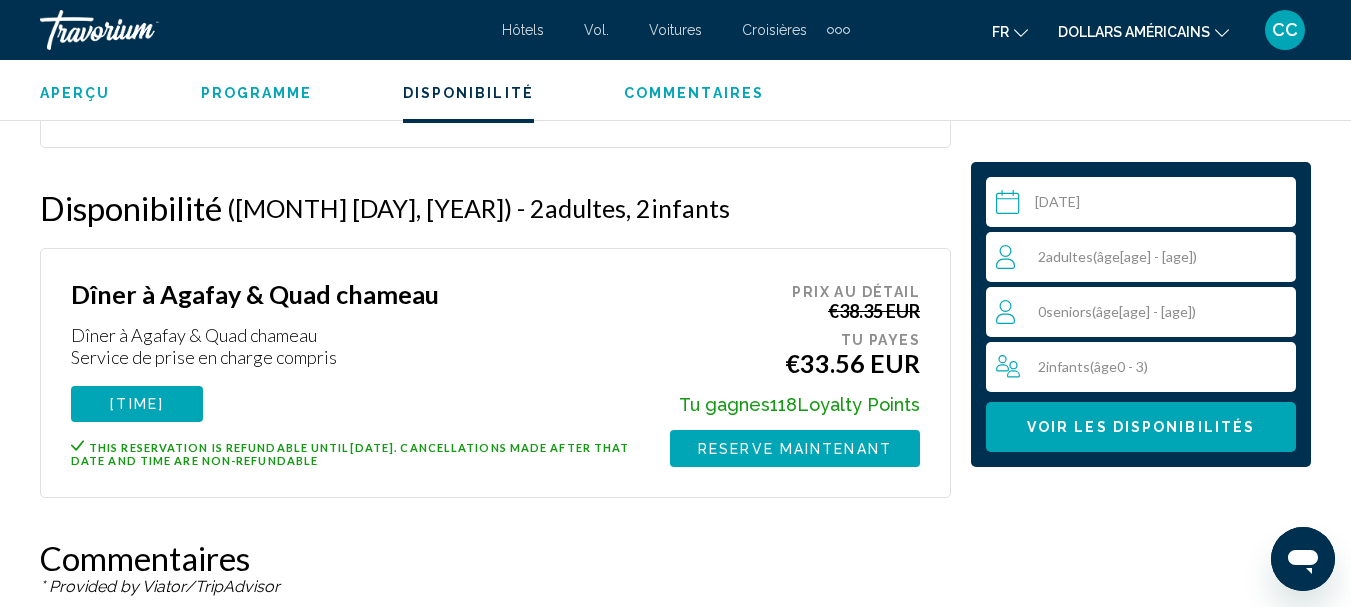 scroll, scrollTop: 3750, scrollLeft: 0, axis: vertical 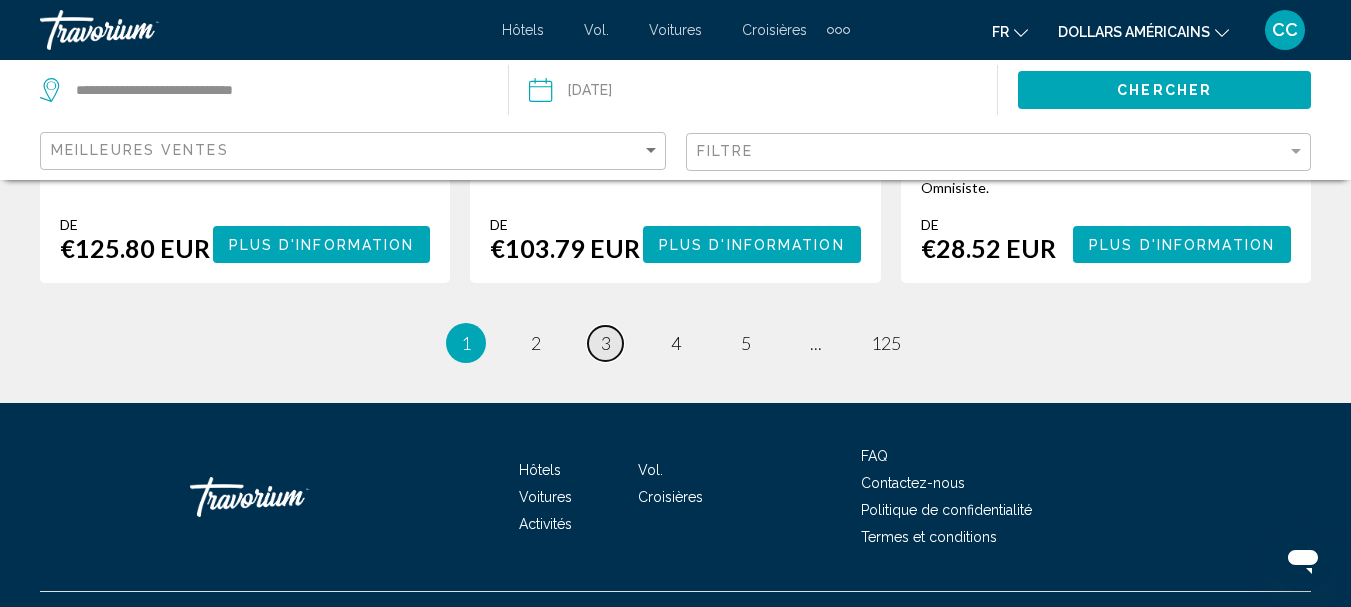 click on "3" at bounding box center [606, 343] 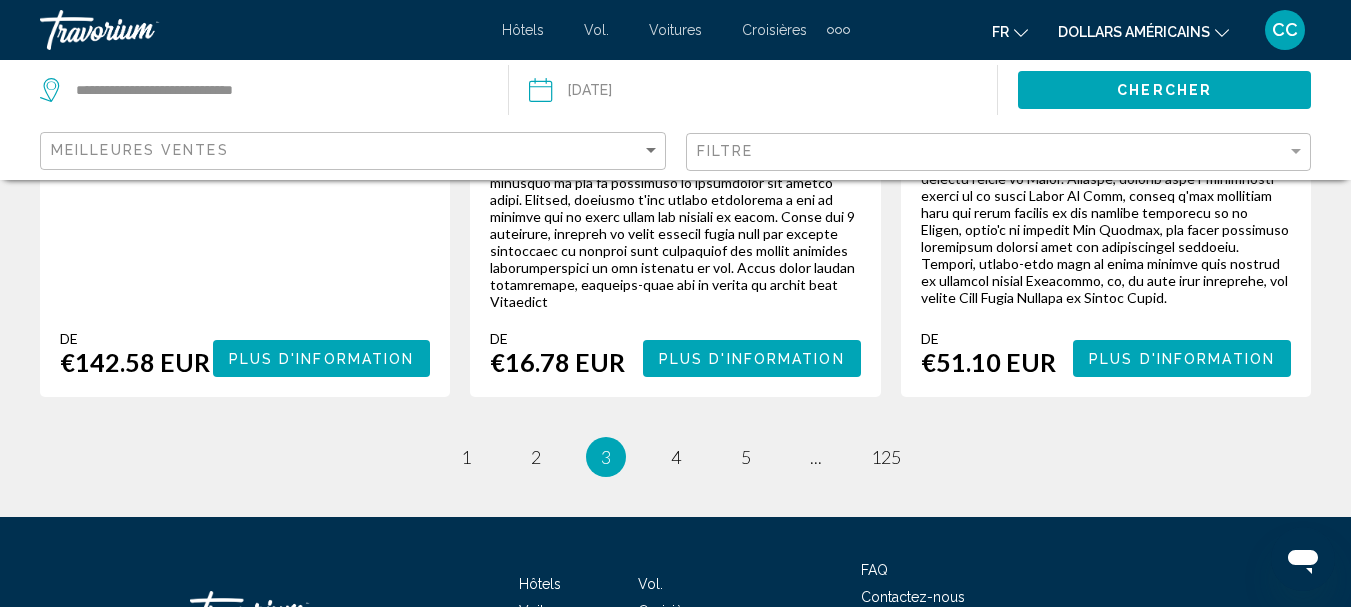 scroll, scrollTop: 3700, scrollLeft: 0, axis: vertical 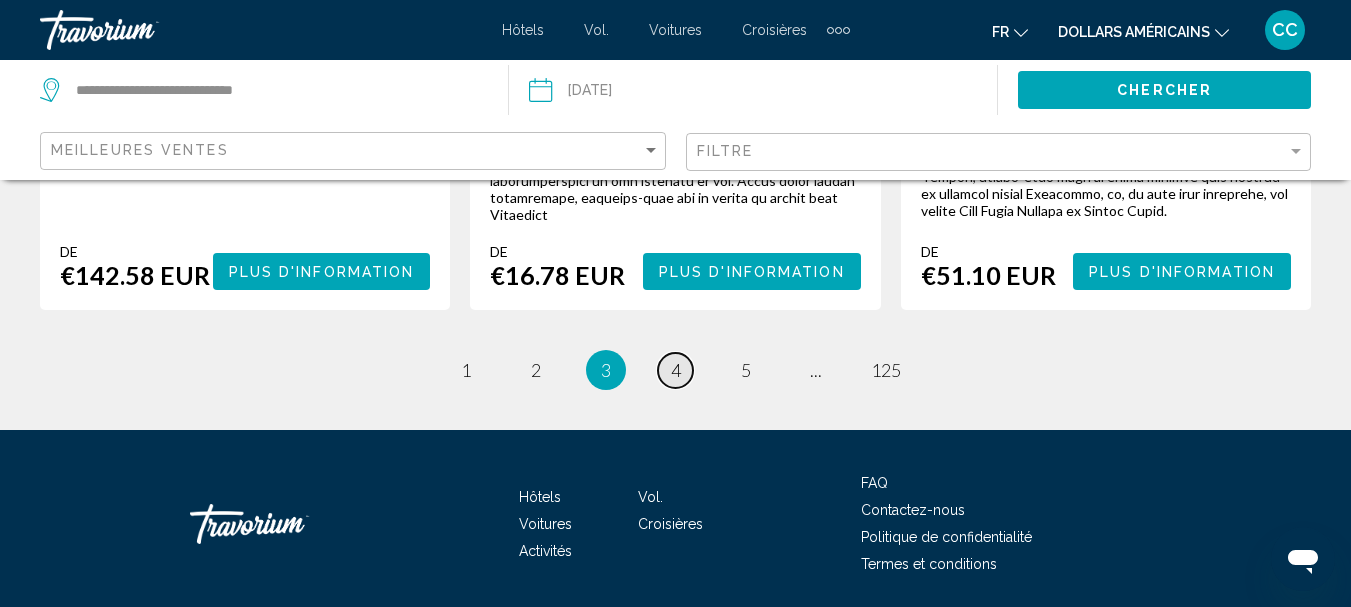 click on "4" at bounding box center (676, 370) 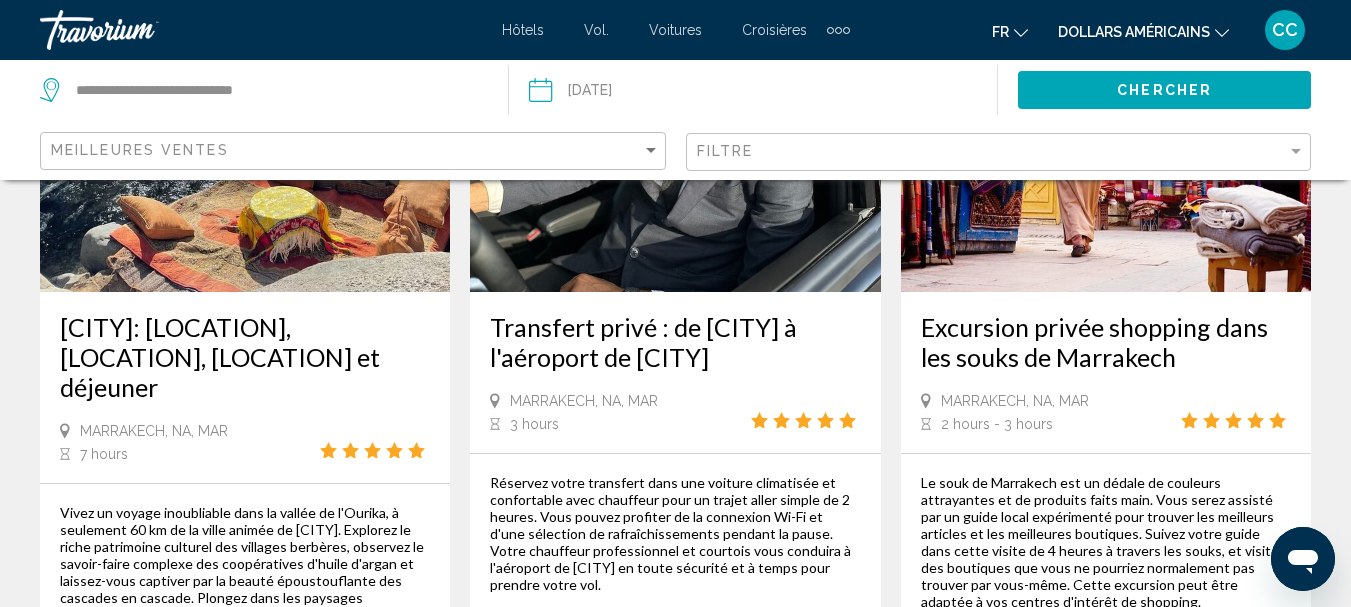 scroll, scrollTop: 247, scrollLeft: 0, axis: vertical 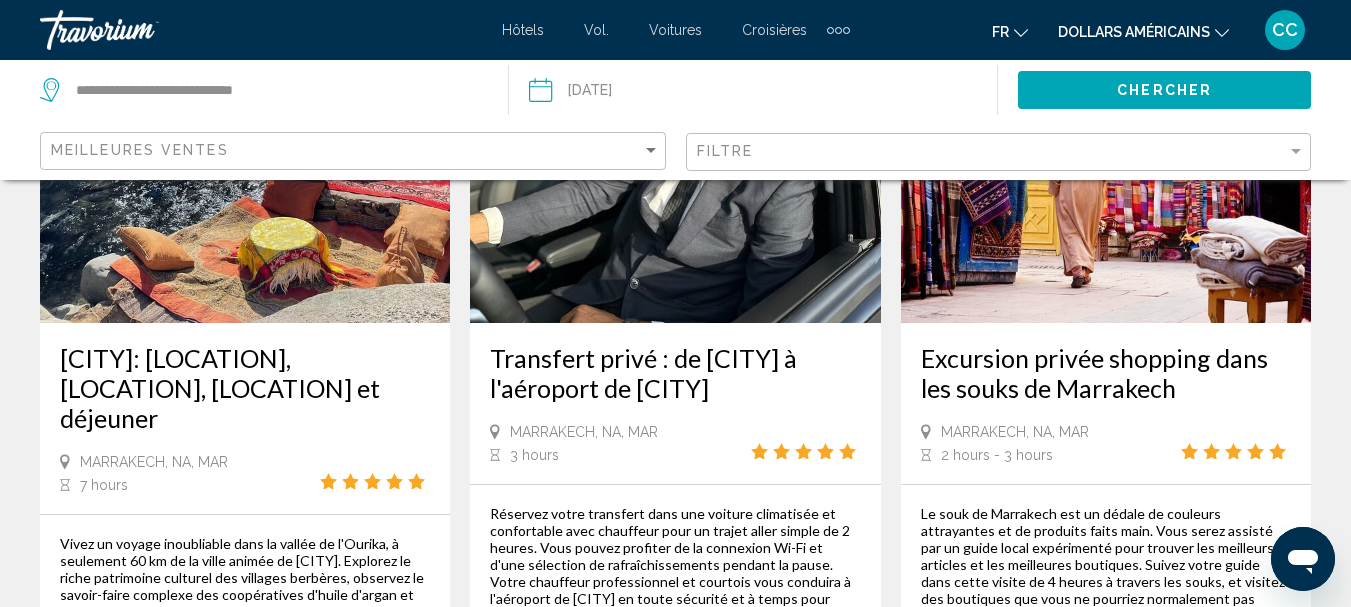 click on "[CITY]: [LOCATION], [LOCATION], [LOCATION] et déjeuner" at bounding box center [245, 388] 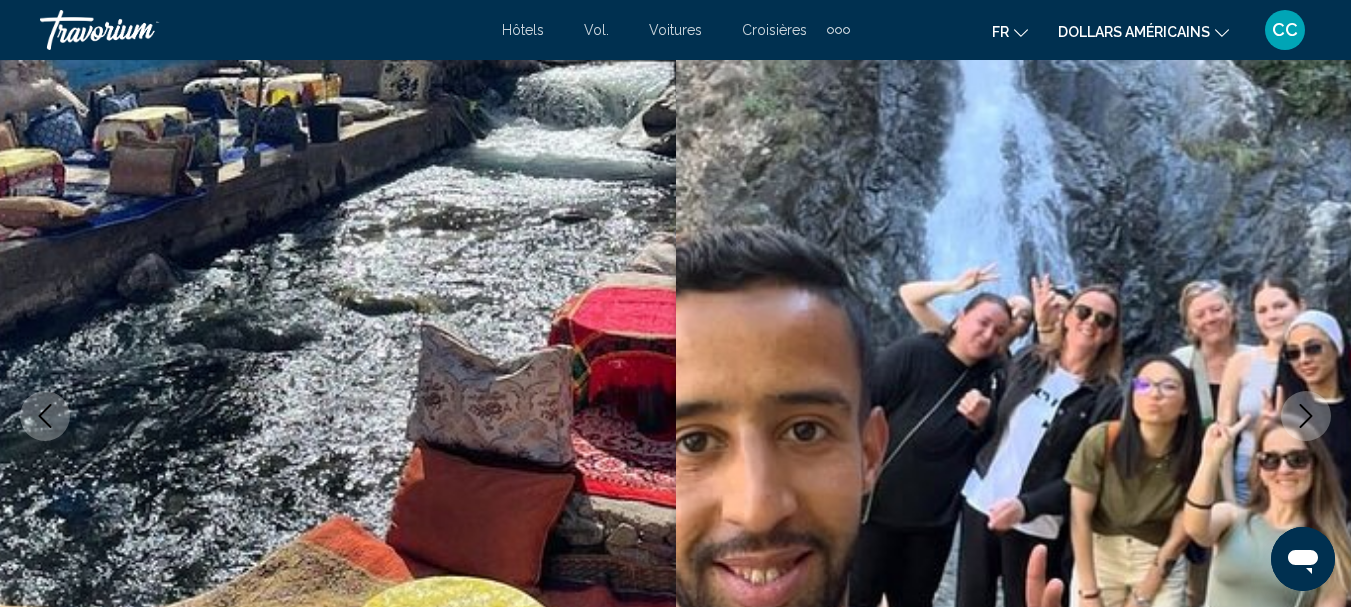 scroll, scrollTop: 0, scrollLeft: 0, axis: both 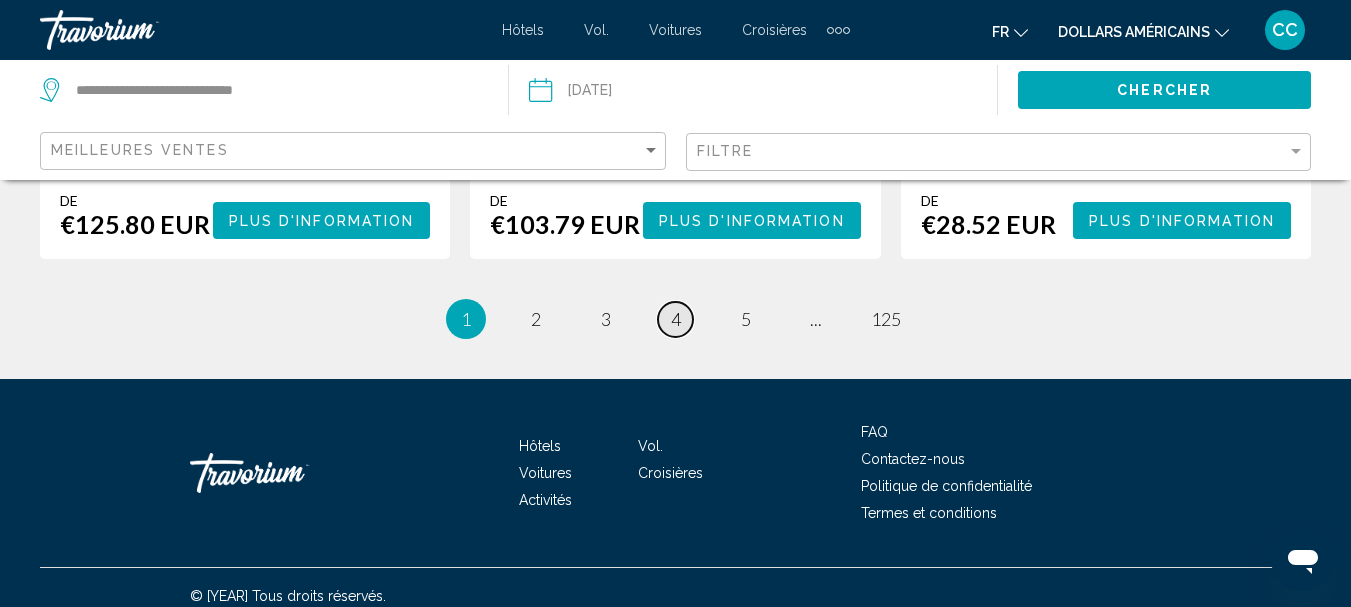 click on "page  4" at bounding box center (675, 319) 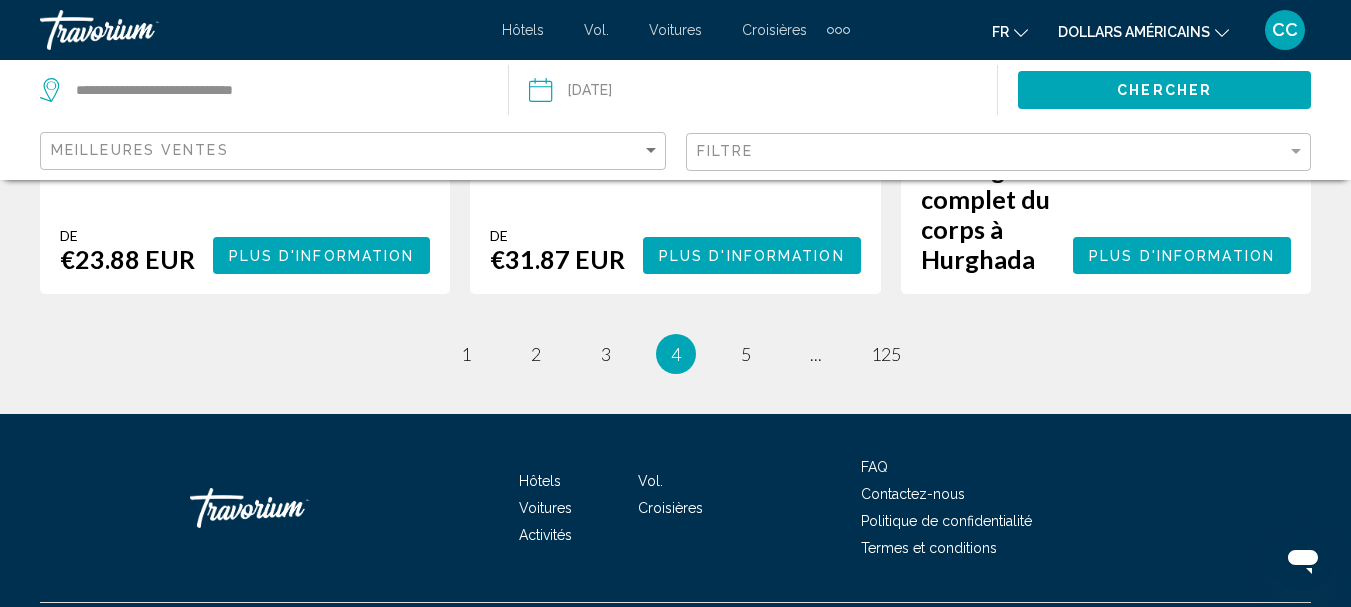 scroll, scrollTop: 3730, scrollLeft: 0, axis: vertical 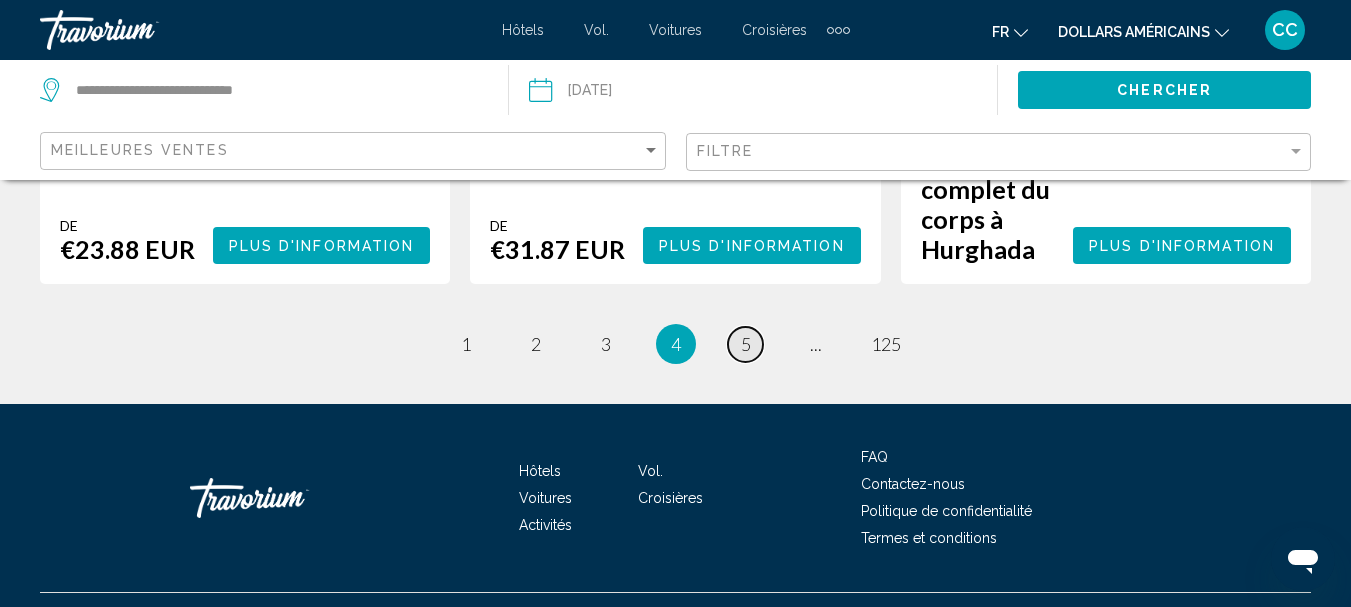 click on "5" at bounding box center (746, 344) 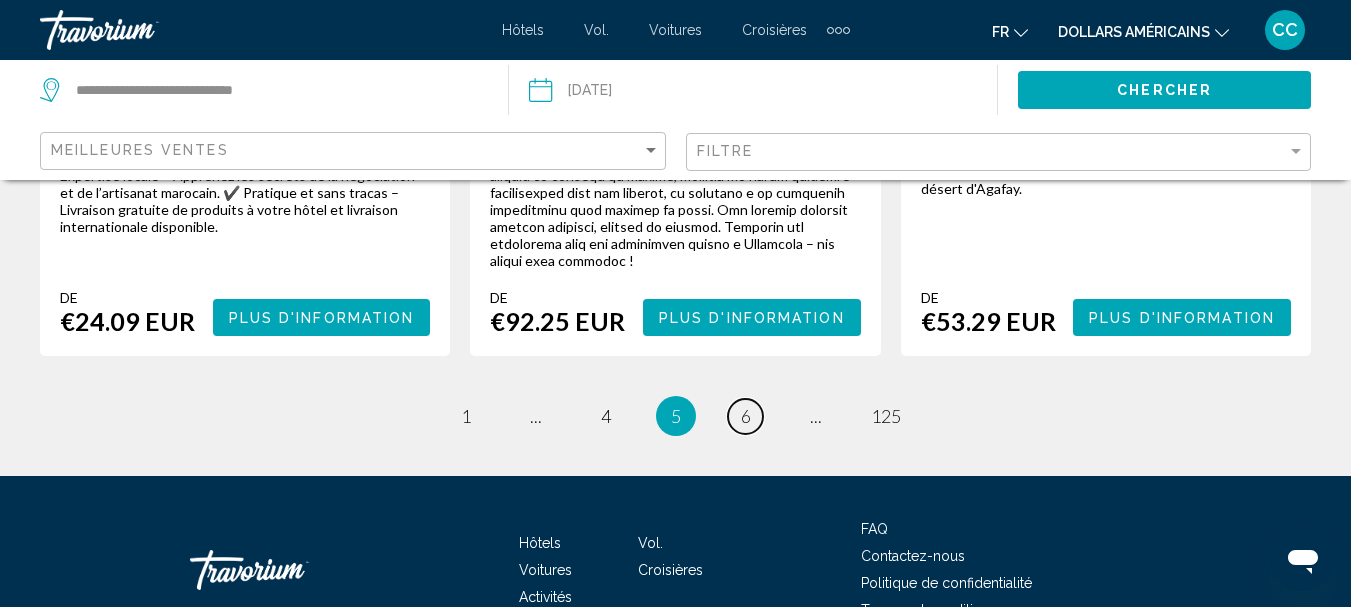 scroll, scrollTop: 3600, scrollLeft: 0, axis: vertical 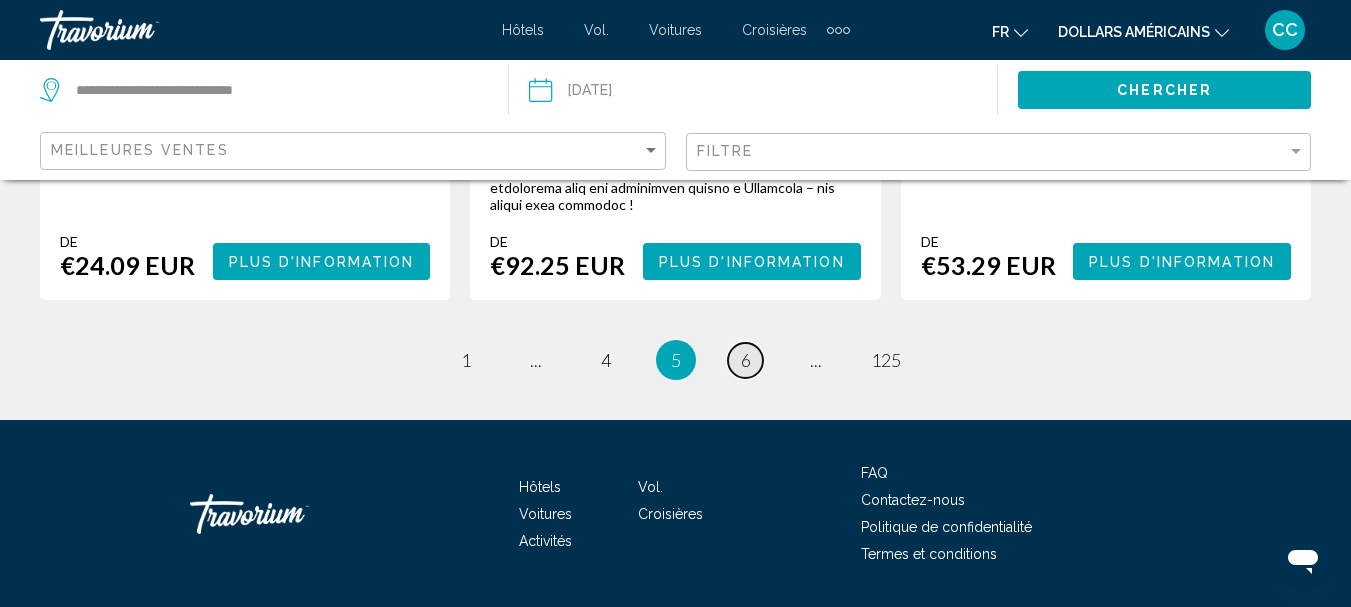 click on "page  6" at bounding box center (745, 360) 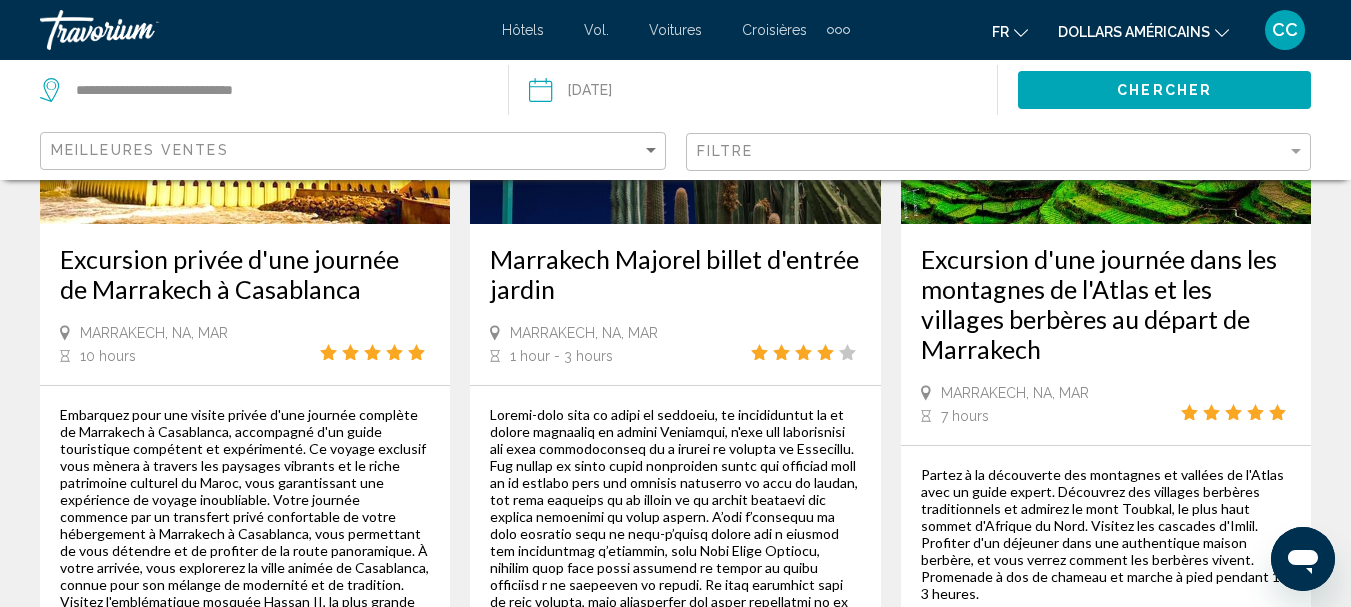 scroll, scrollTop: 0, scrollLeft: 0, axis: both 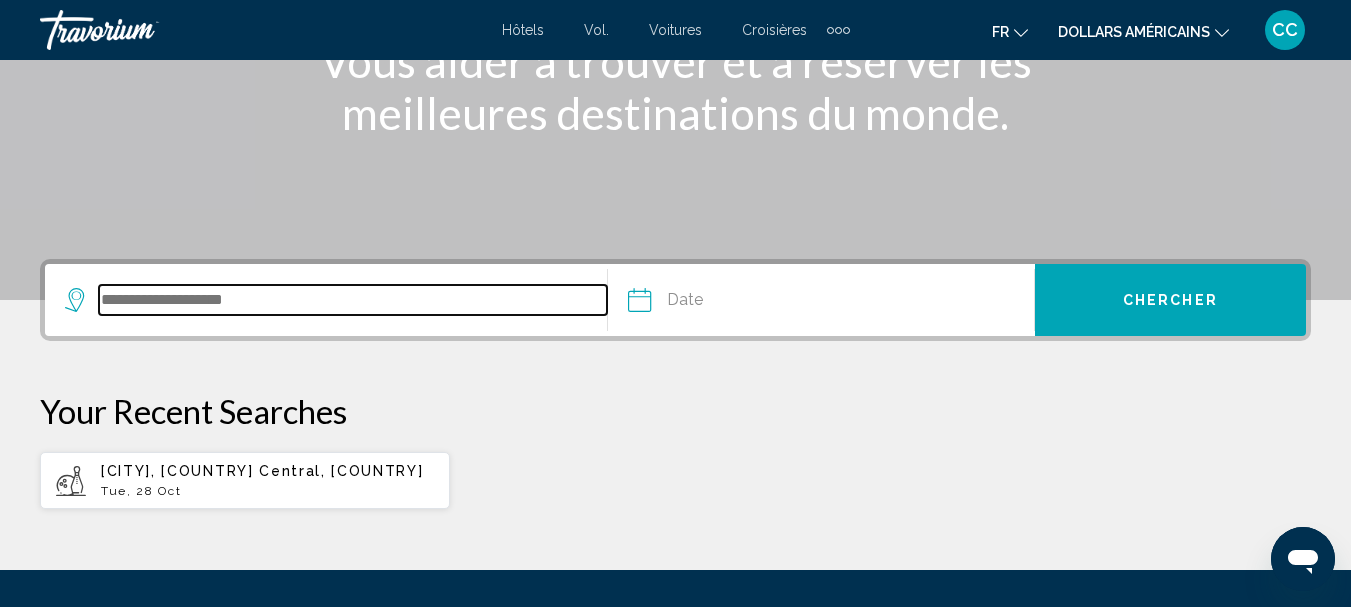 click at bounding box center (353, 300) 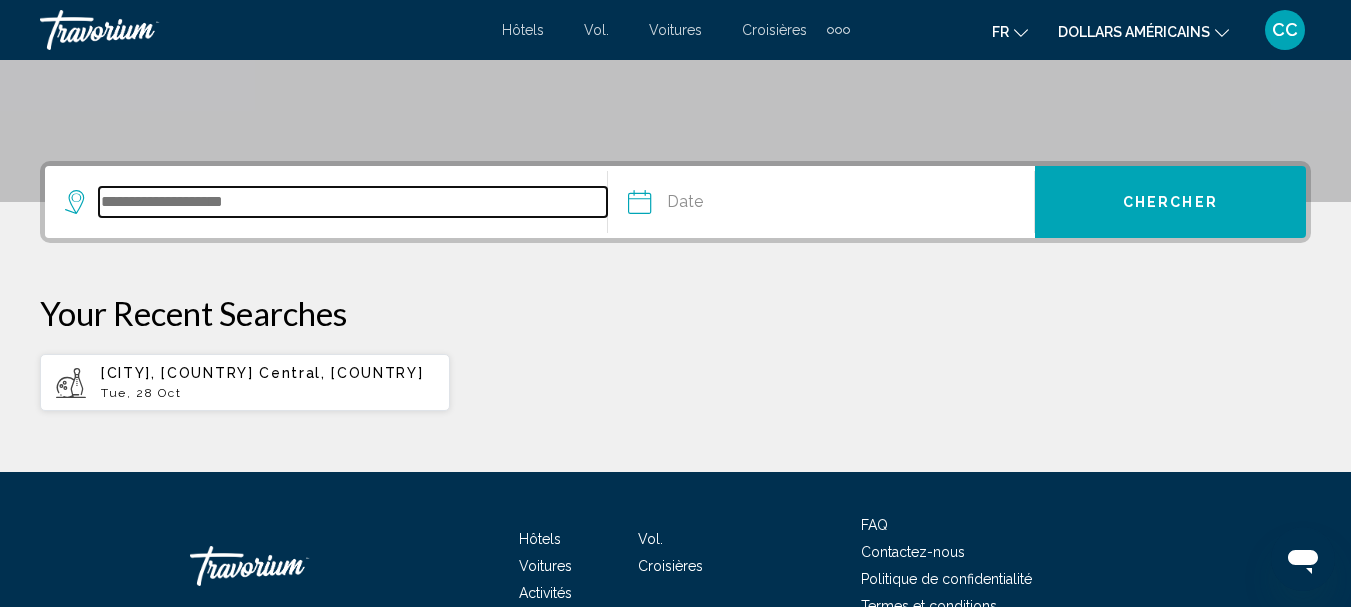 scroll, scrollTop: 494, scrollLeft: 0, axis: vertical 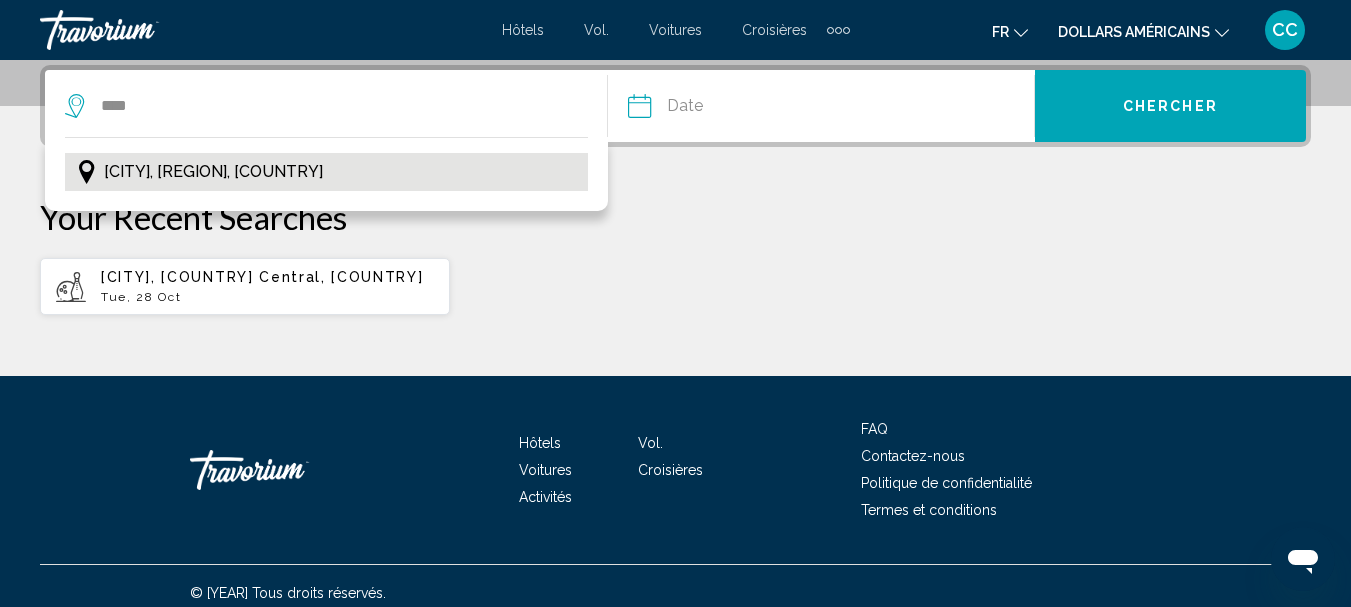 click on "[CITY], [REGION], [COUNTRY]" at bounding box center [213, 172] 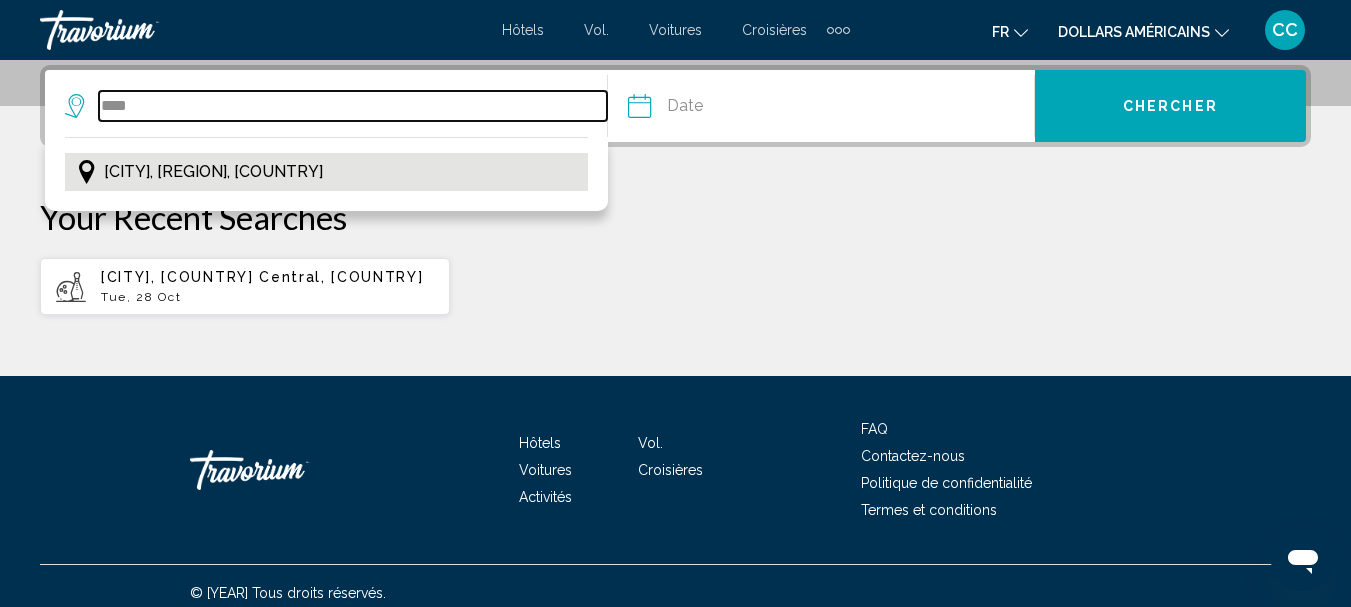 type on "**********" 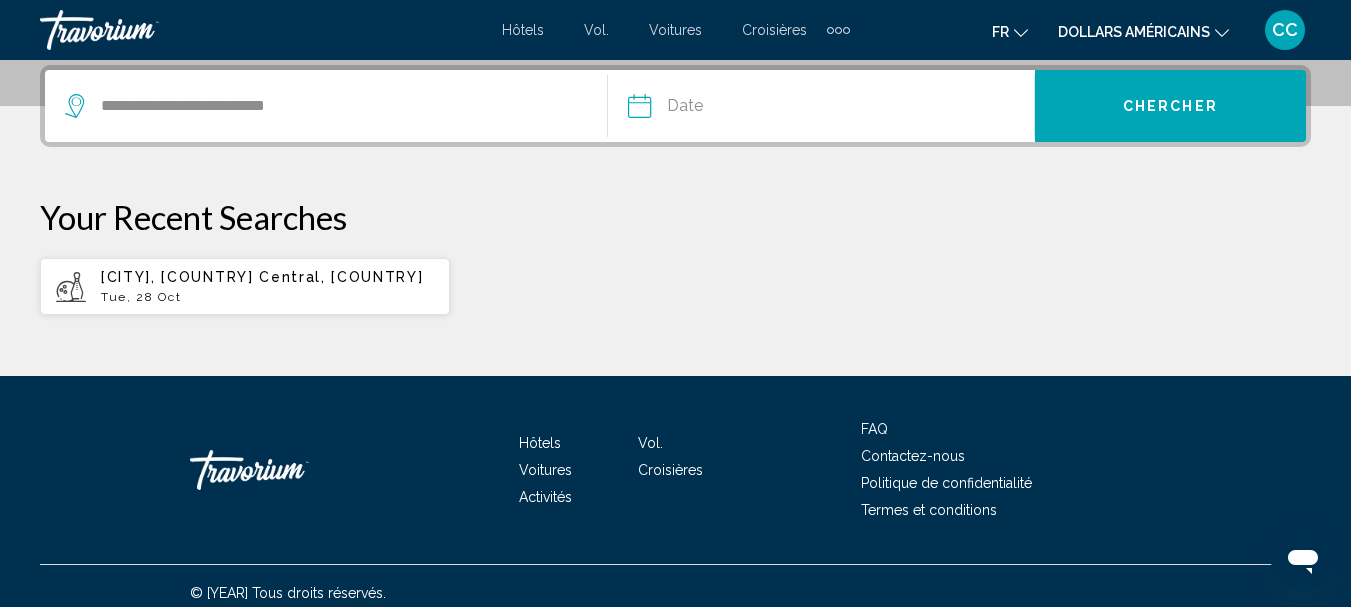 click at bounding box center [728, 109] 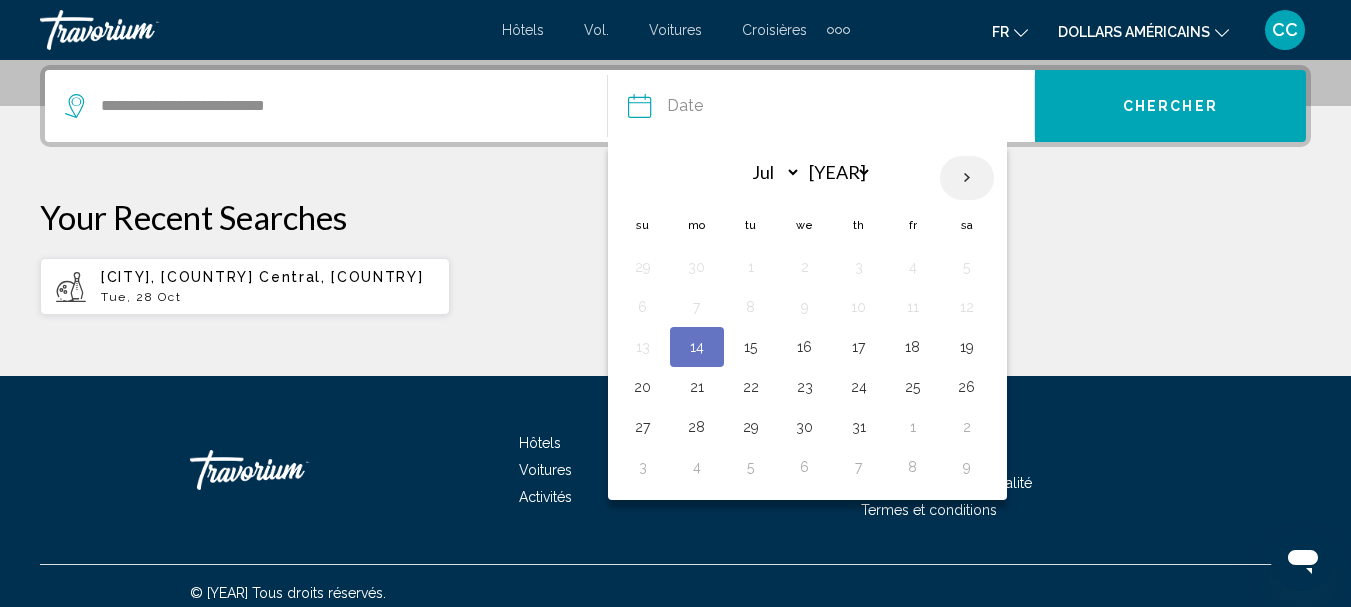 click at bounding box center (967, 178) 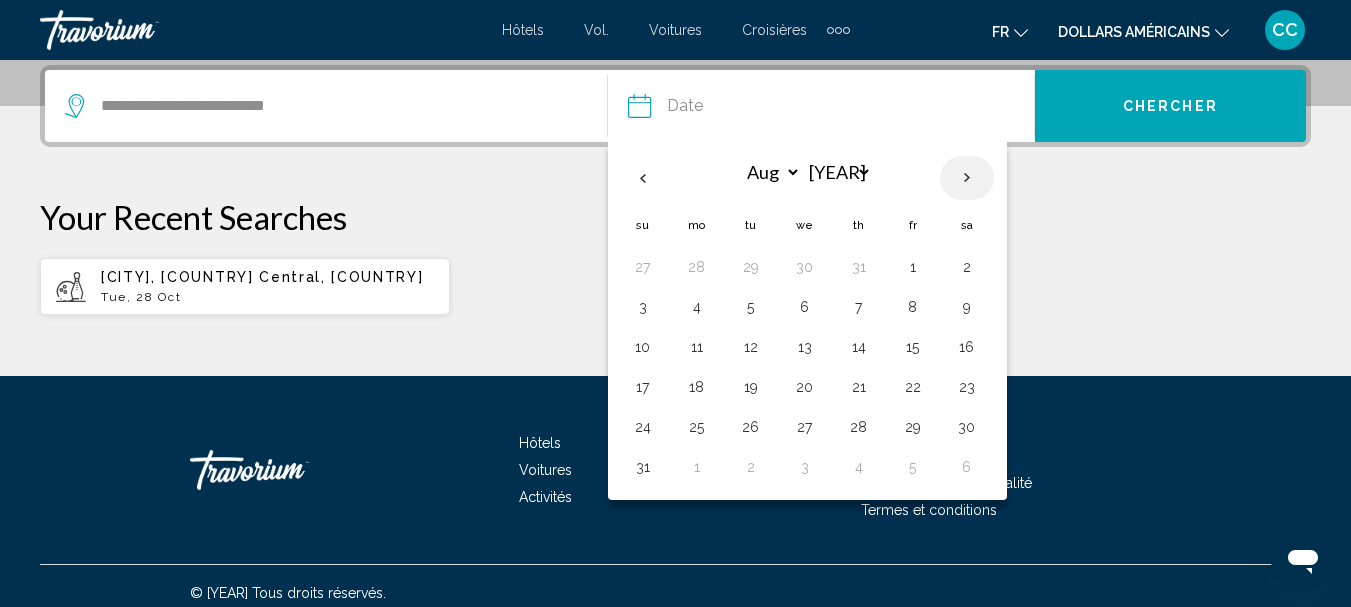 click at bounding box center [967, 178] 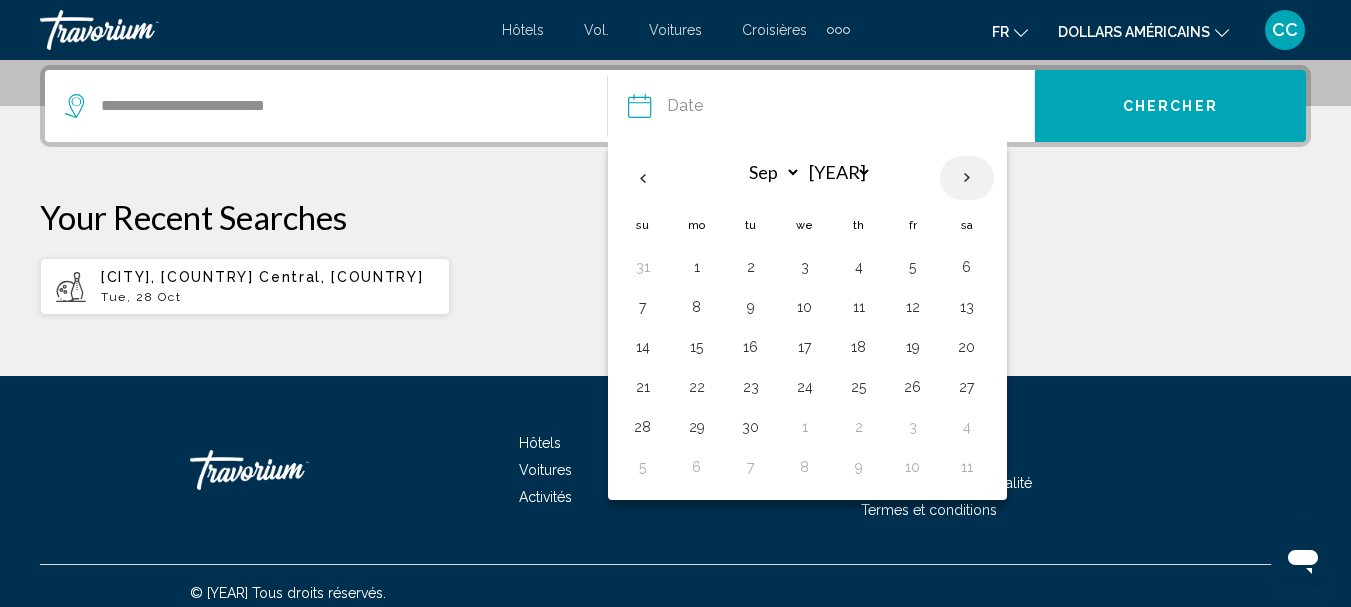 click at bounding box center (967, 178) 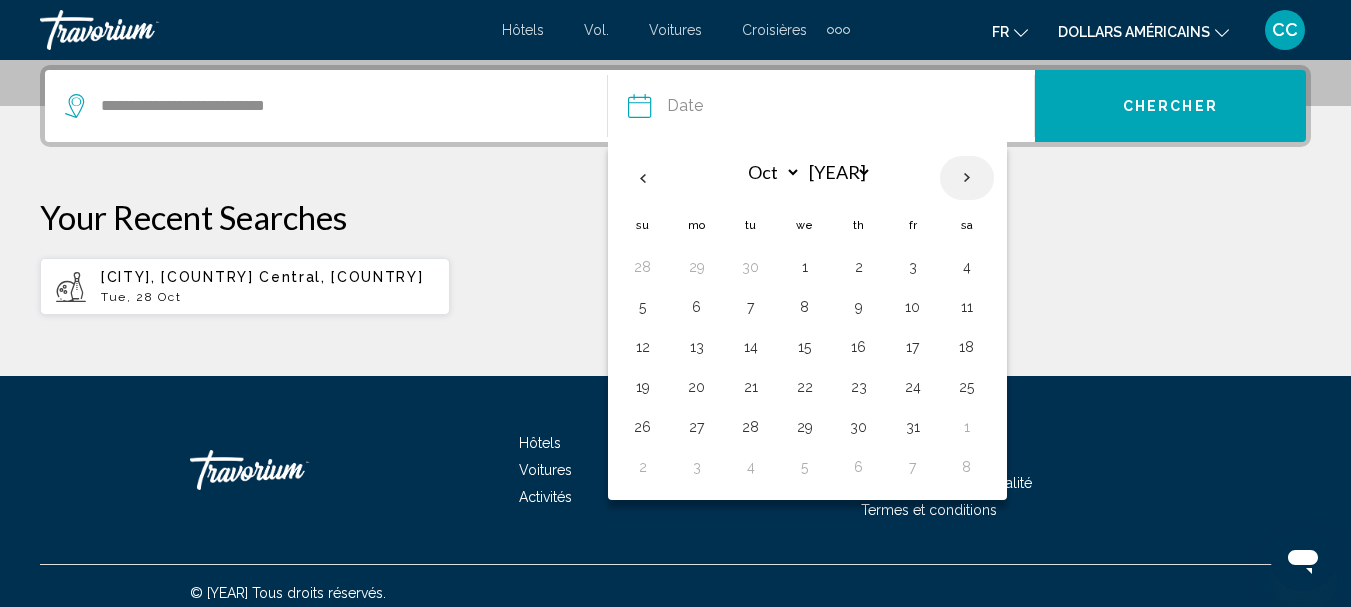 click at bounding box center (967, 178) 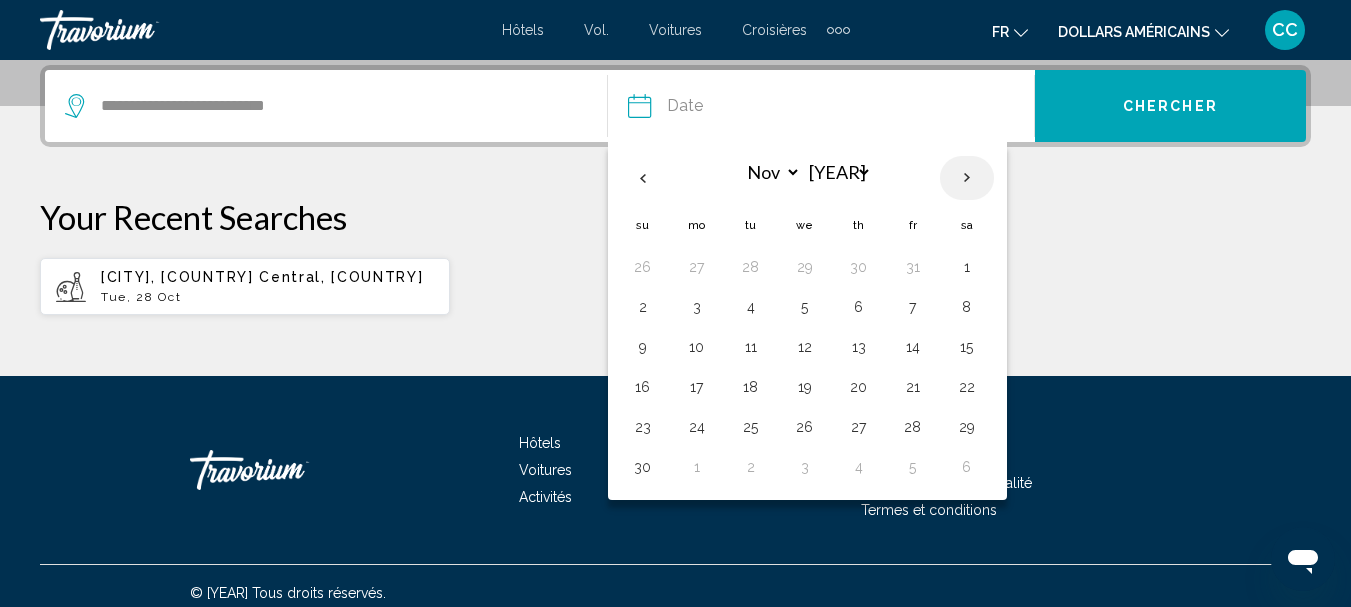 click at bounding box center (967, 178) 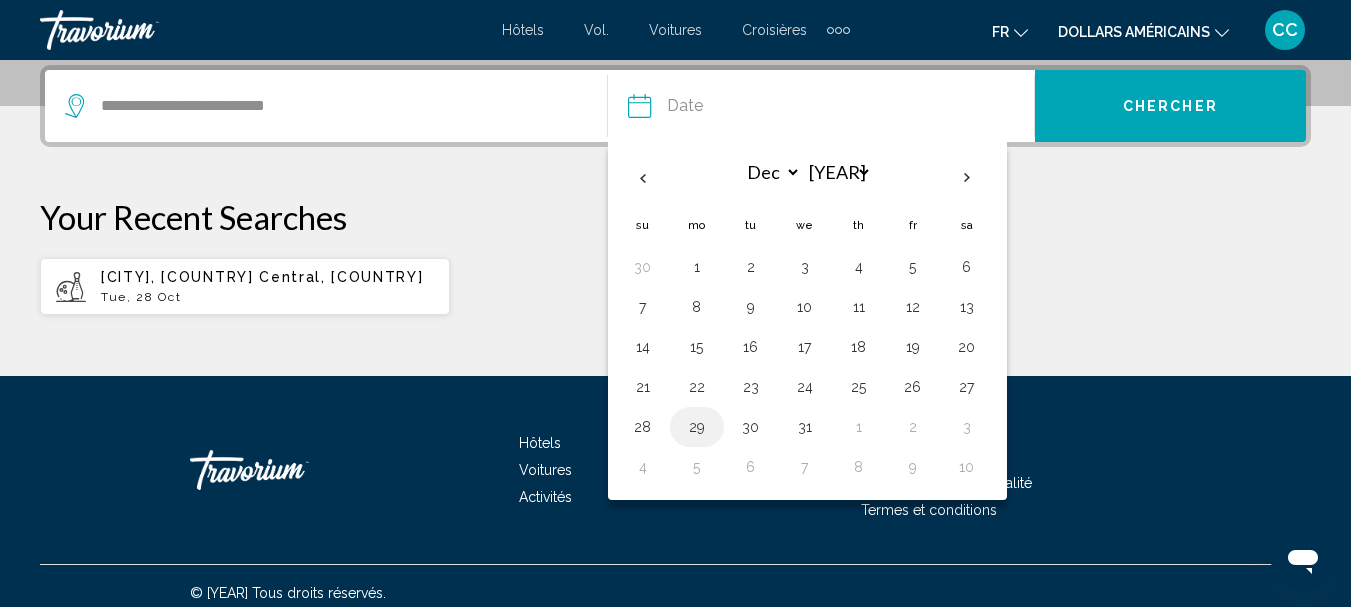 click on "29" at bounding box center (697, 427) 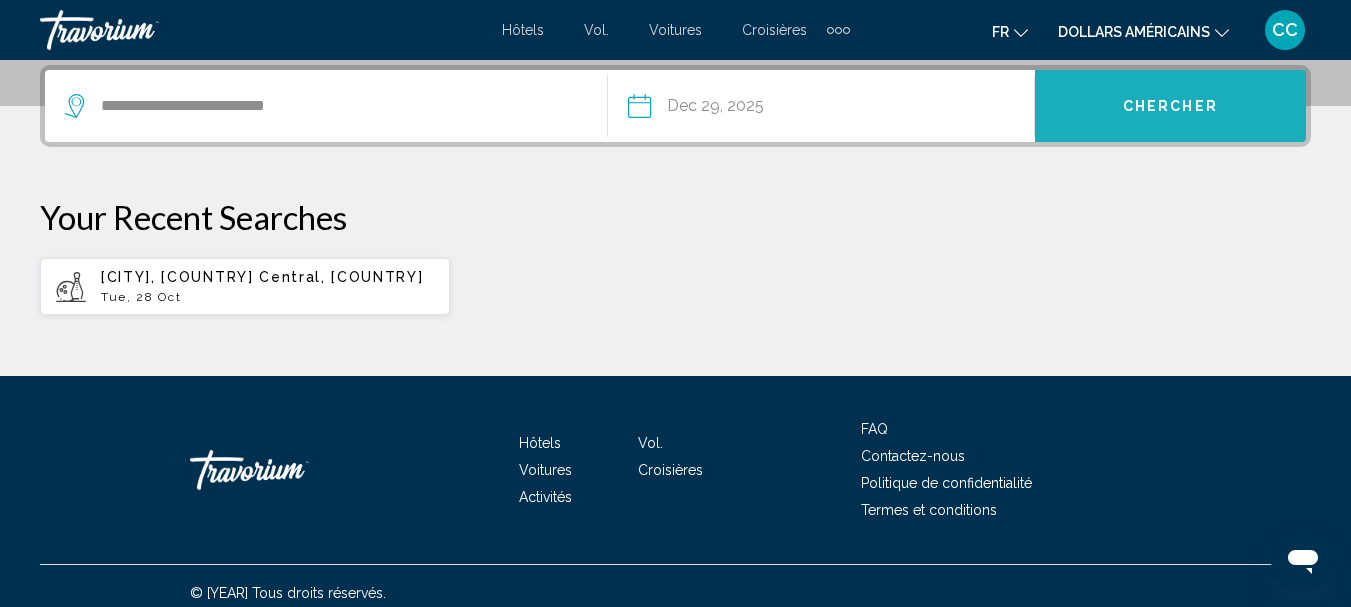 click on "Chercher" at bounding box center (1170, 107) 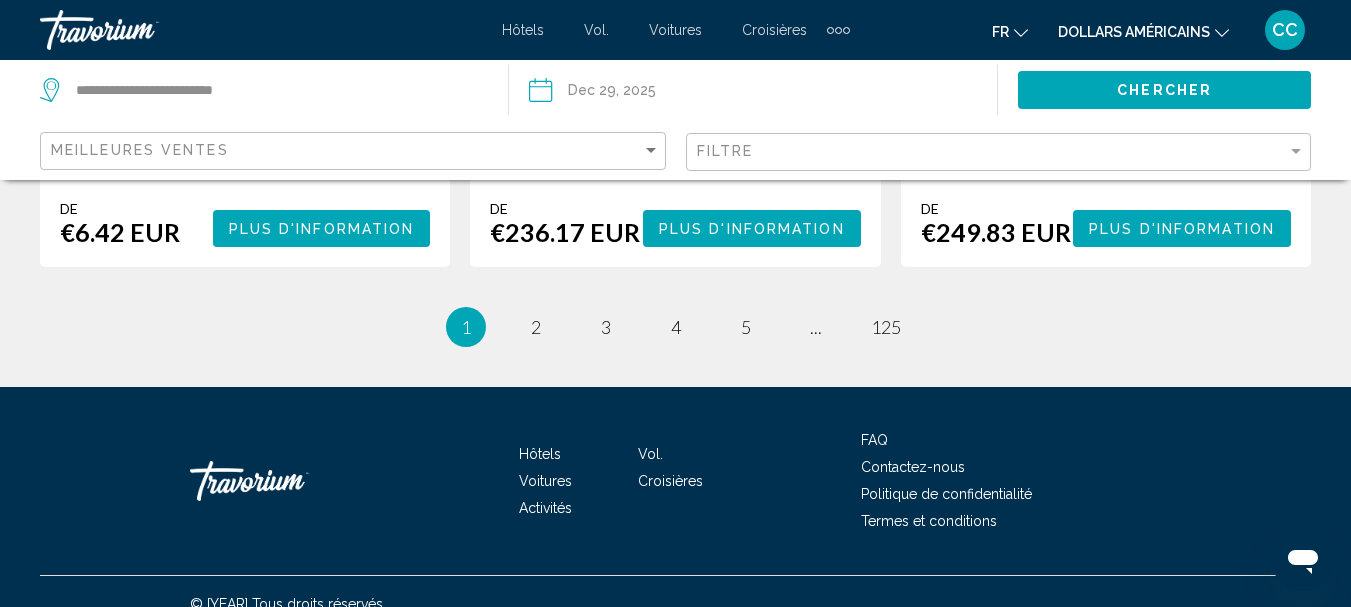 scroll, scrollTop: 3787, scrollLeft: 0, axis: vertical 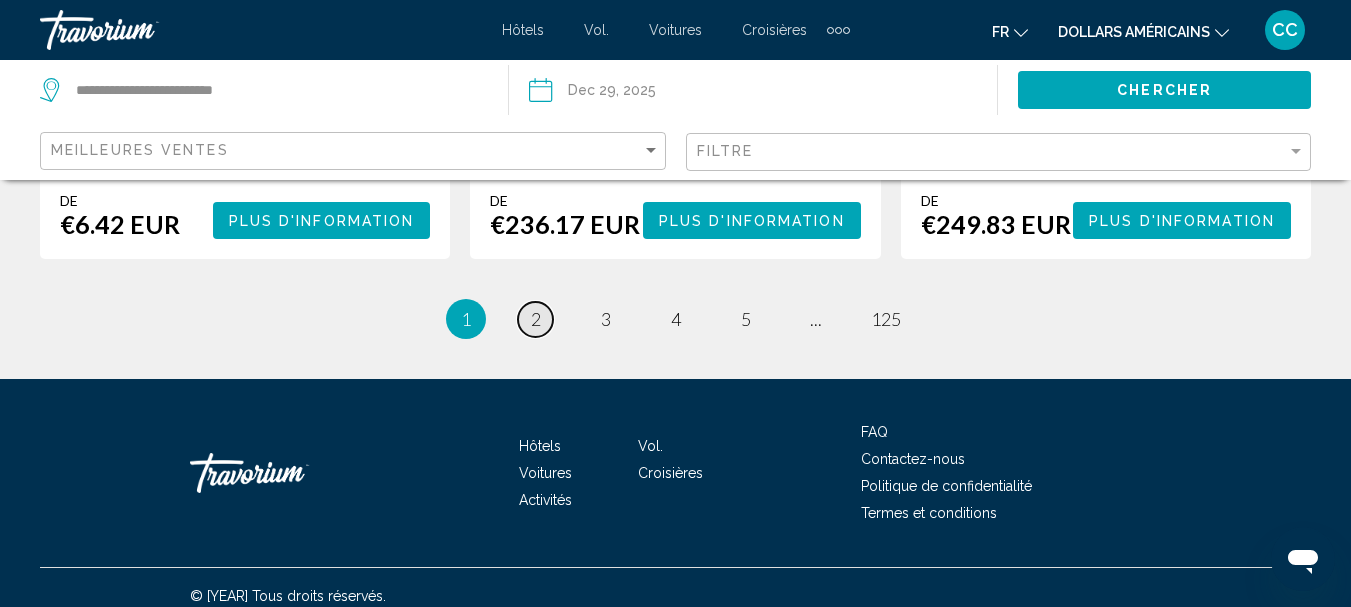click on "page  2" at bounding box center [535, 319] 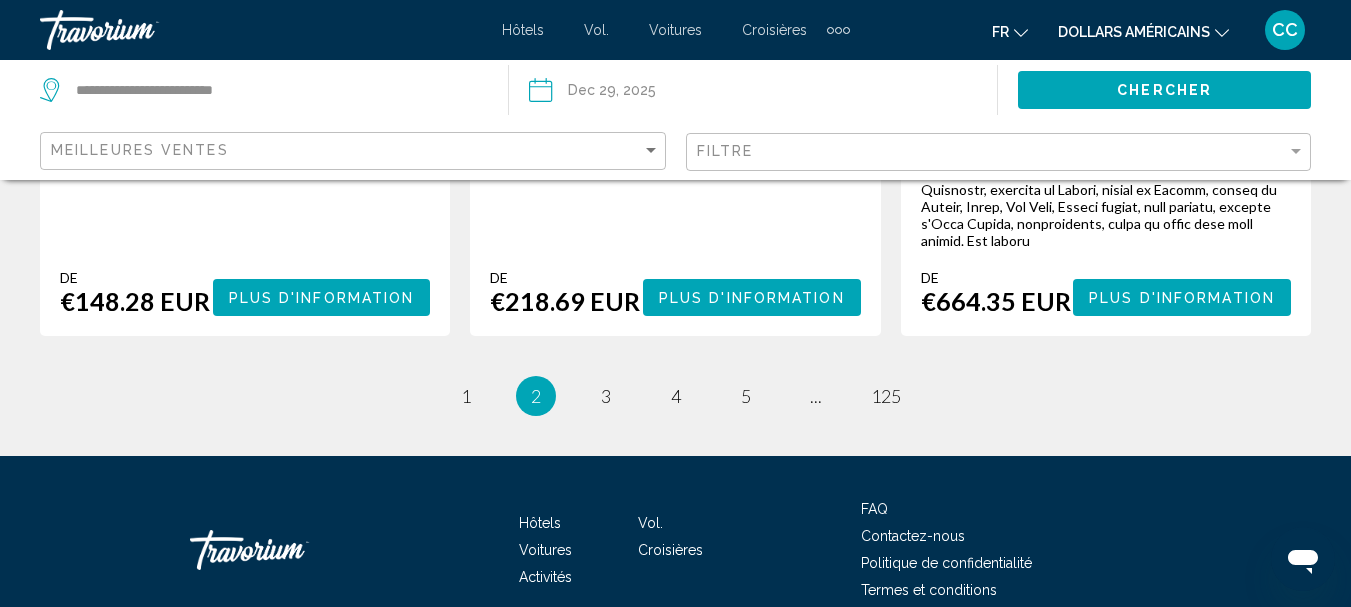scroll, scrollTop: 3884, scrollLeft: 0, axis: vertical 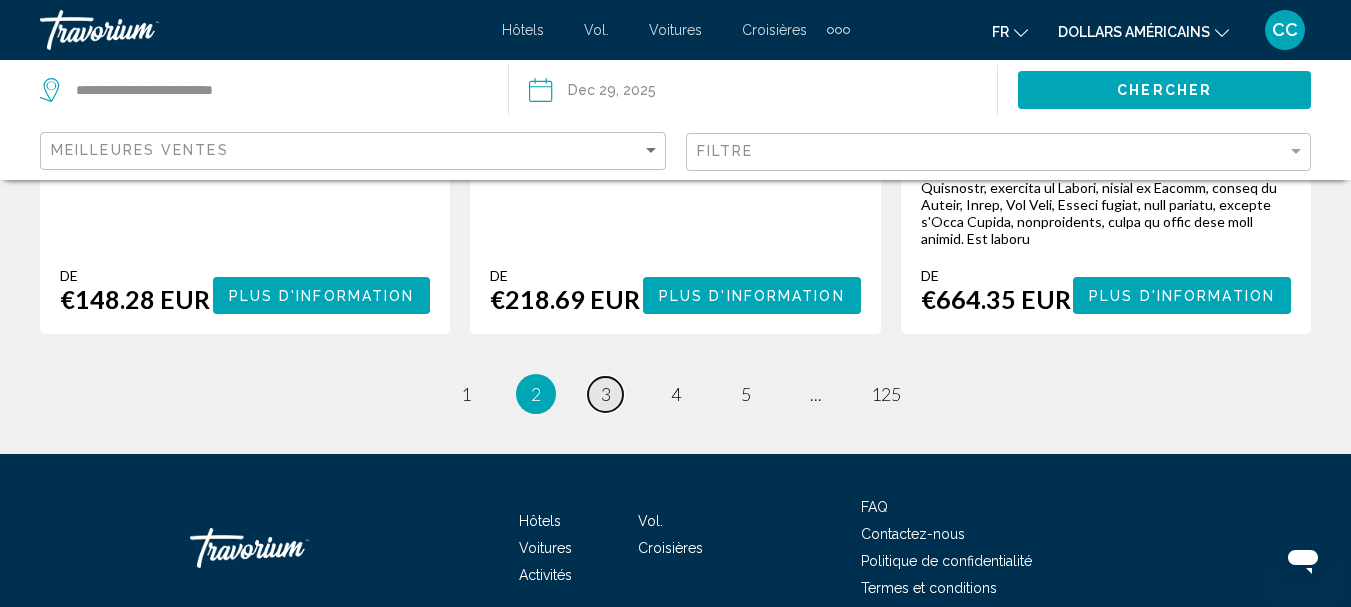 click on "3" at bounding box center [606, 394] 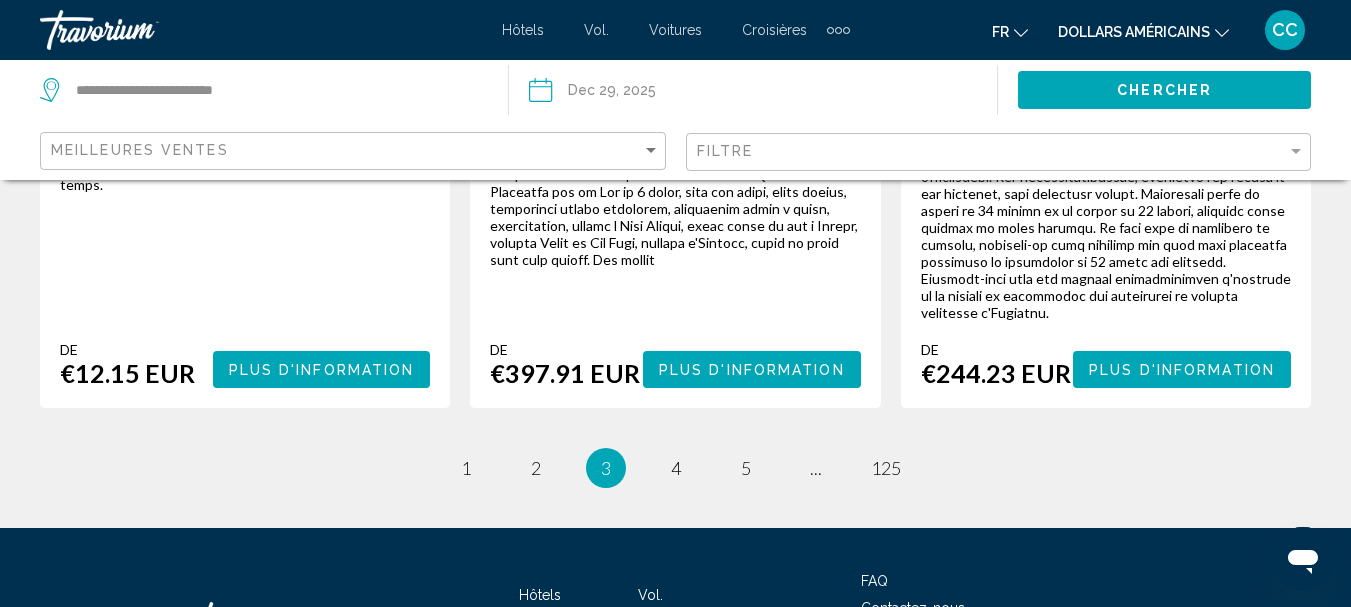 scroll, scrollTop: 3900, scrollLeft: 0, axis: vertical 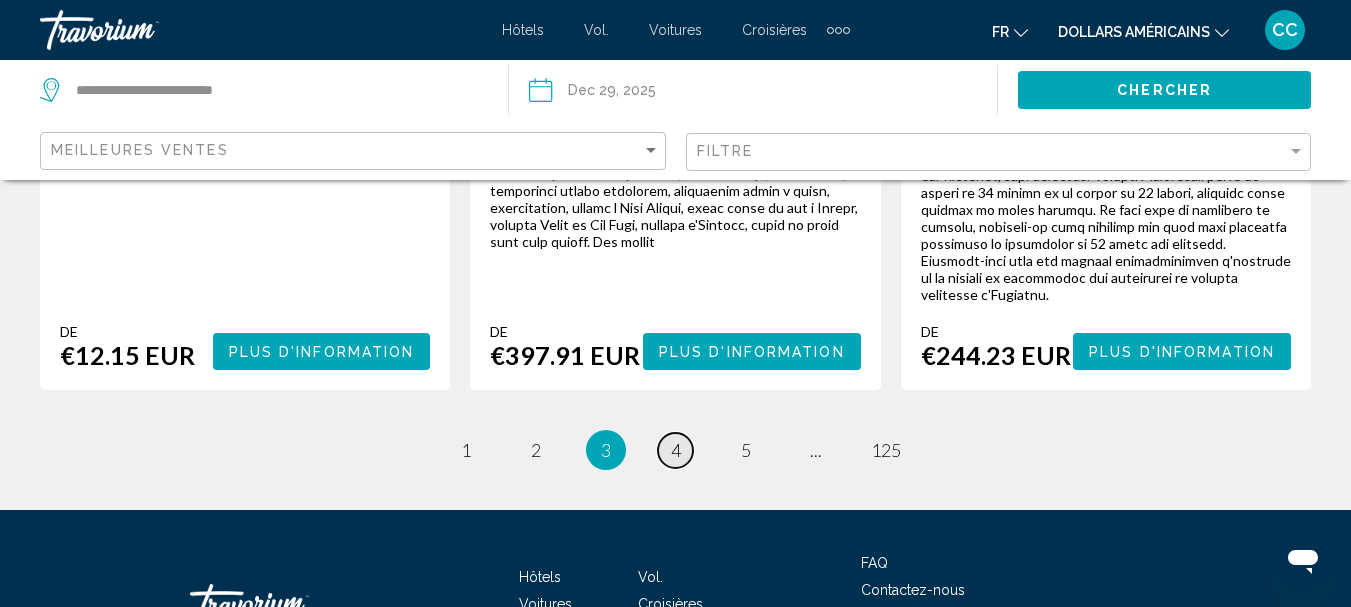 click on "4" at bounding box center (676, 450) 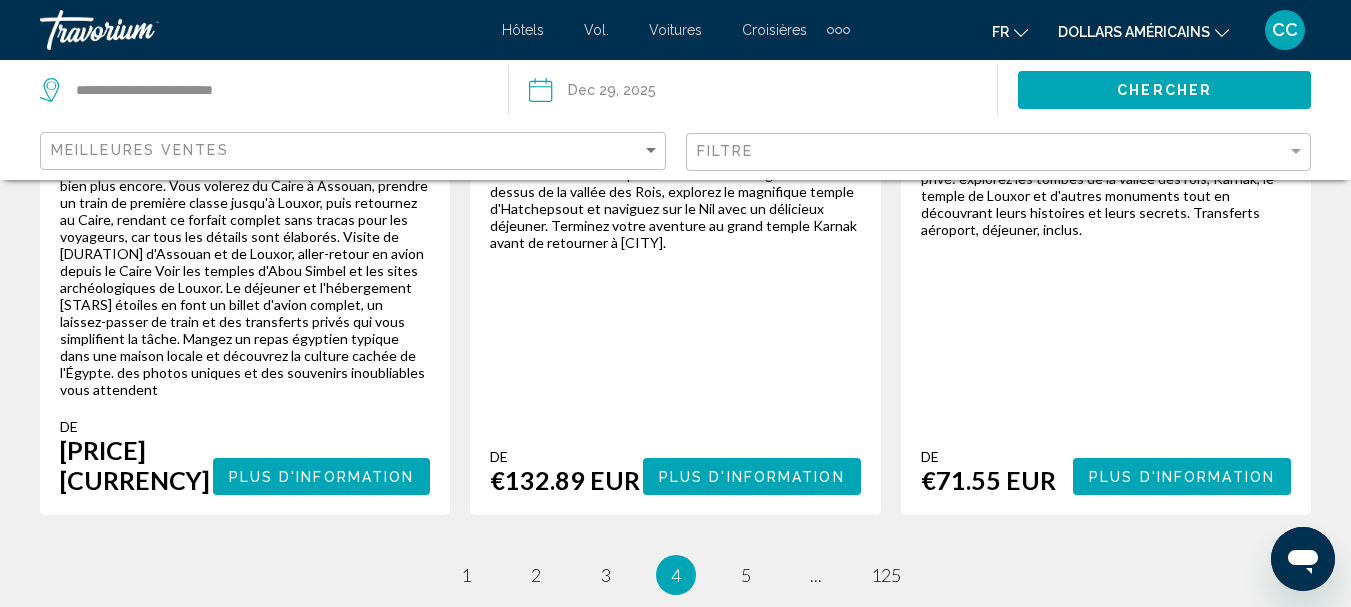 scroll, scrollTop: 3600, scrollLeft: 0, axis: vertical 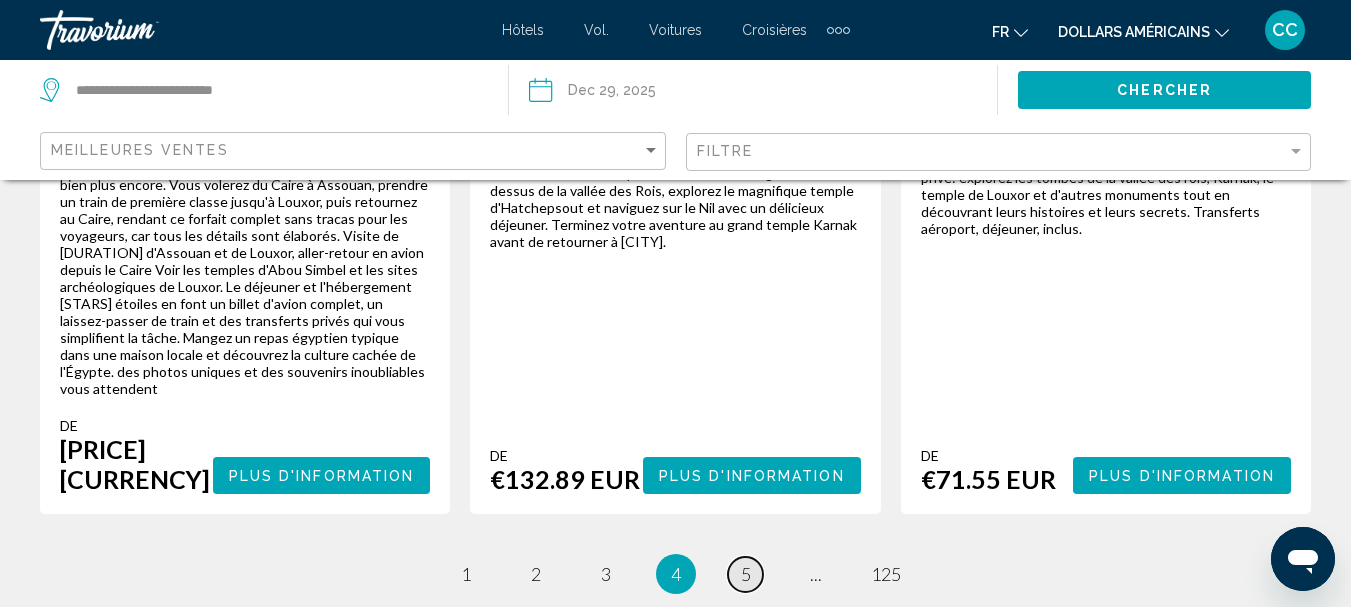 click on "5" at bounding box center (746, 574) 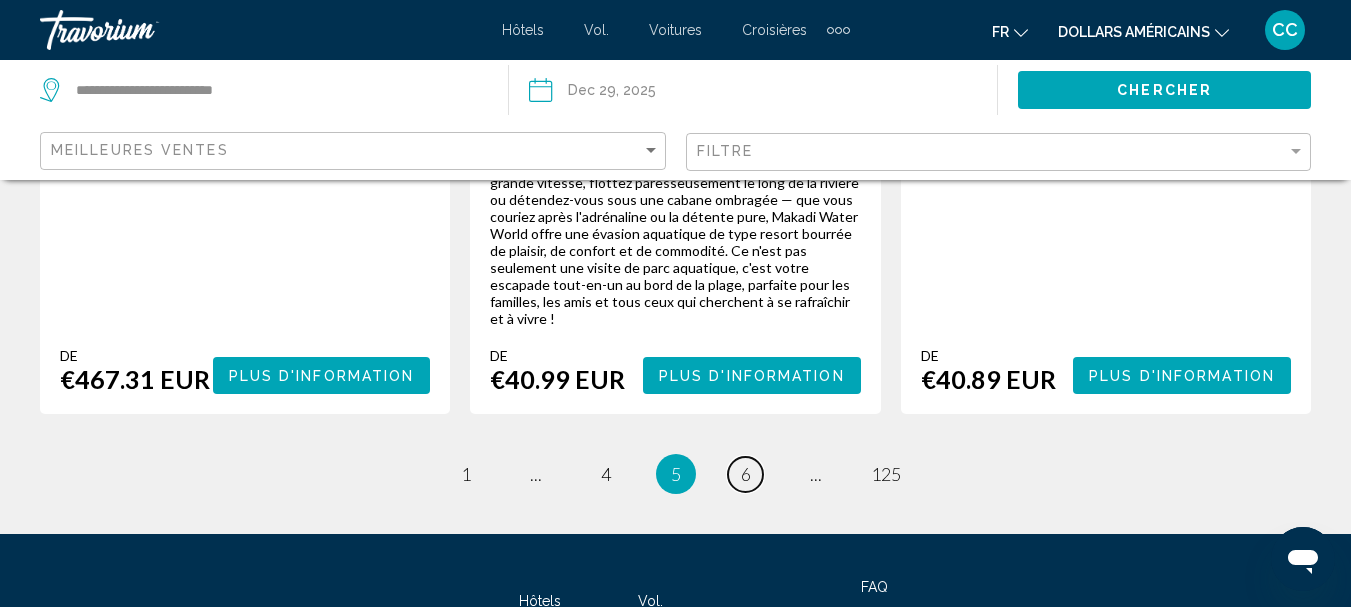 scroll, scrollTop: 3700, scrollLeft: 0, axis: vertical 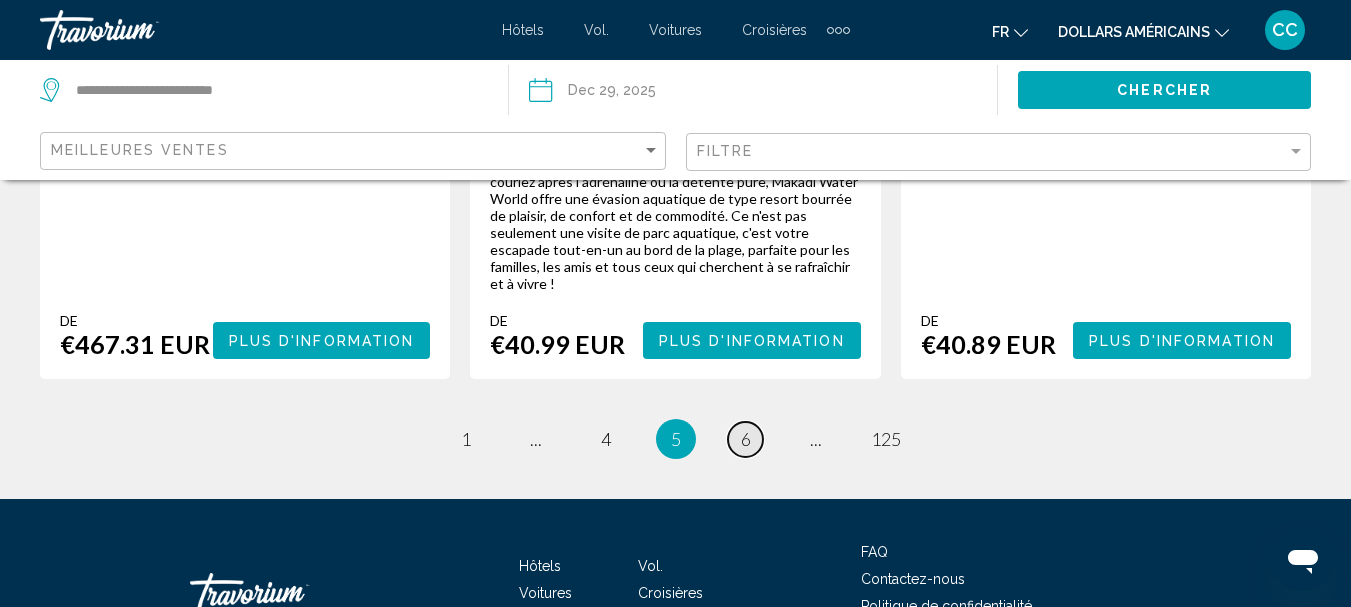 click on "6" at bounding box center (746, 439) 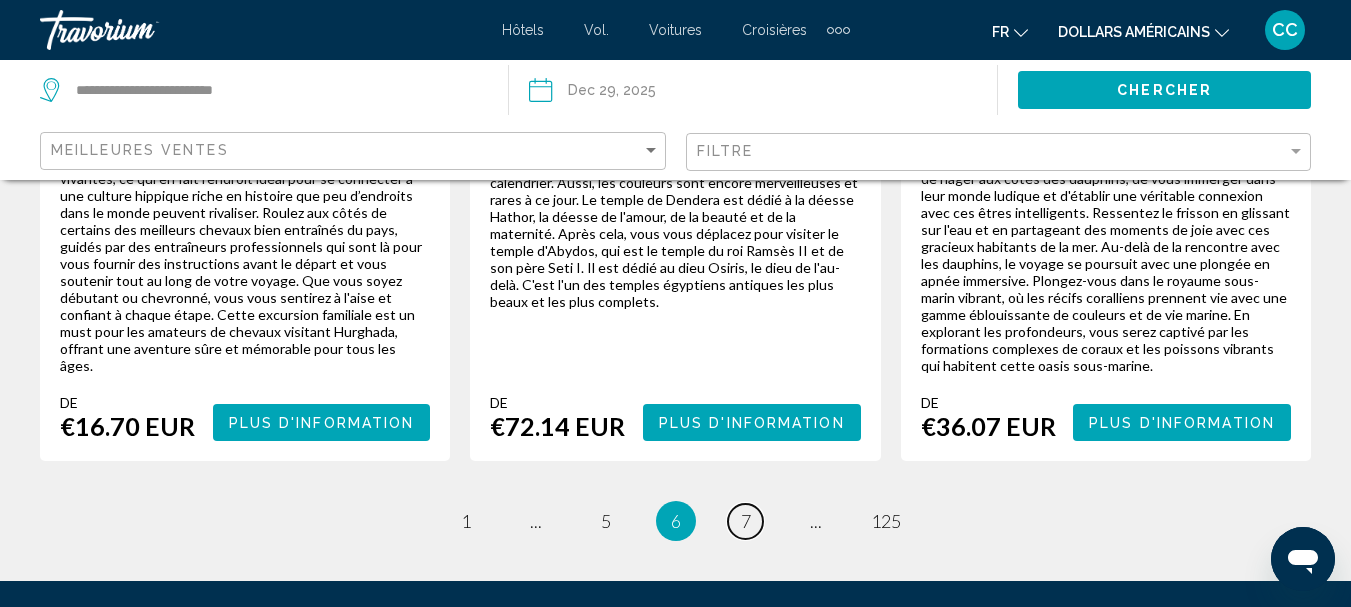 scroll, scrollTop: 3600, scrollLeft: 0, axis: vertical 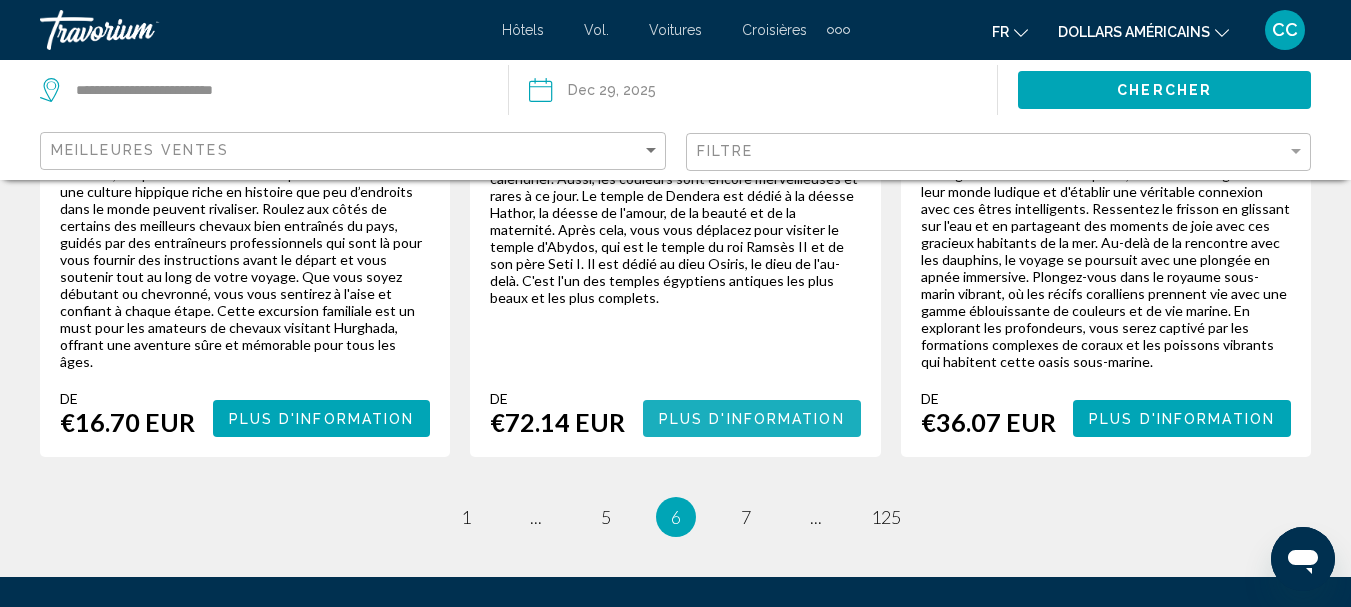 click on "Plus d'information" at bounding box center (752, 419) 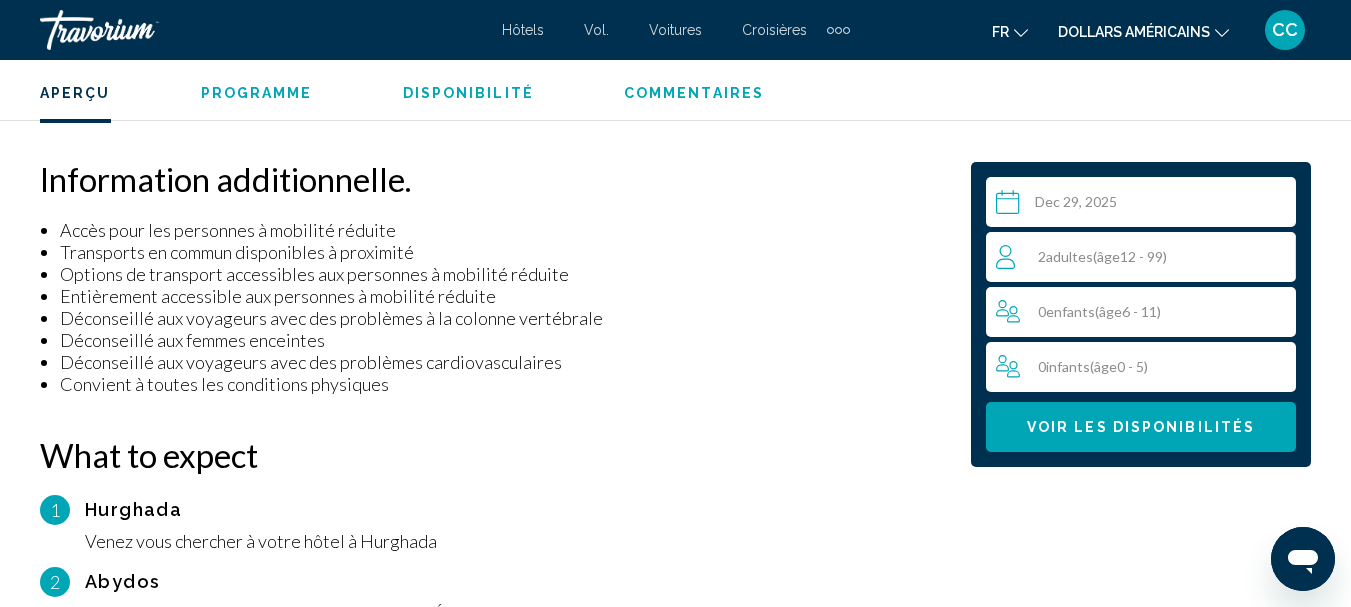 scroll, scrollTop: 2332, scrollLeft: 0, axis: vertical 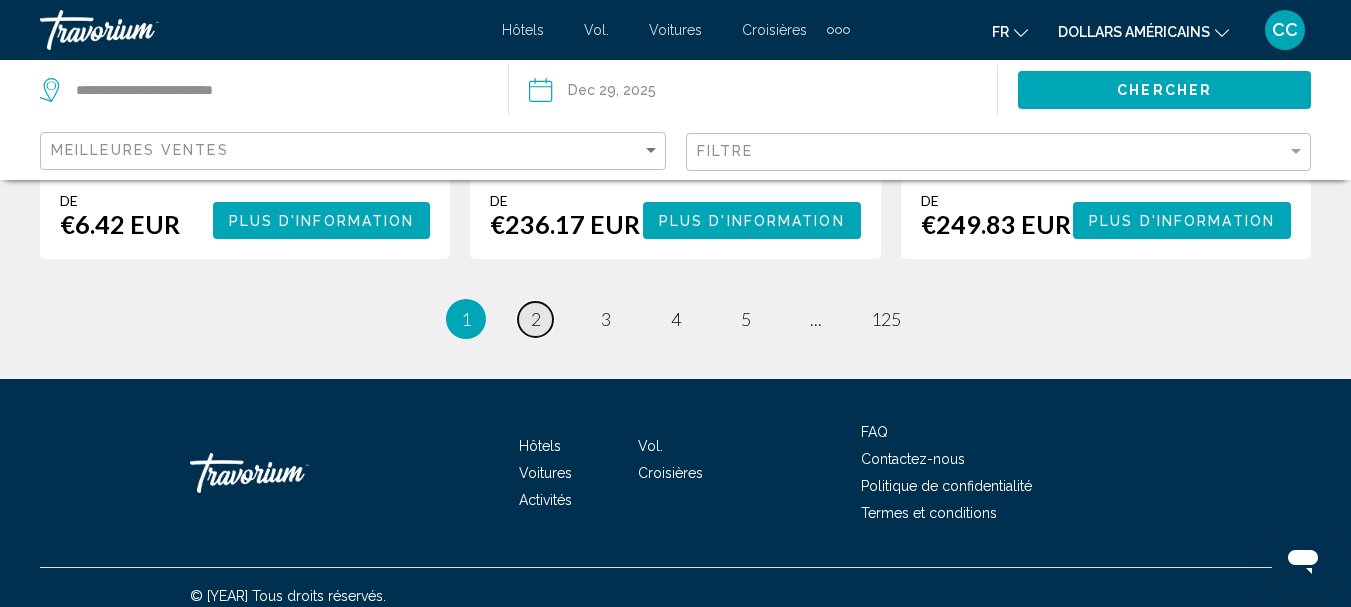 click on "page  2" at bounding box center (535, 319) 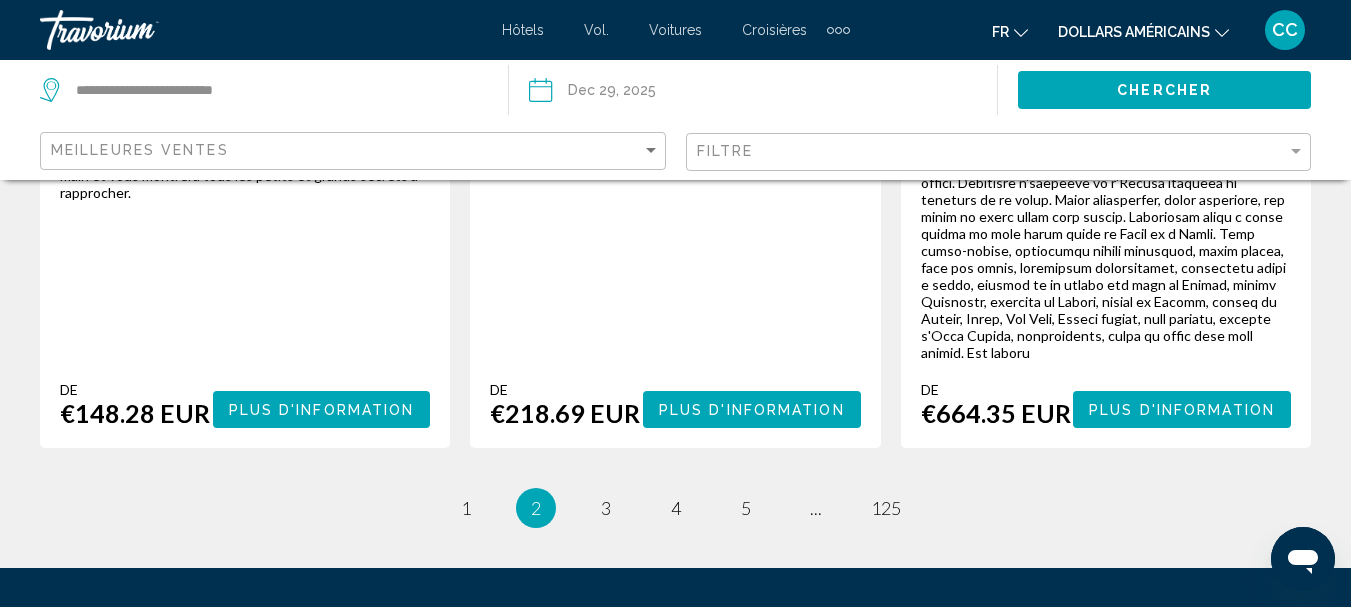 scroll, scrollTop: 3800, scrollLeft: 0, axis: vertical 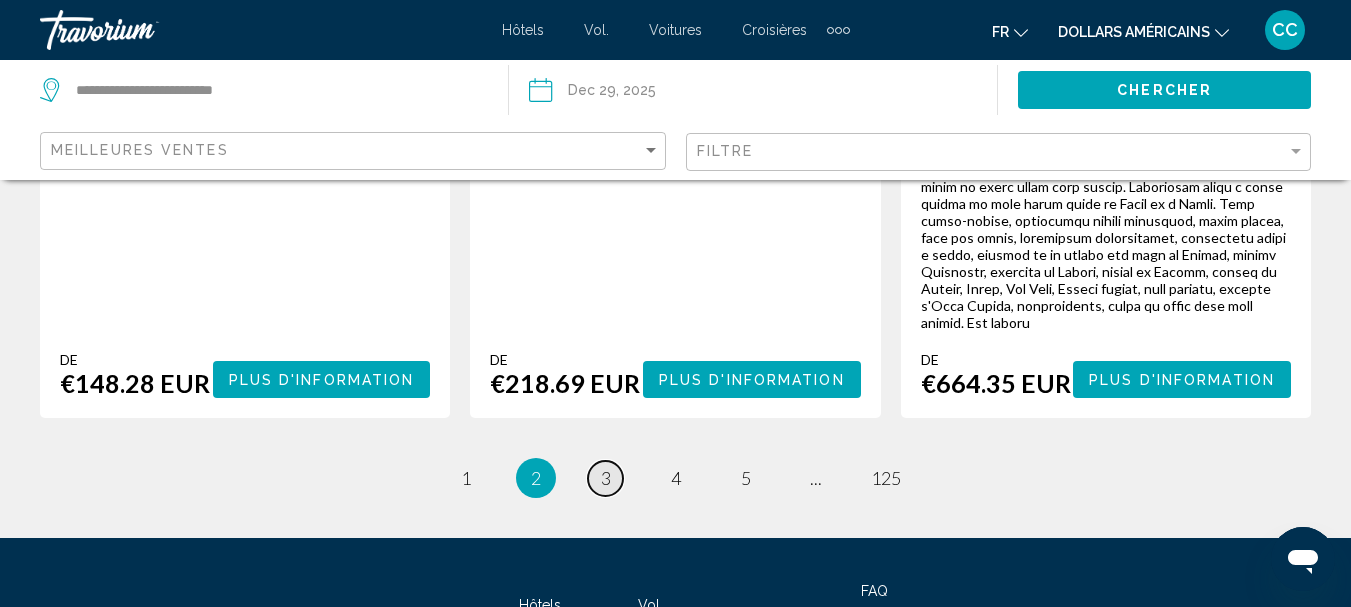 click on "page  3" at bounding box center [605, 478] 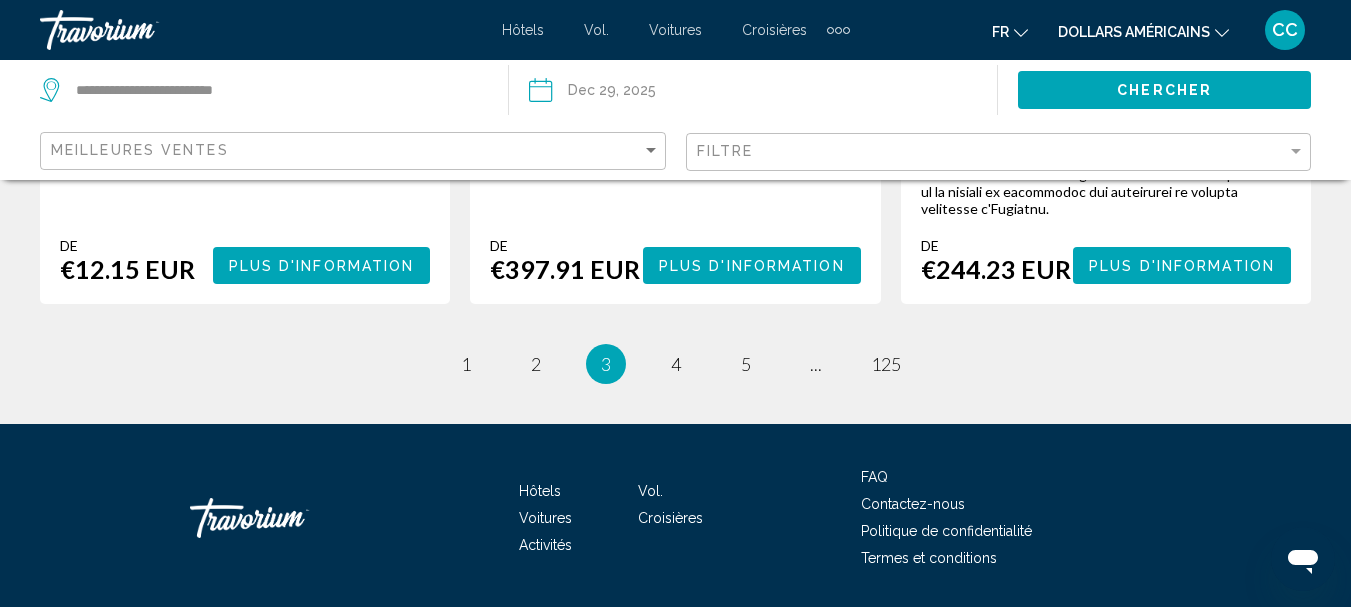 scroll, scrollTop: 4000, scrollLeft: 0, axis: vertical 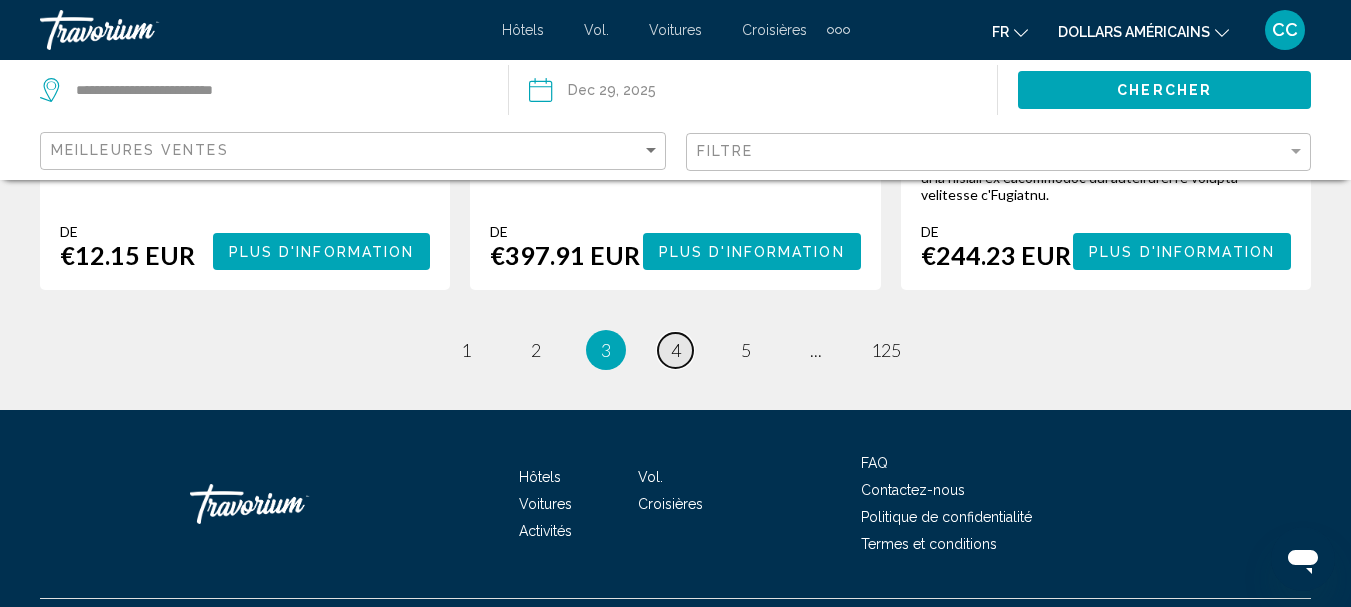 click on "4" at bounding box center [676, 350] 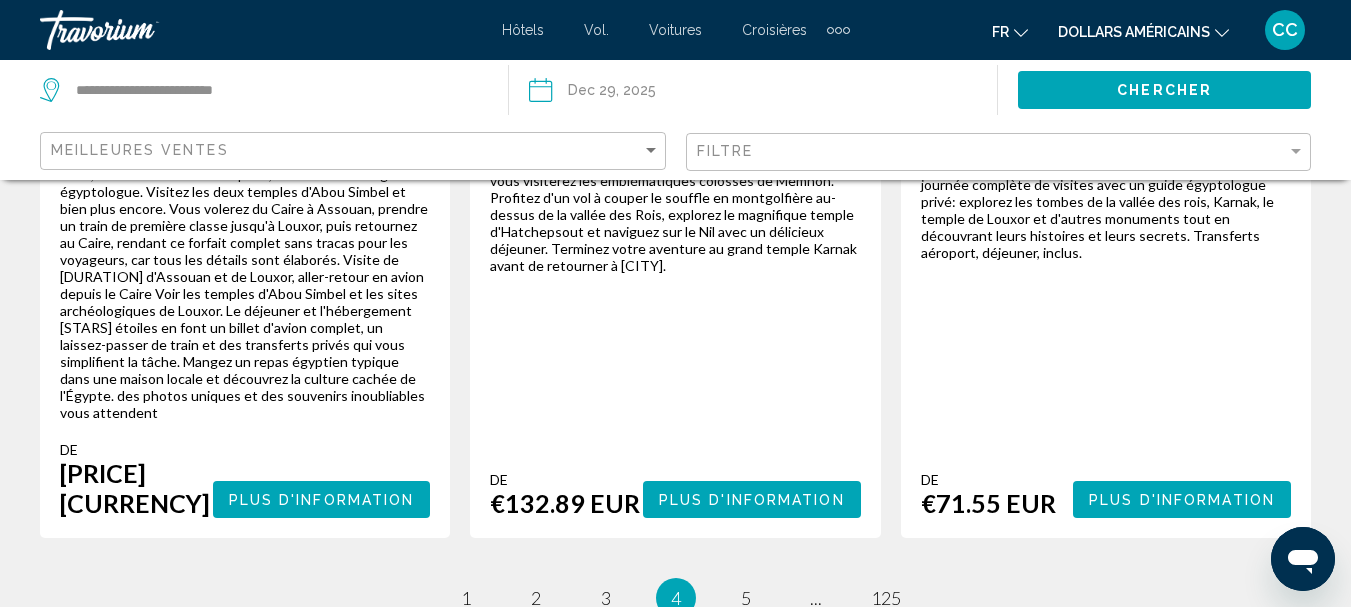 scroll, scrollTop: 3800, scrollLeft: 0, axis: vertical 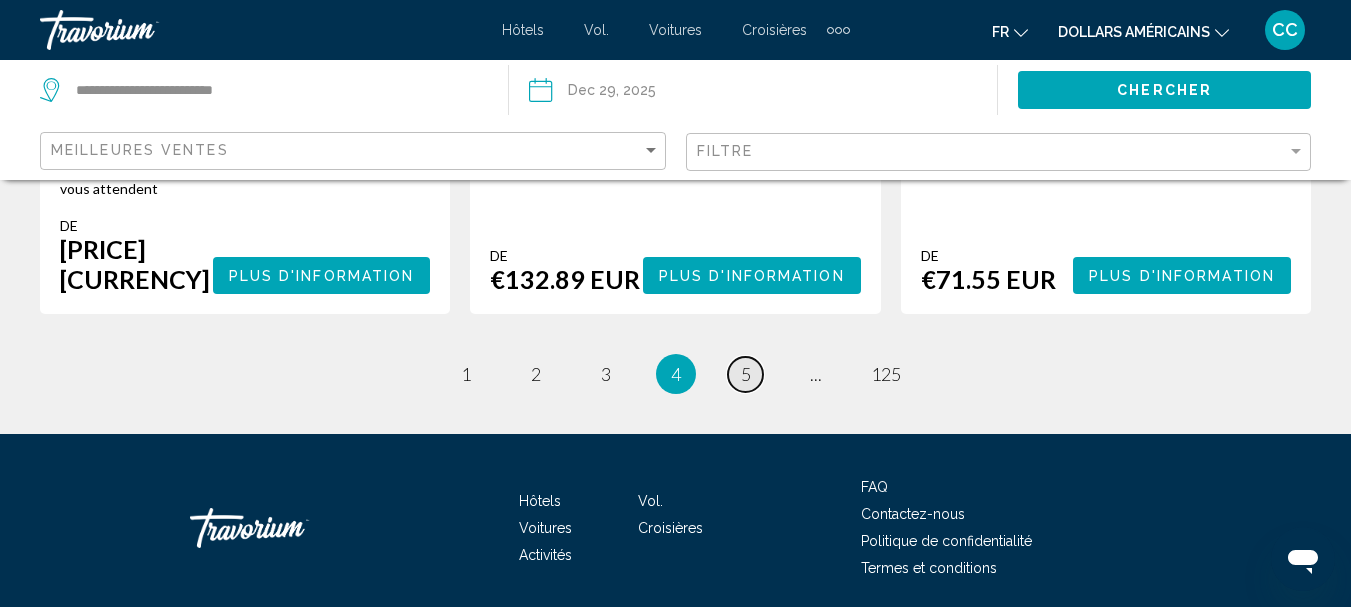 click on "page  5" at bounding box center [745, 374] 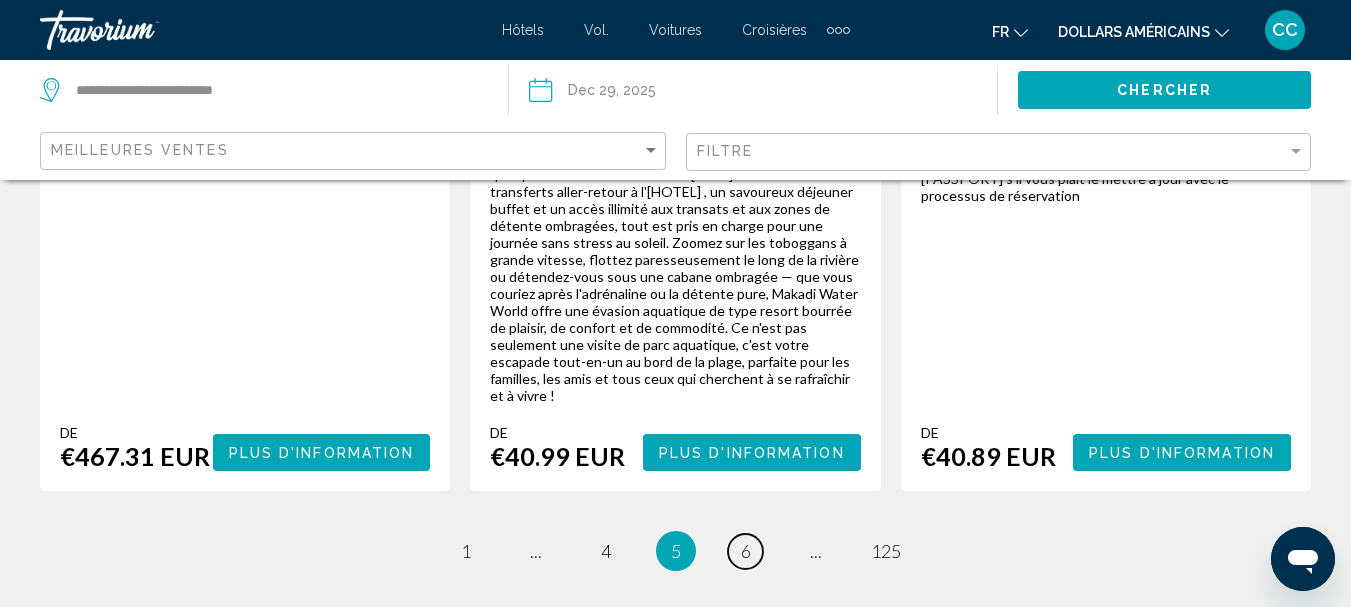 scroll, scrollTop: 3600, scrollLeft: 0, axis: vertical 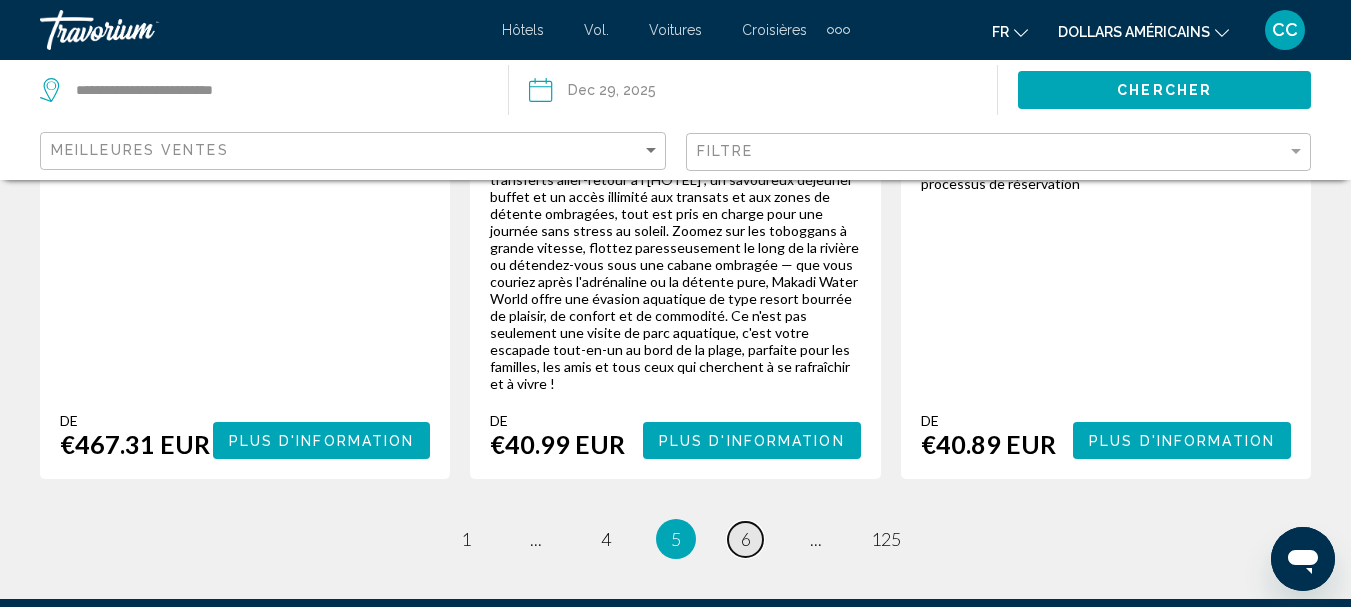 click on "6" at bounding box center (746, 539) 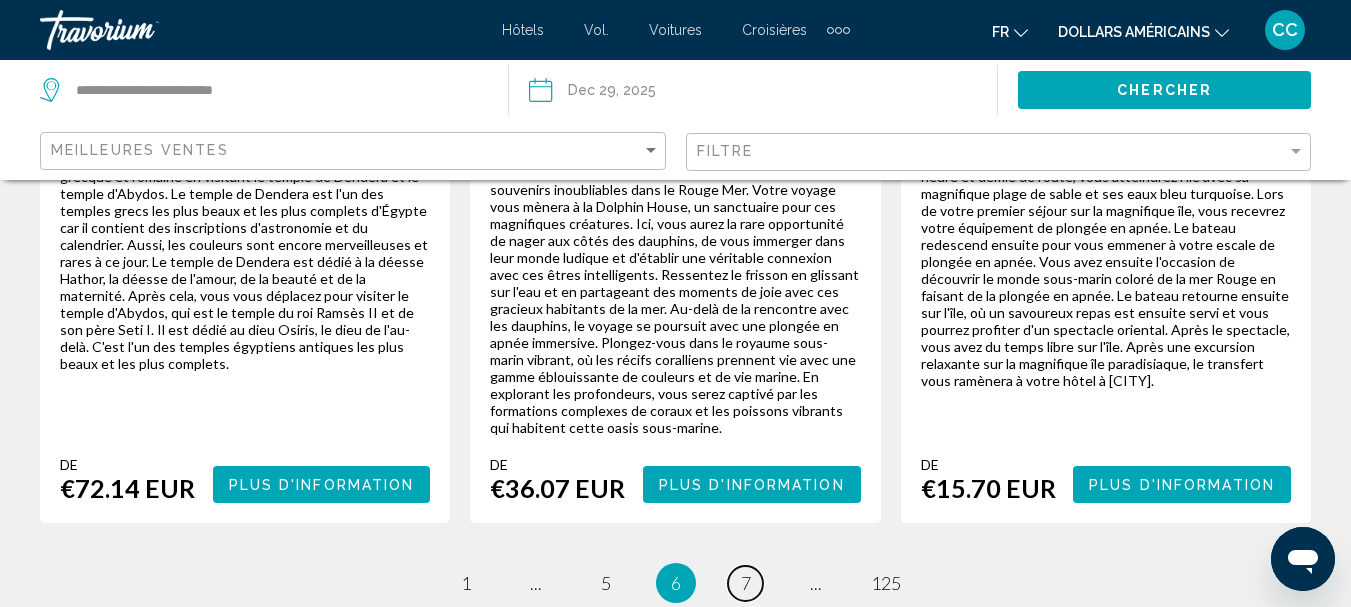 scroll, scrollTop: 3600, scrollLeft: 0, axis: vertical 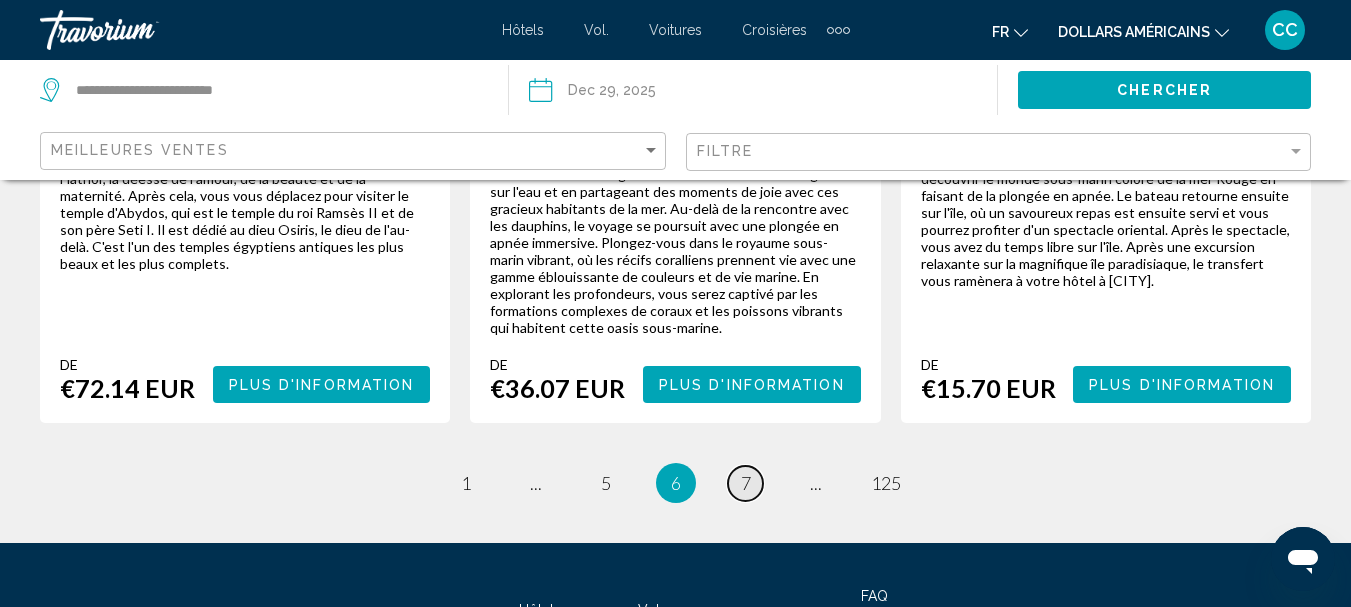 click on "7" at bounding box center [746, 483] 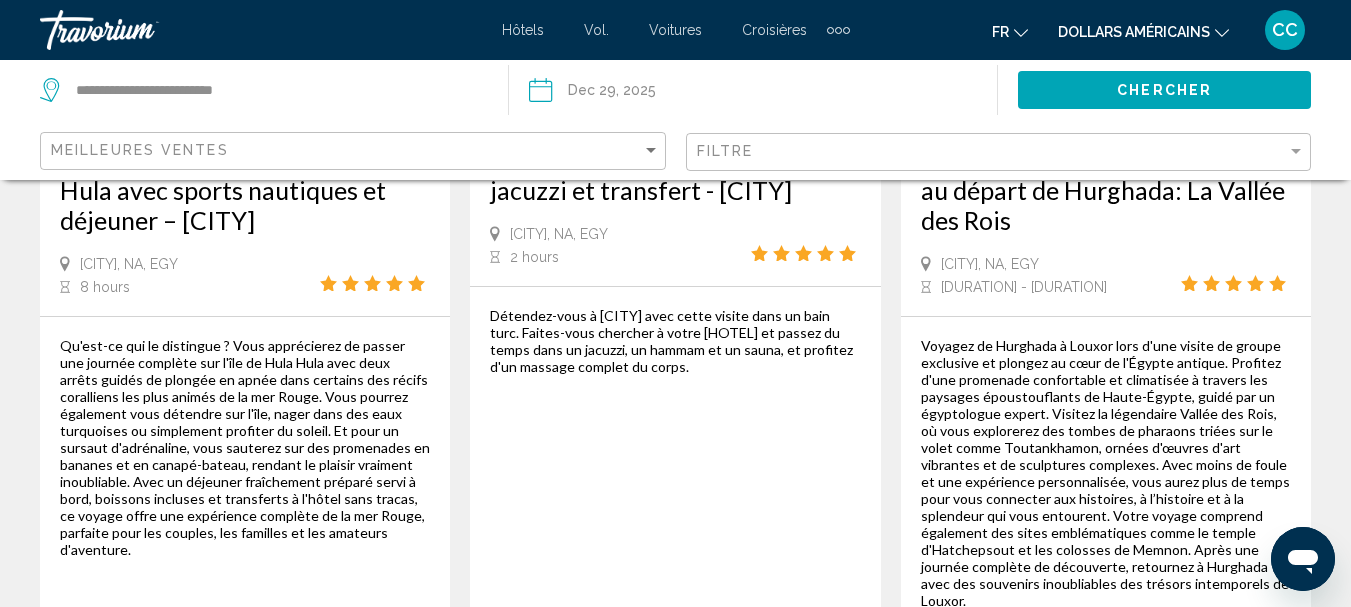 scroll, scrollTop: 500, scrollLeft: 0, axis: vertical 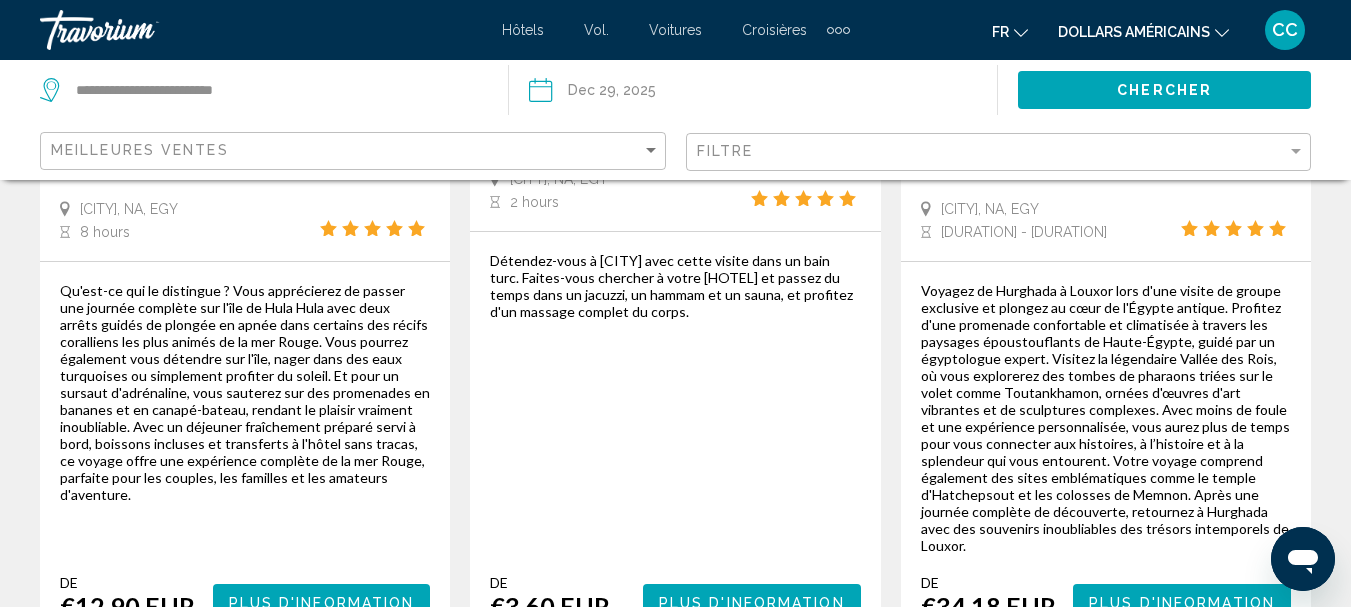 click on "Hammam turc et massage, sauna jacuzzi et transfert - [CITY]
[CITY], NA, EGY
2 hours" at bounding box center [675, 150] 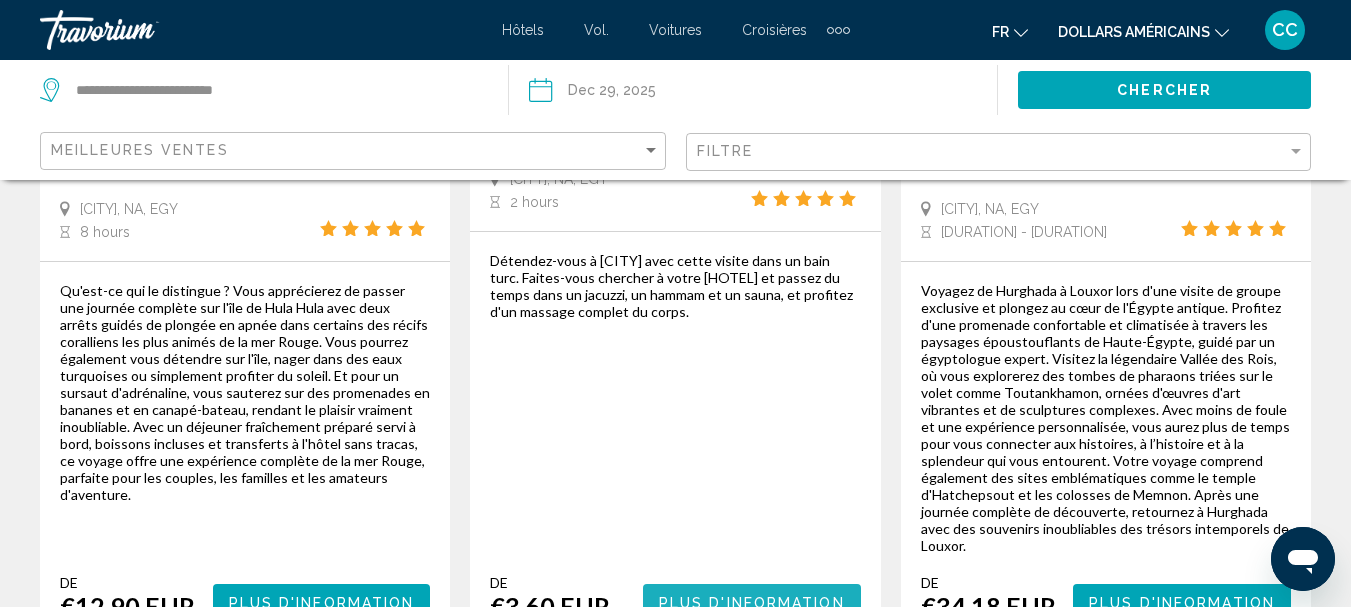 click on "Plus d'information" at bounding box center [752, 603] 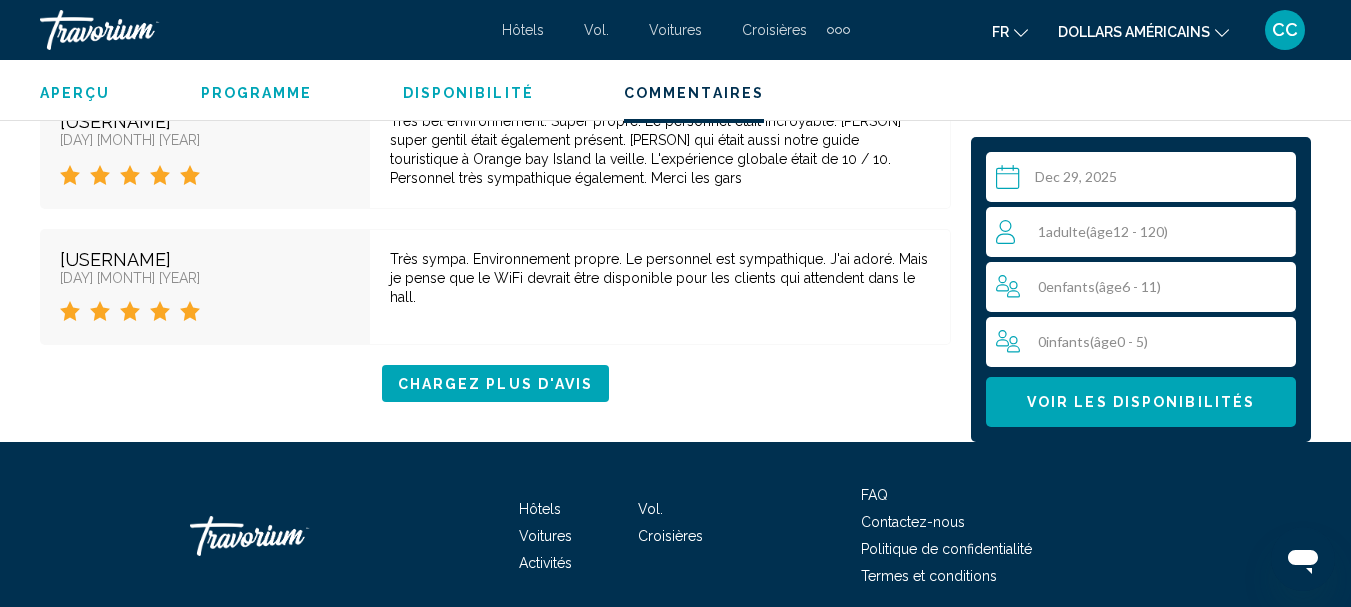 scroll, scrollTop: 4232, scrollLeft: 0, axis: vertical 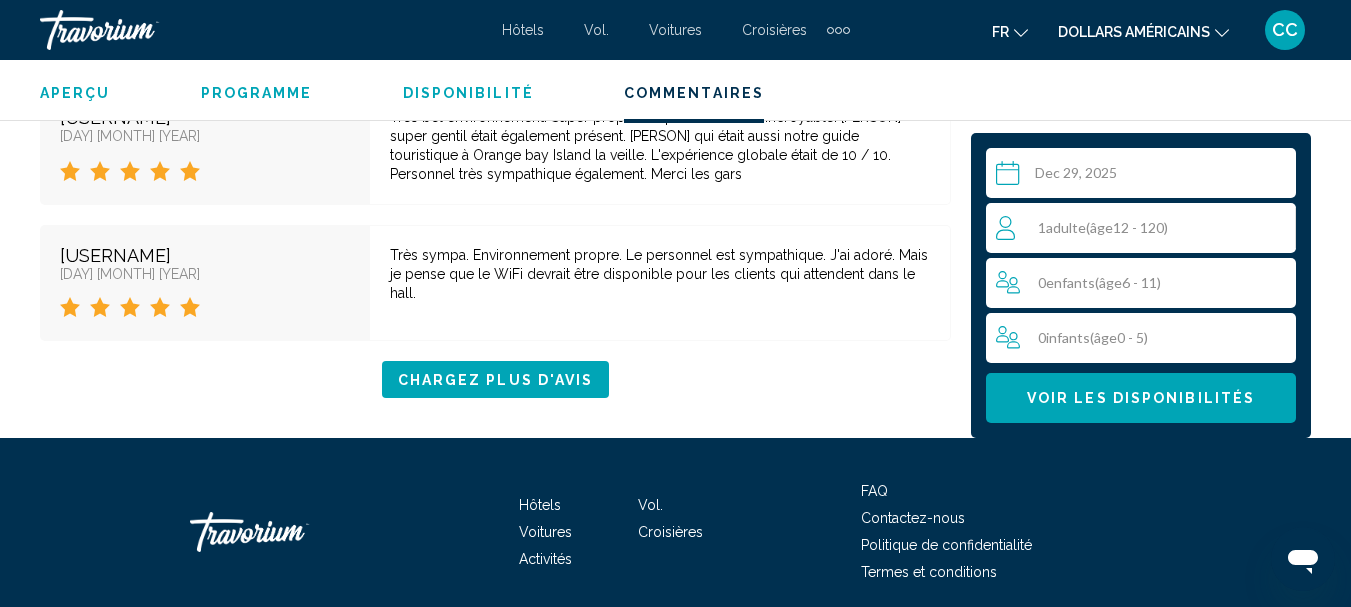 click on "âge" at bounding box center [1101, 227] 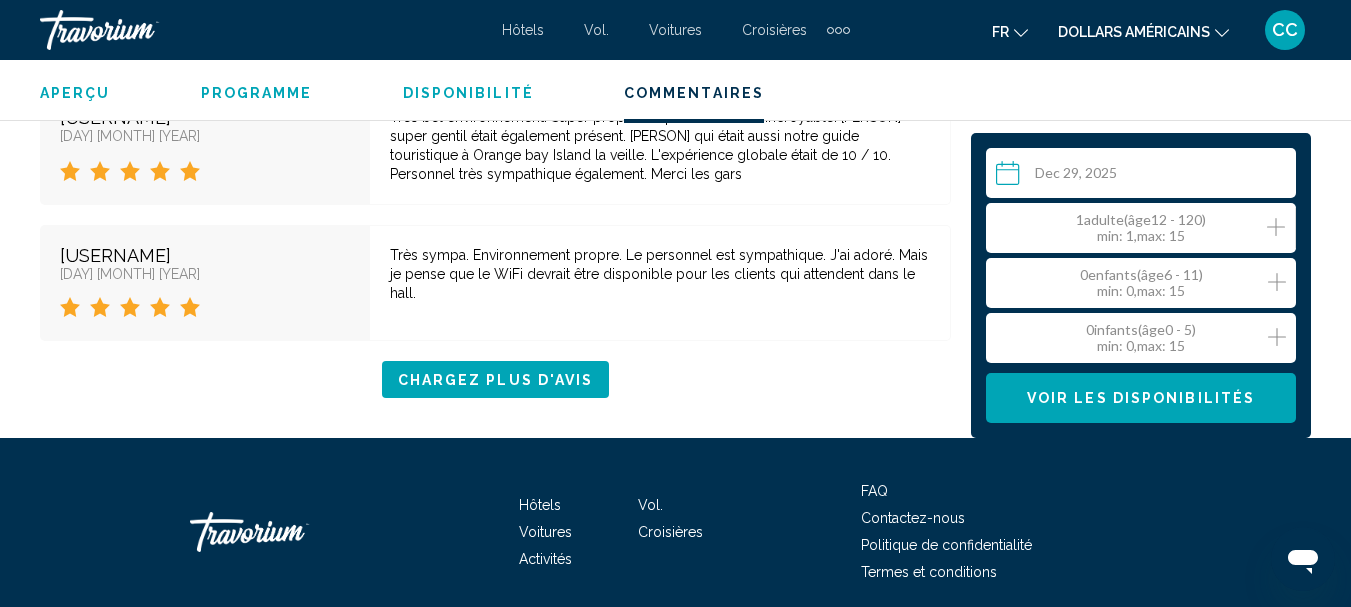 click 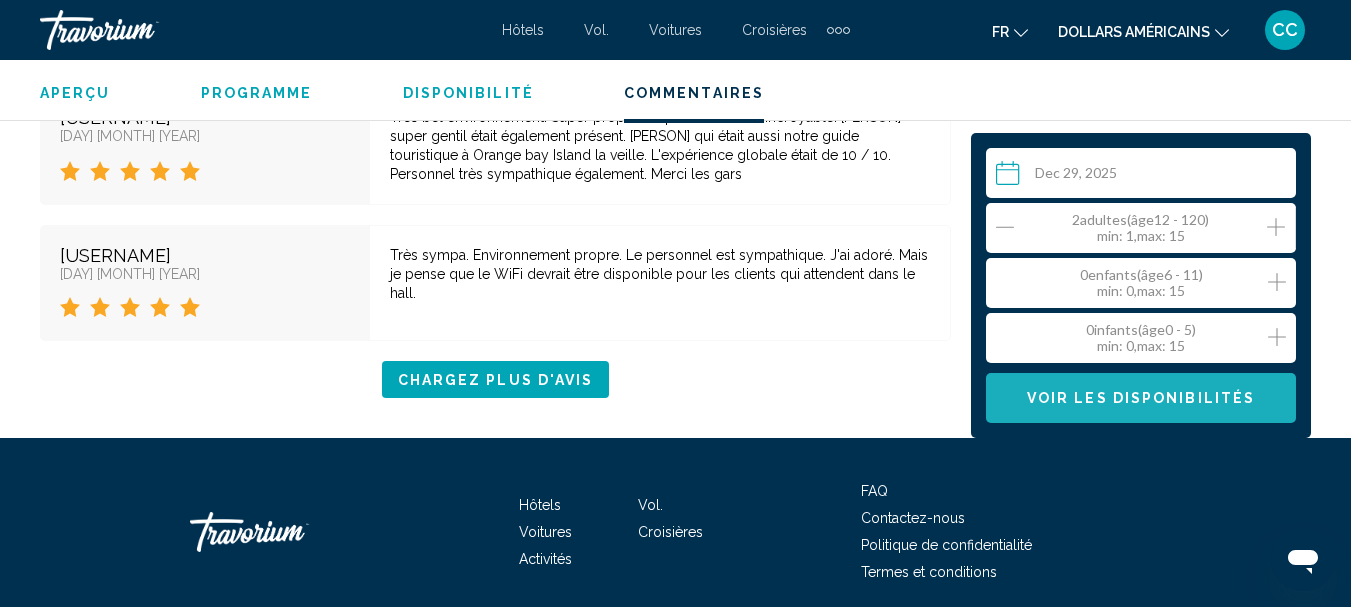 click on "Voir les disponibilités" at bounding box center [1141, 399] 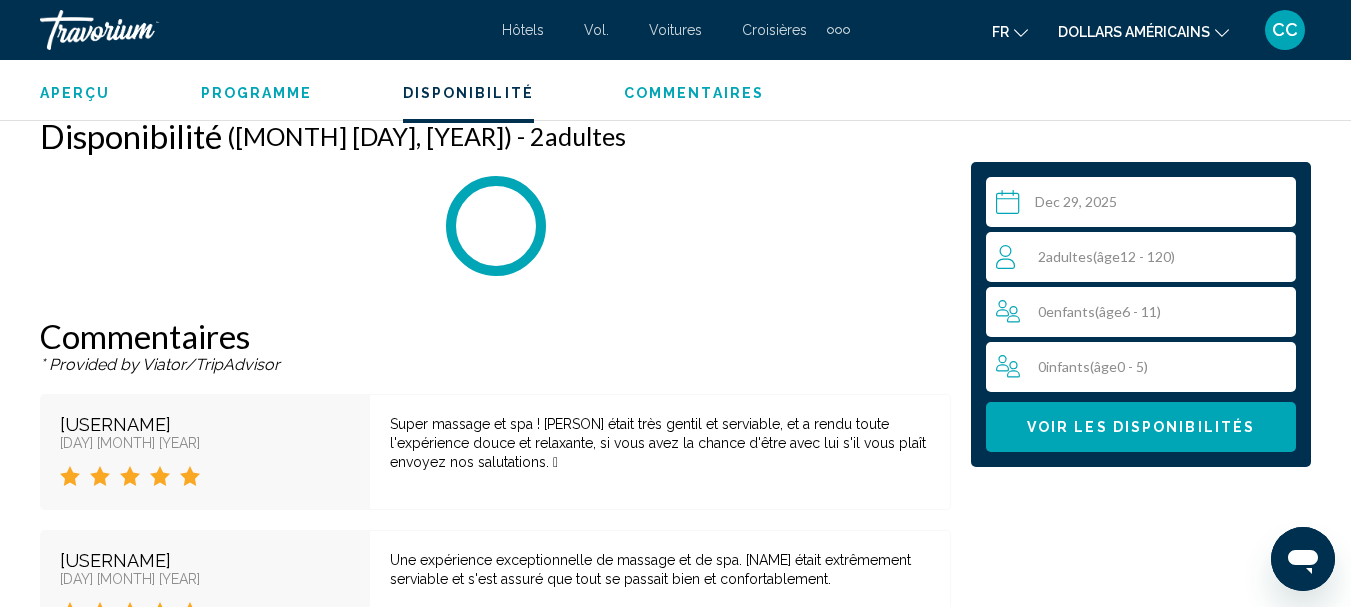 scroll, scrollTop: 2890, scrollLeft: 0, axis: vertical 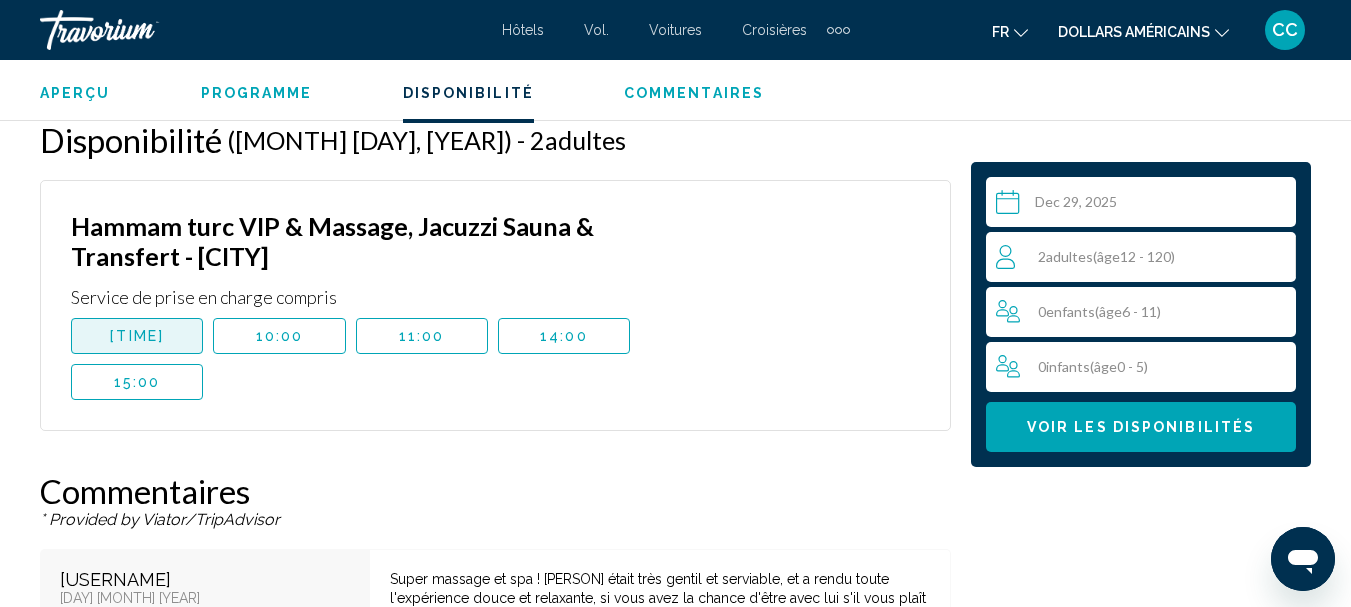 click on "[TIME]" at bounding box center [137, 336] 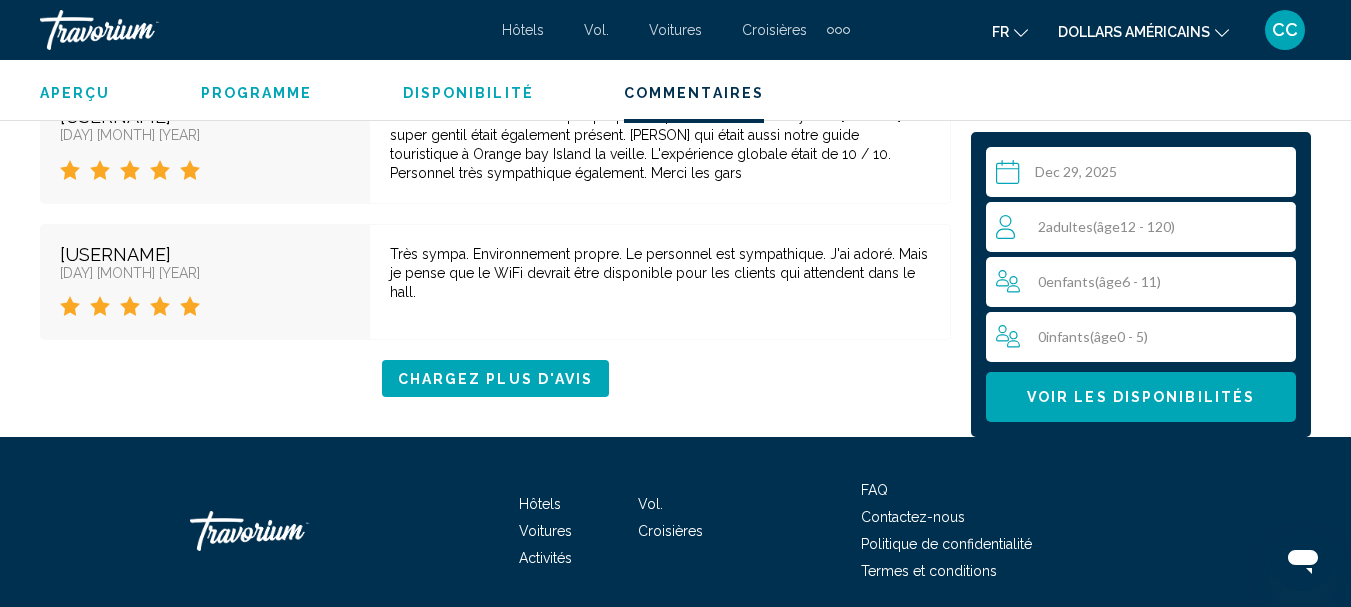 scroll, scrollTop: 4575, scrollLeft: 0, axis: vertical 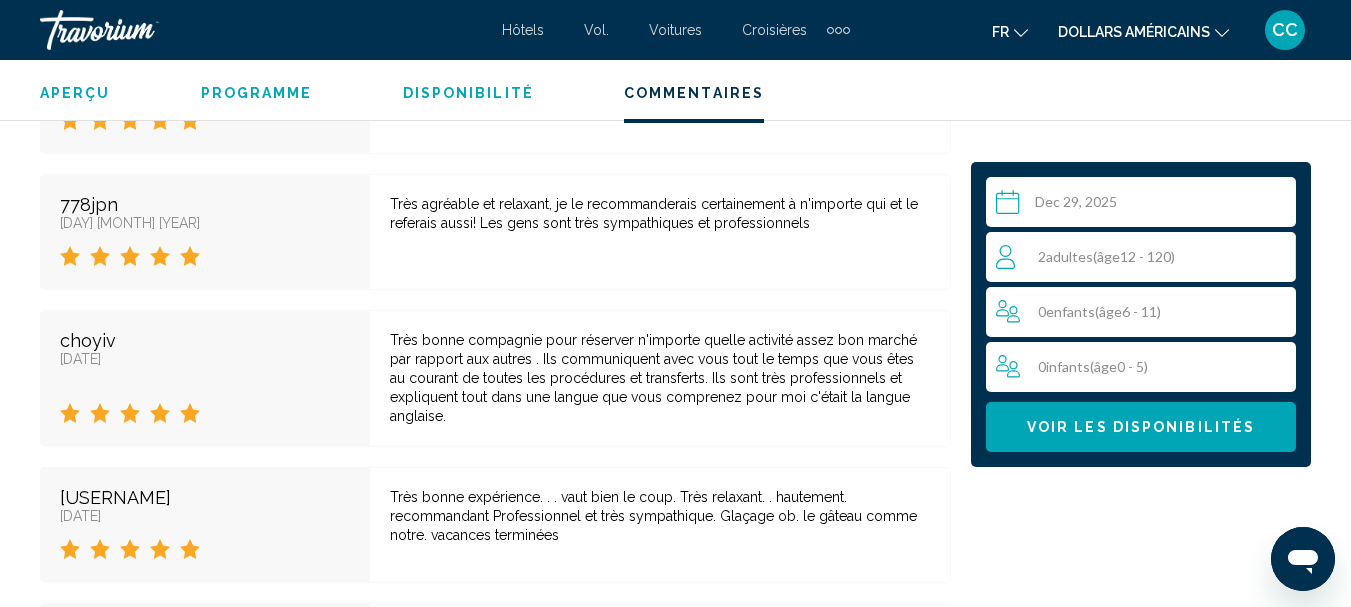 click on "Disponibilité" at bounding box center [468, 93] 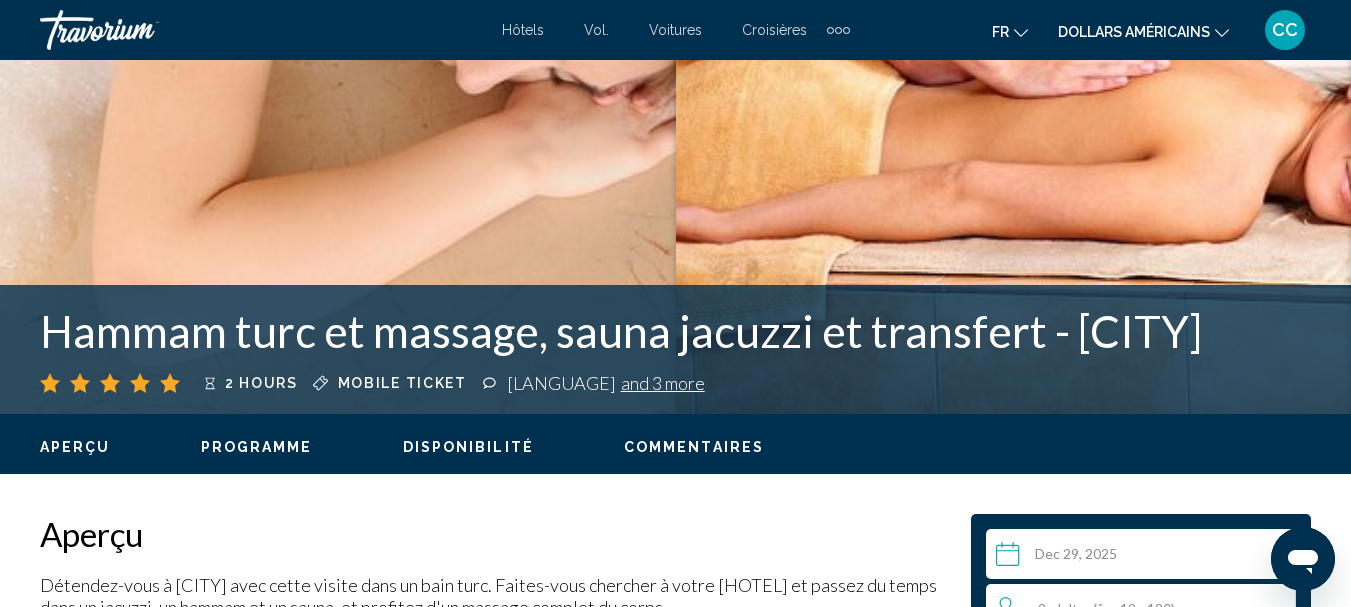 scroll, scrollTop: 590, scrollLeft: 0, axis: vertical 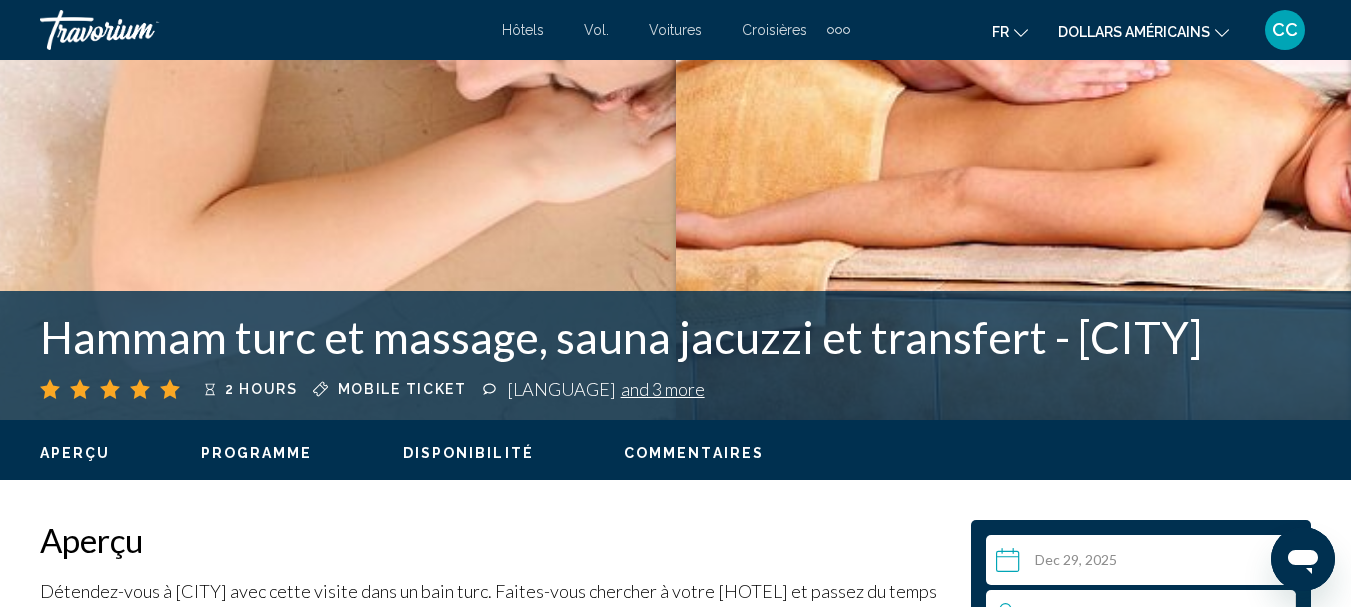 click on "dollars américains" 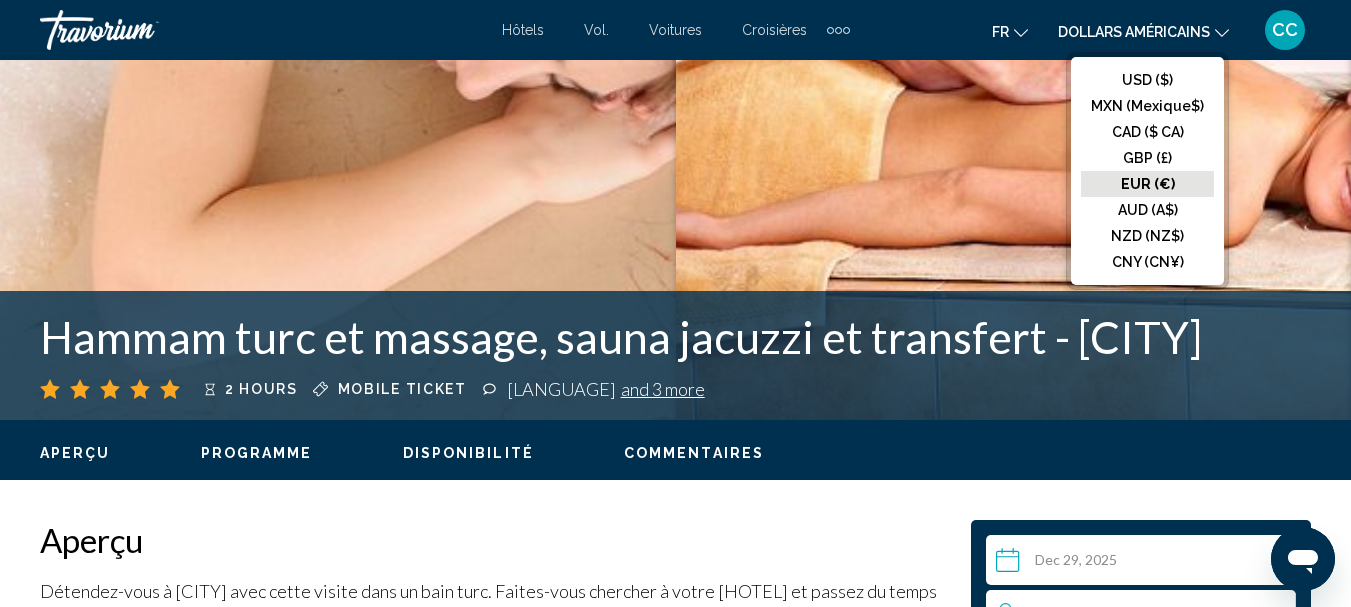 click on "EUR (€)" 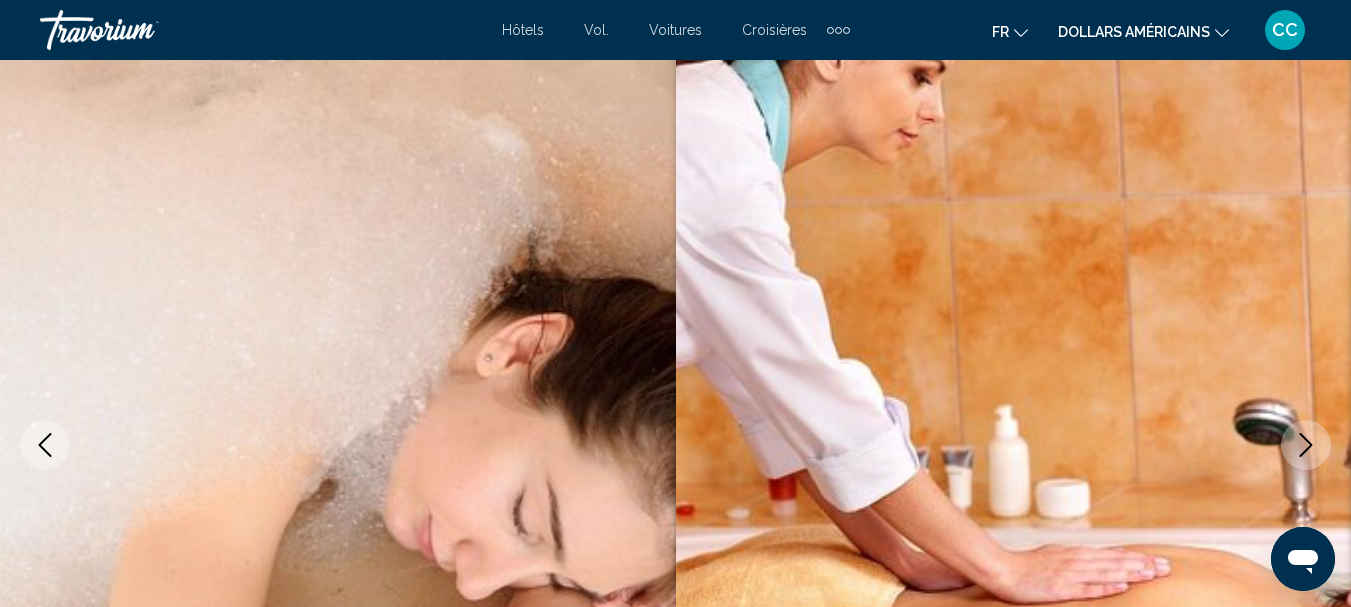 scroll, scrollTop: 0, scrollLeft: 0, axis: both 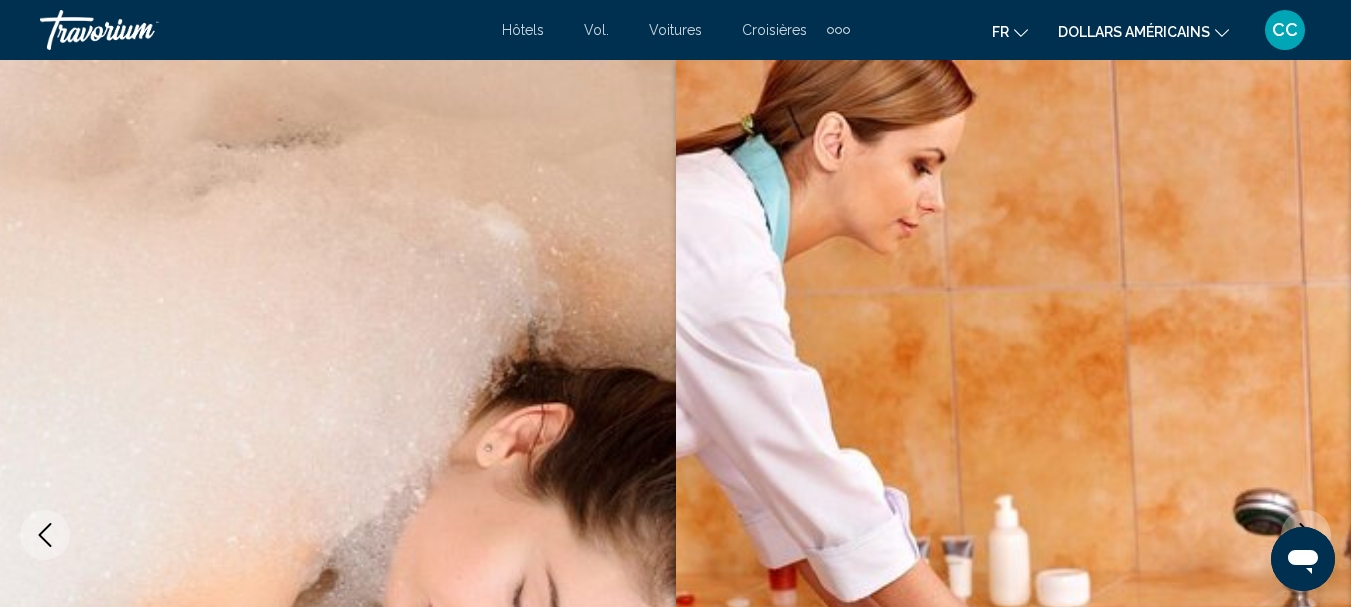 click 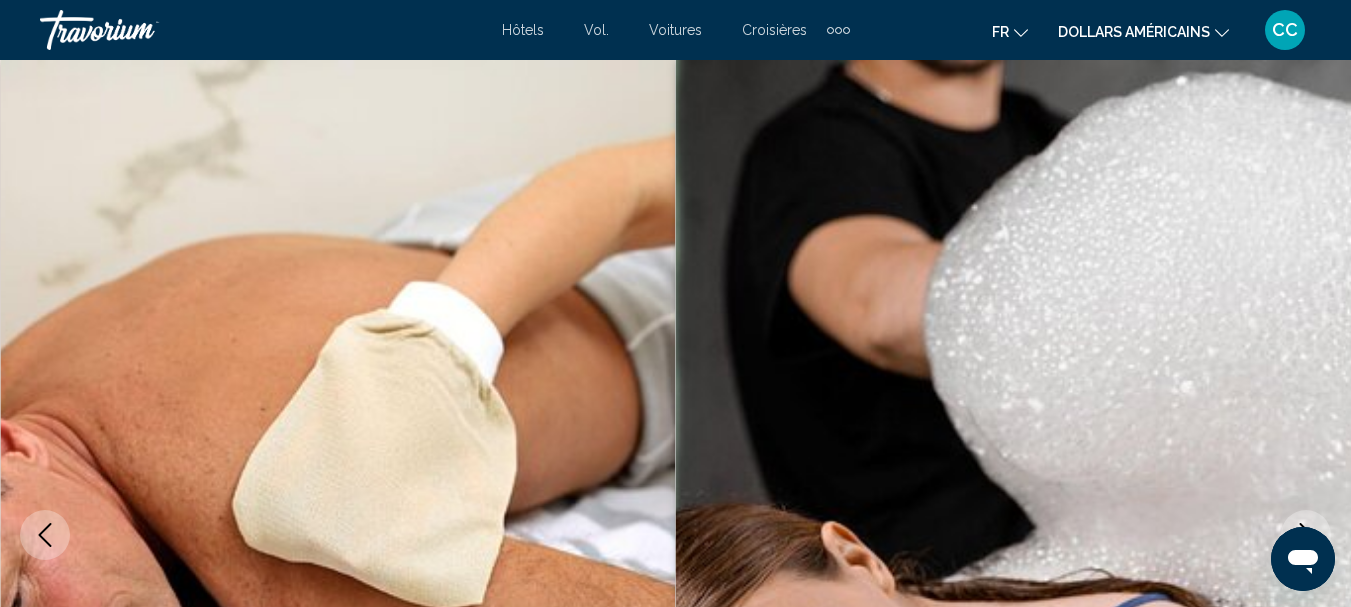 click 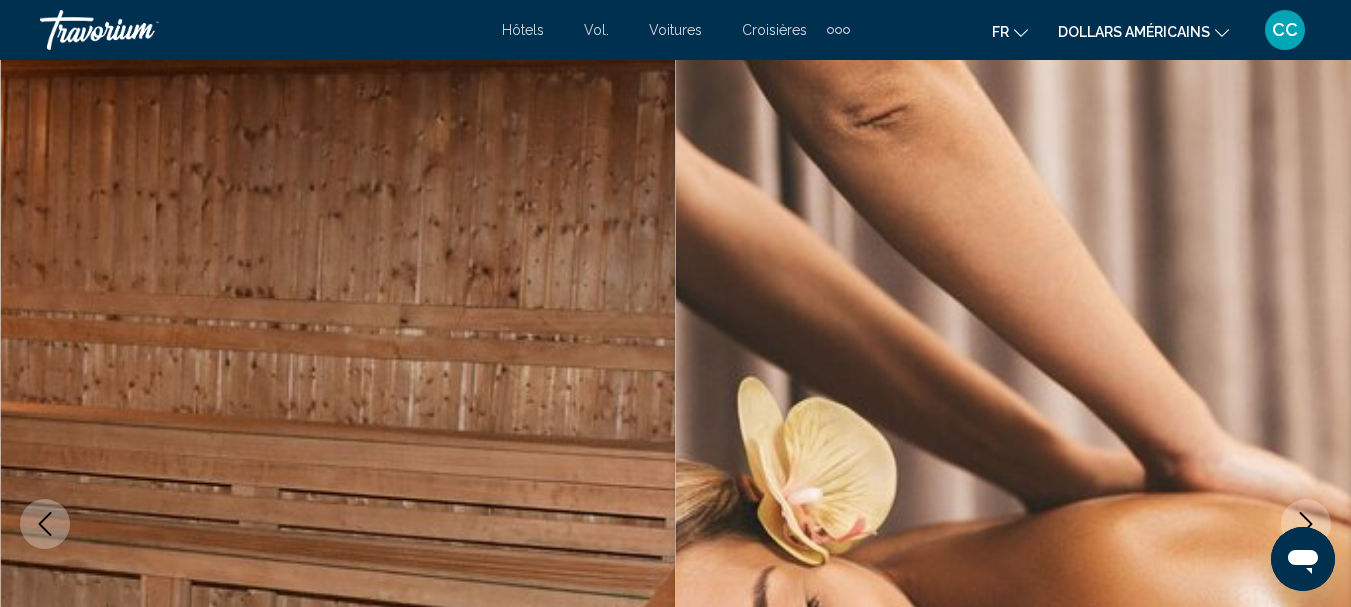 scroll, scrollTop: 0, scrollLeft: 0, axis: both 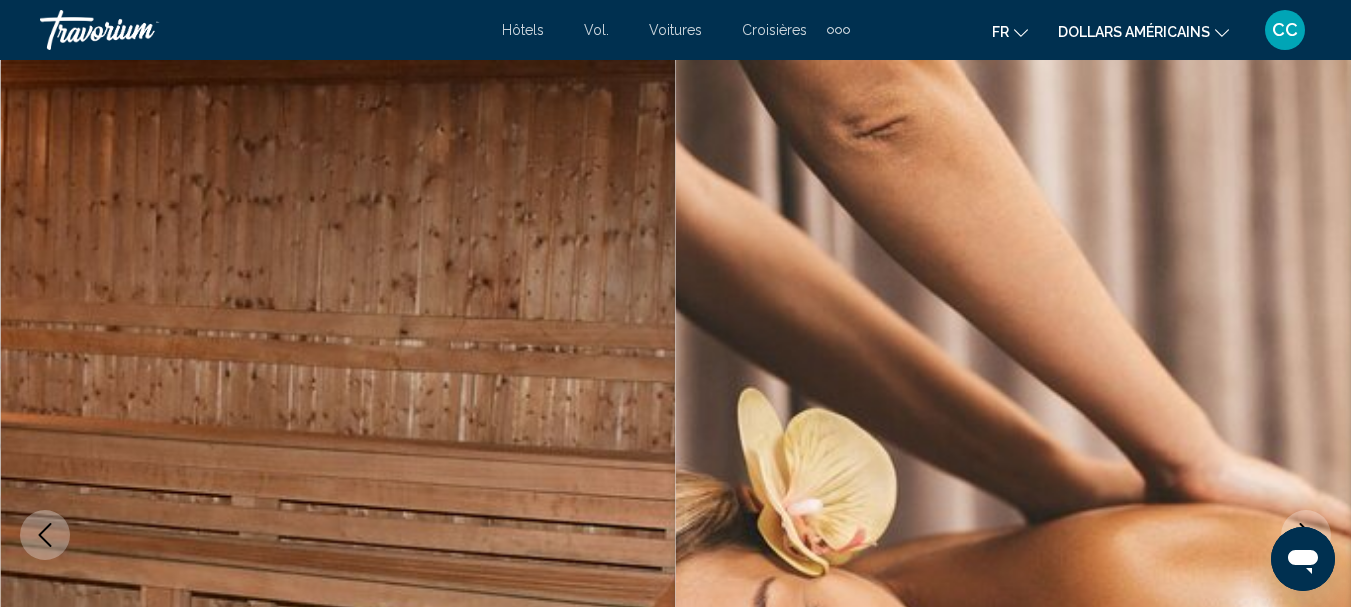 click at bounding box center [140, 30] 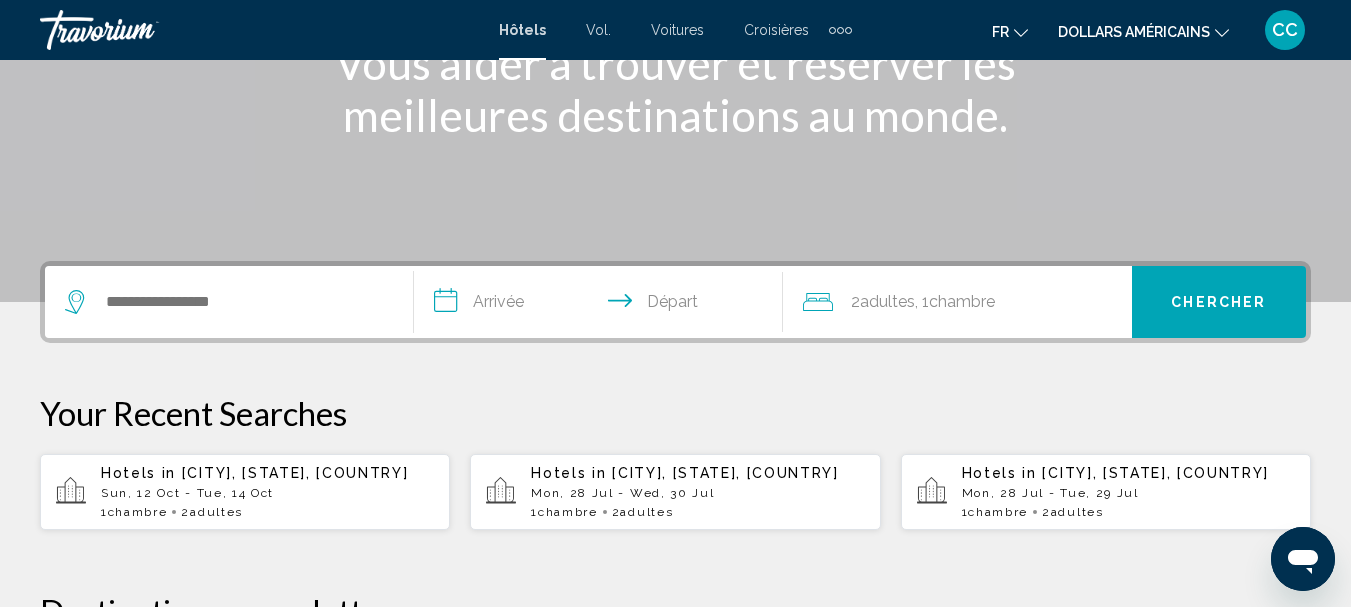 scroll, scrollTop: 0, scrollLeft: 0, axis: both 